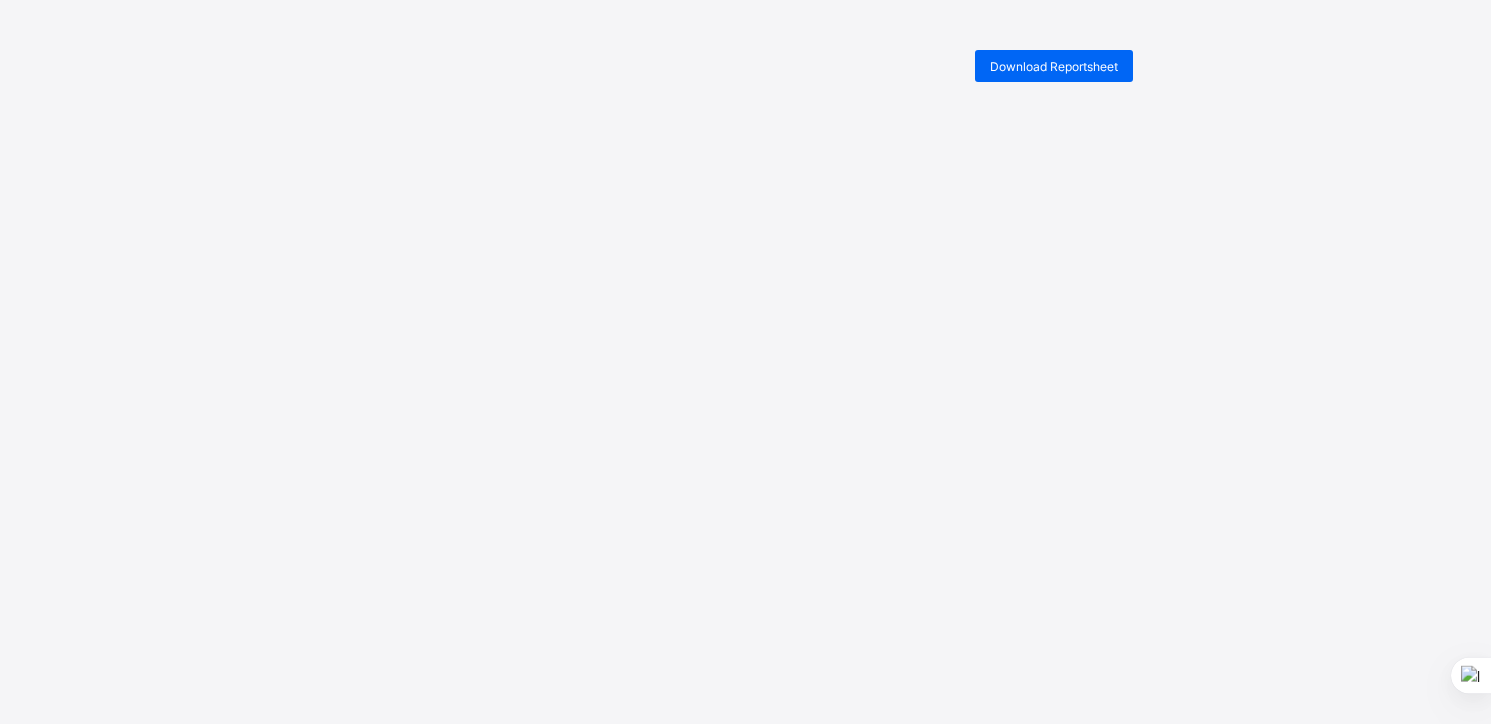 scroll, scrollTop: 0, scrollLeft: 0, axis: both 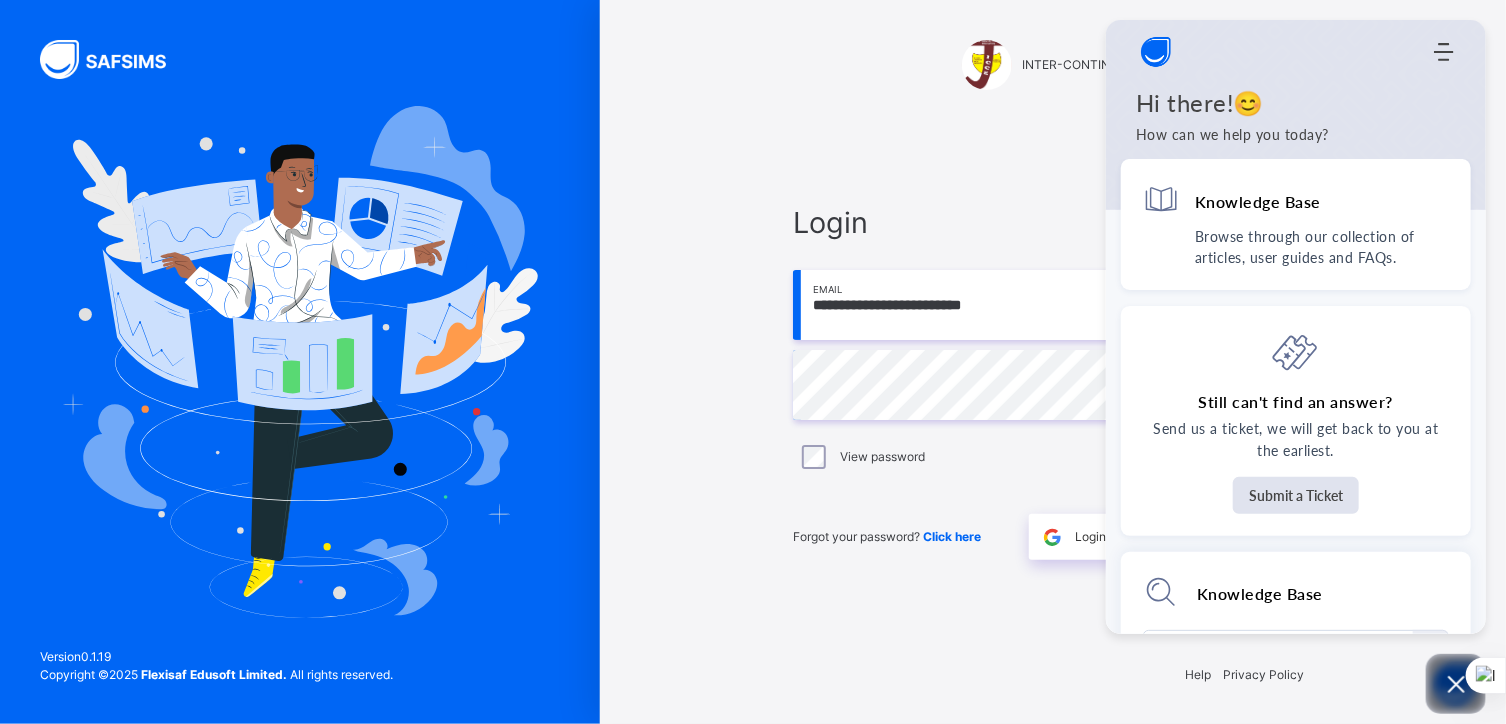 click on "**********" at bounding box center (1053, 380) 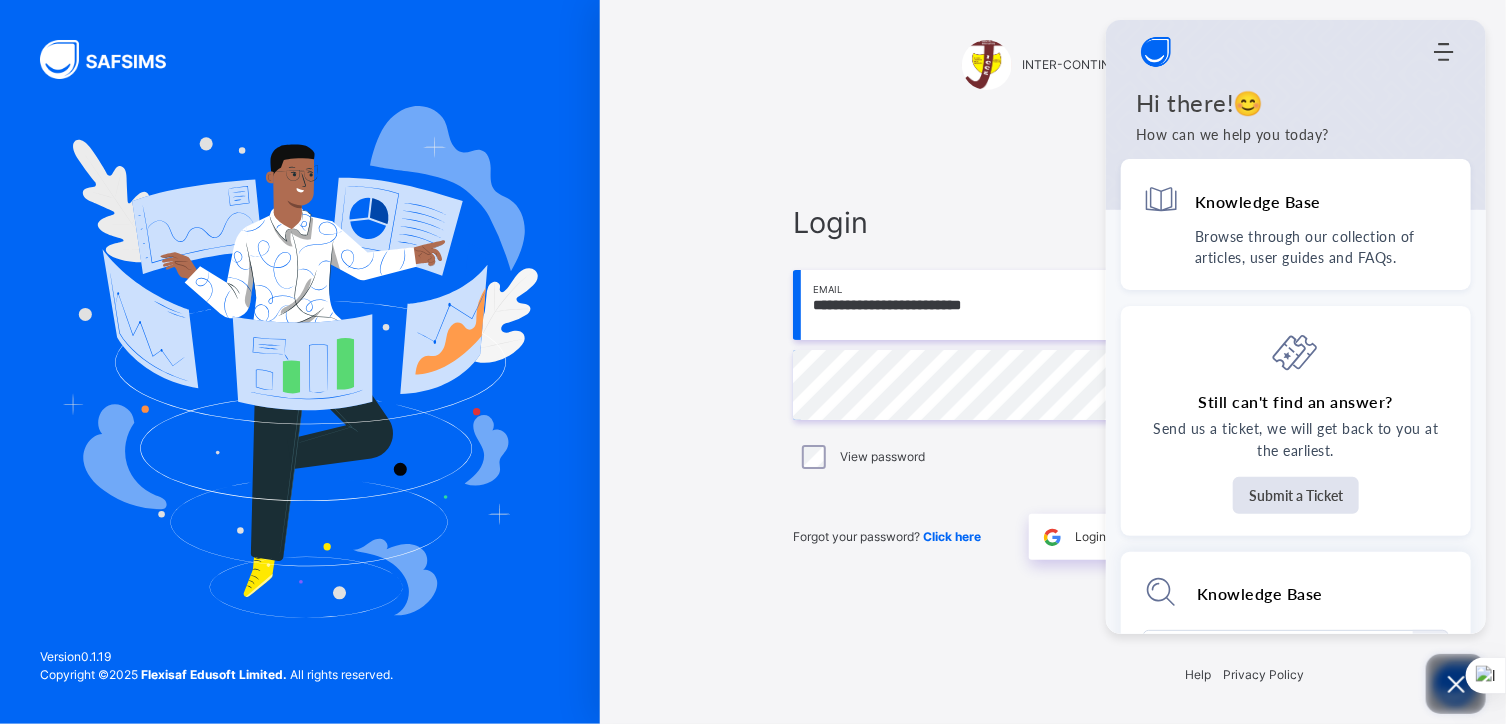click 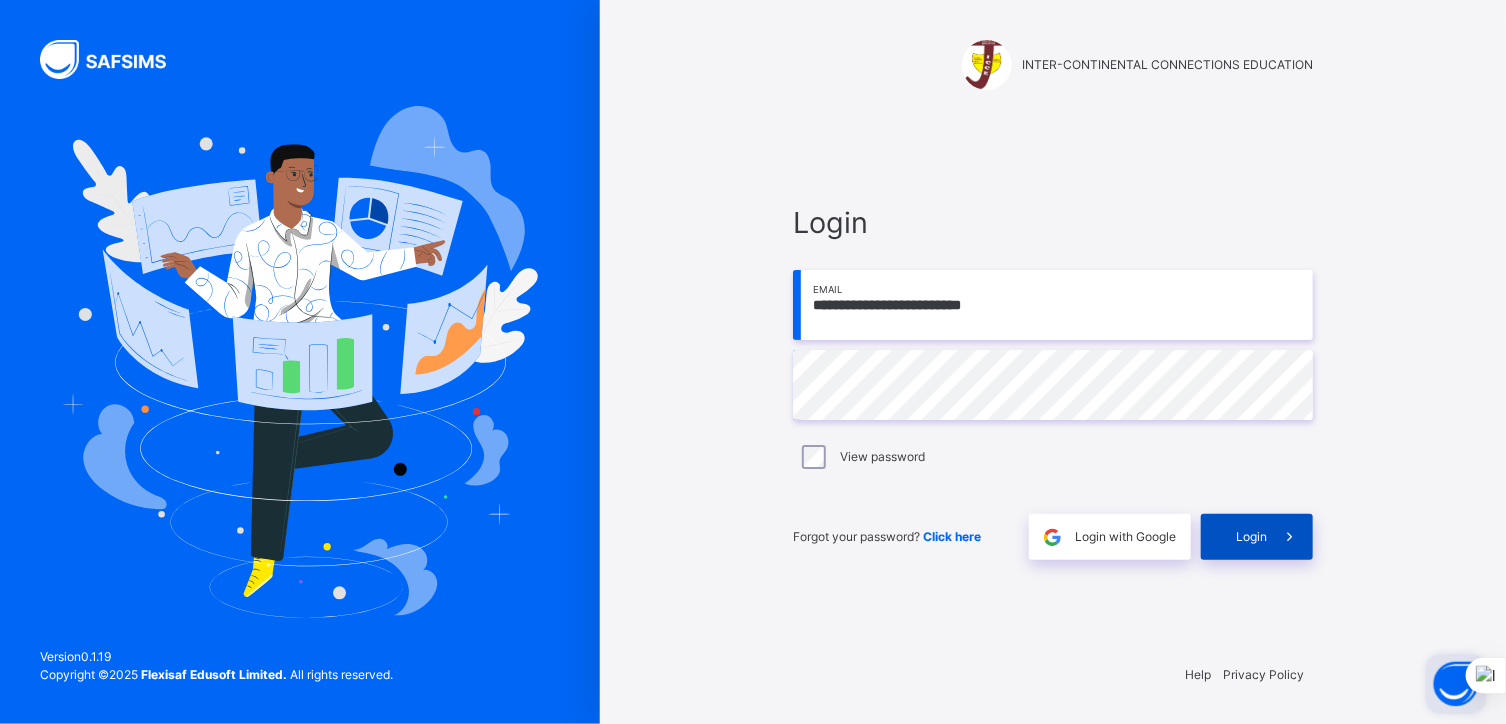 click on "Login" at bounding box center [1251, 537] 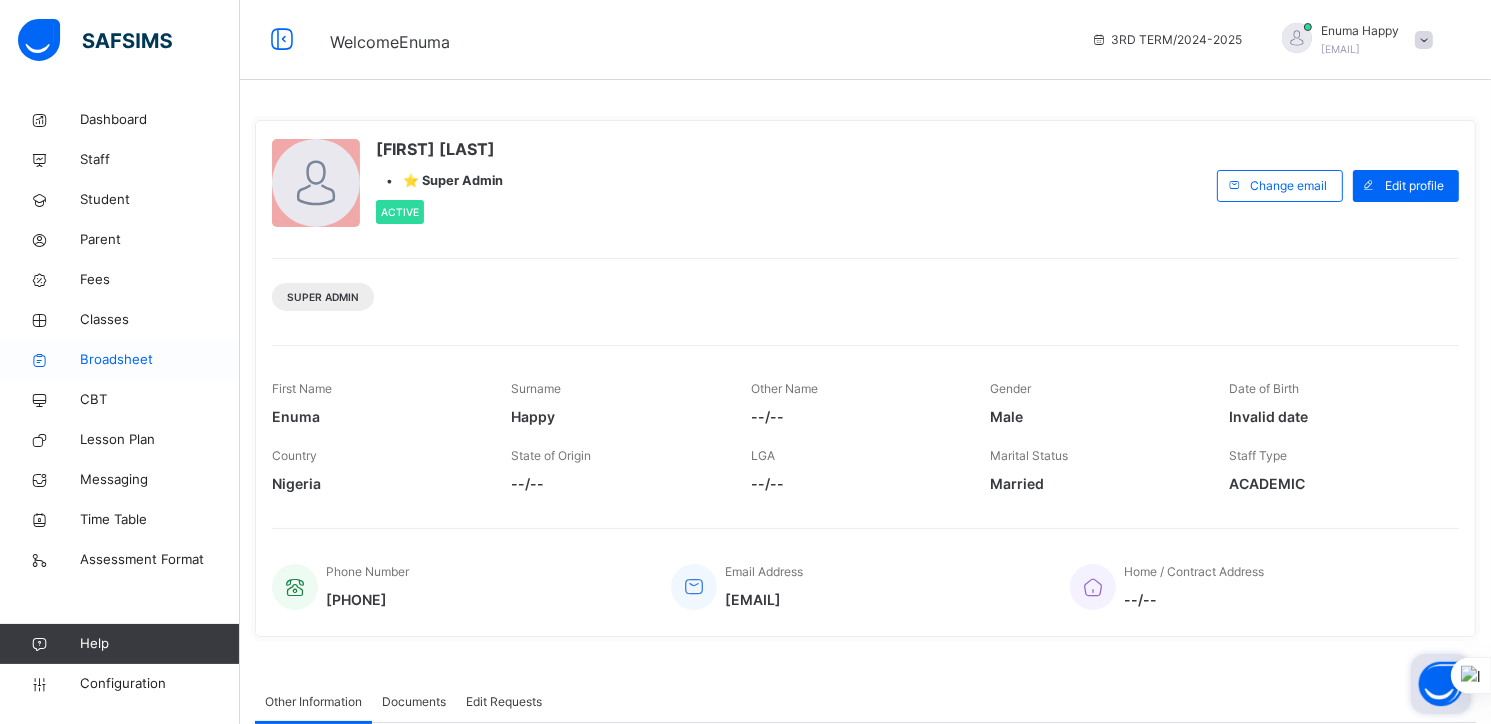 click on "Broadsheet" at bounding box center (160, 360) 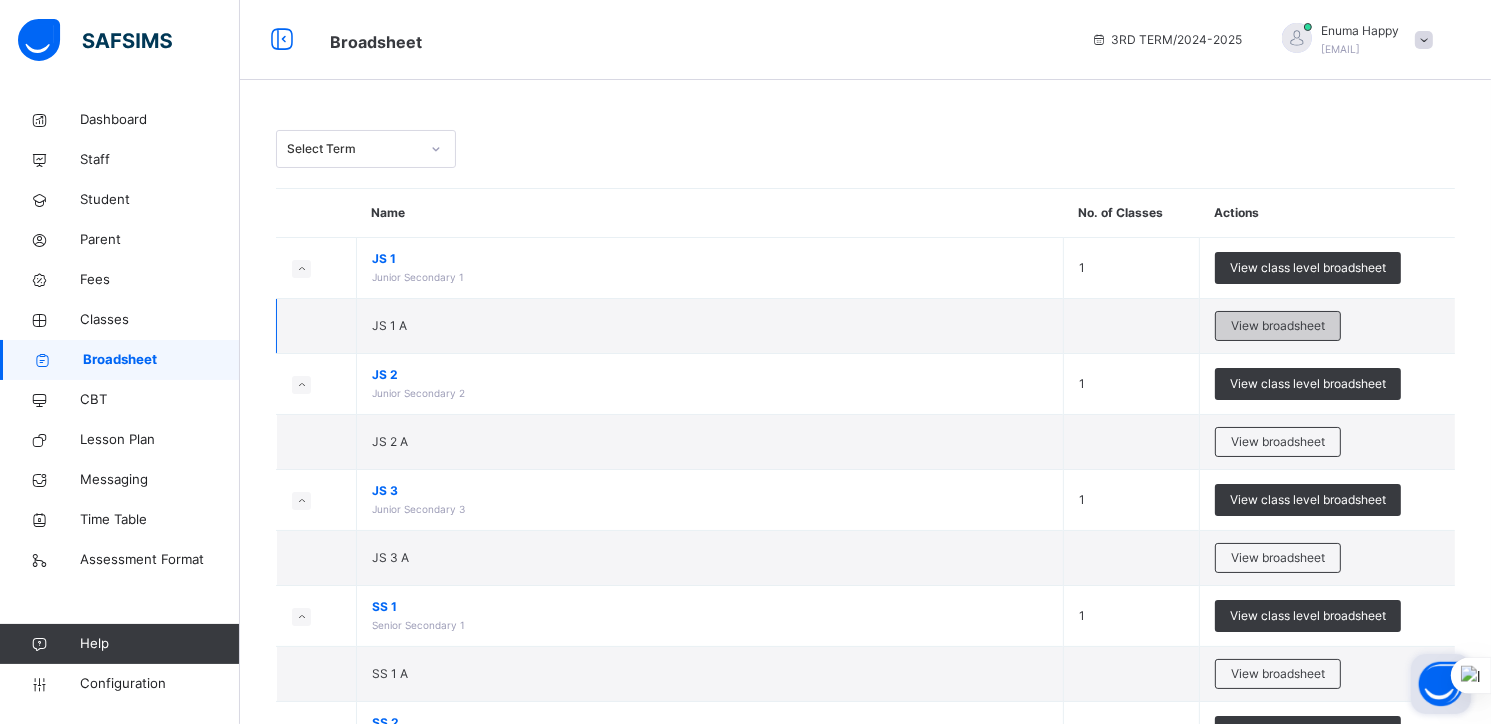 click on "View broadsheet" at bounding box center [1278, 326] 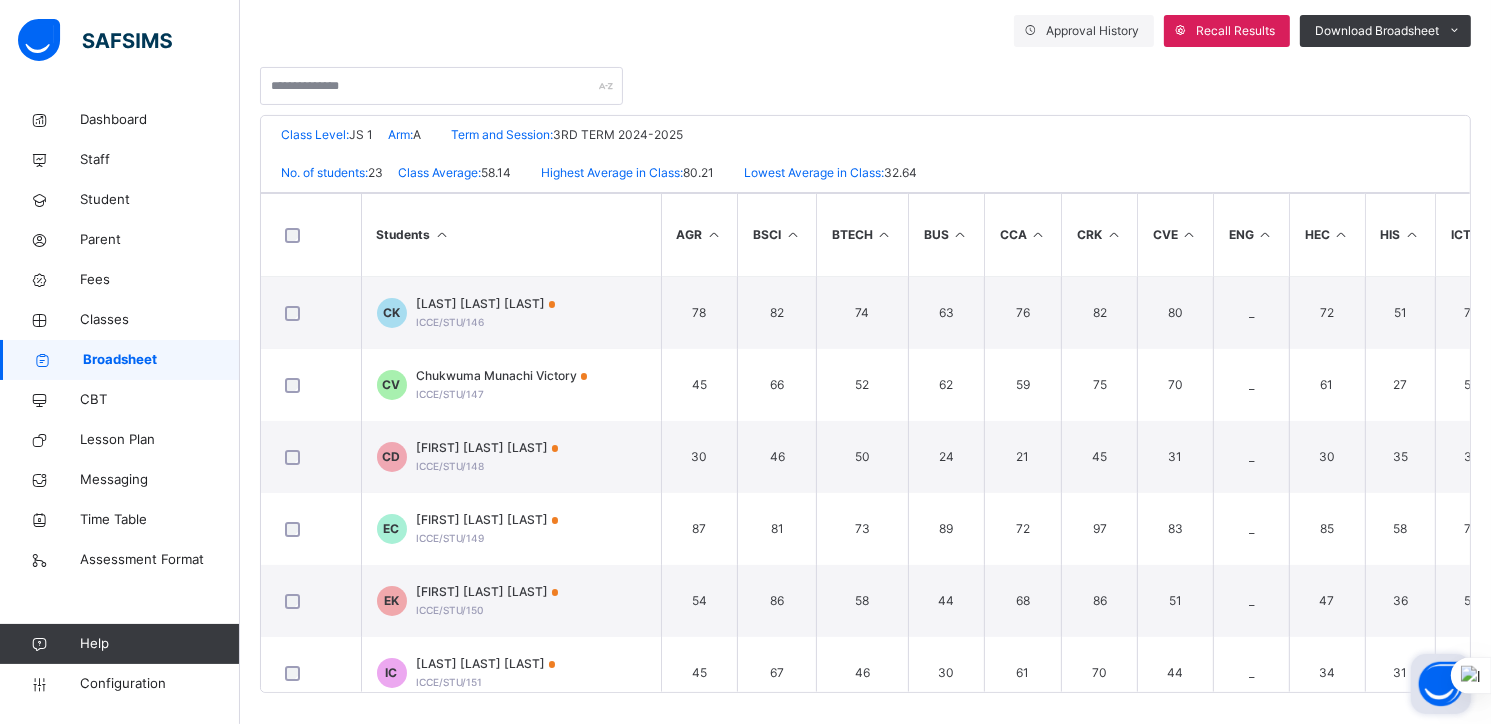 scroll, scrollTop: 368, scrollLeft: 0, axis: vertical 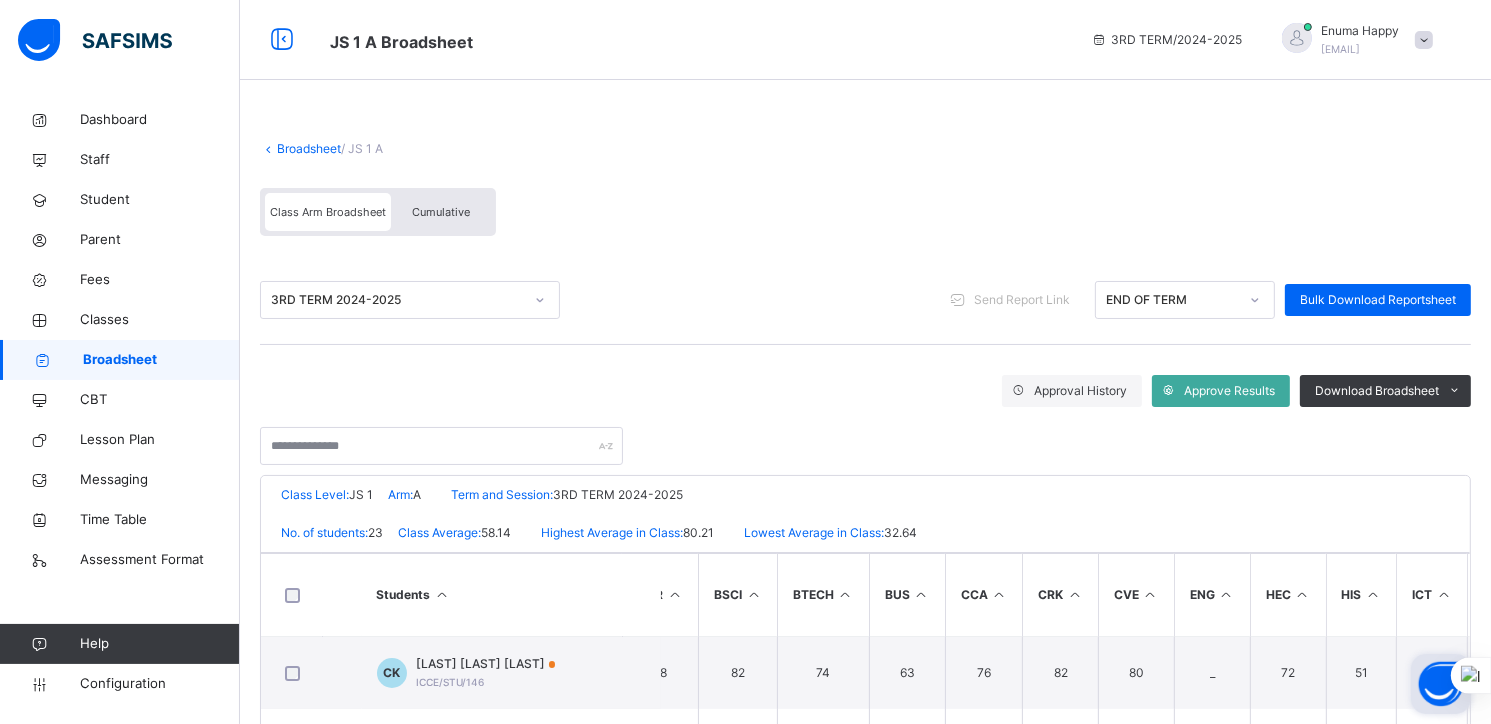 click on "Broadsheet" at bounding box center (309, 148) 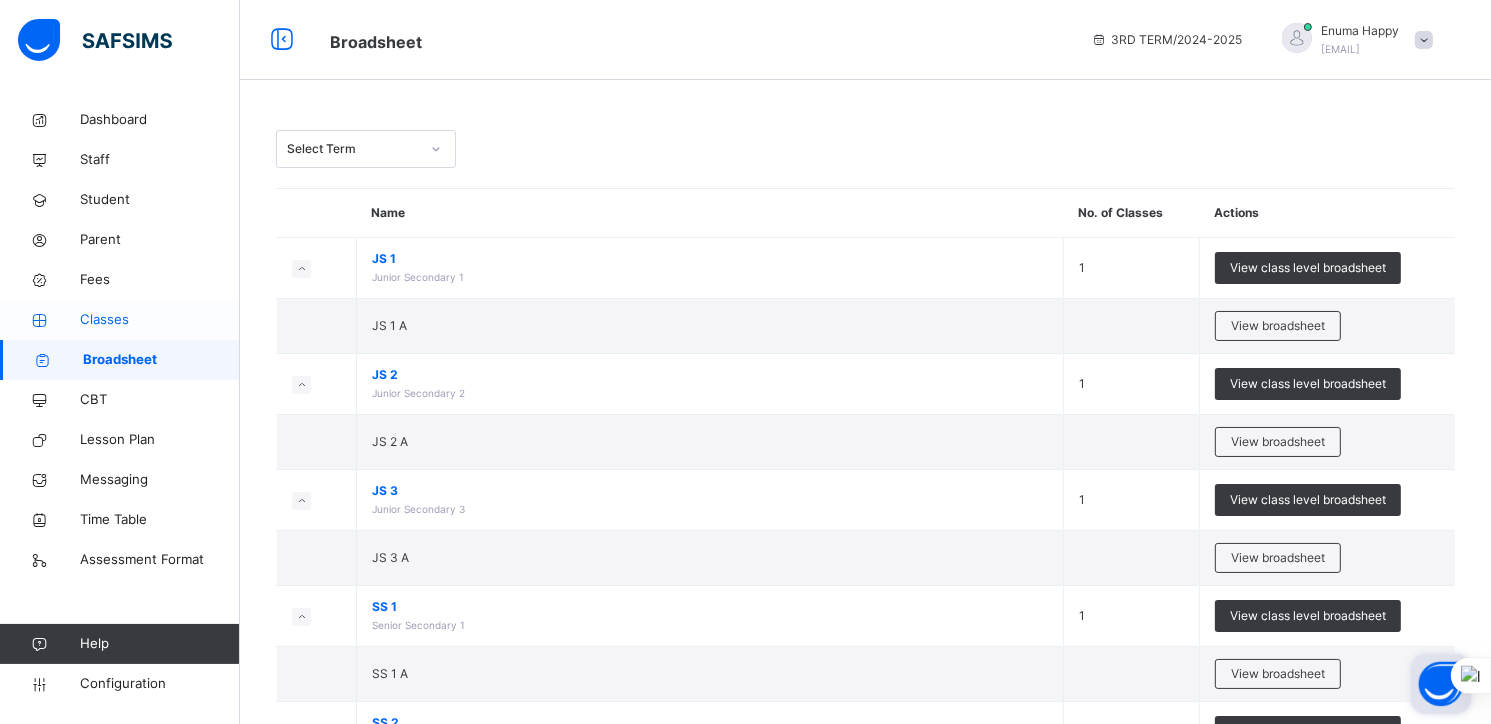 click on "Classes" at bounding box center (160, 320) 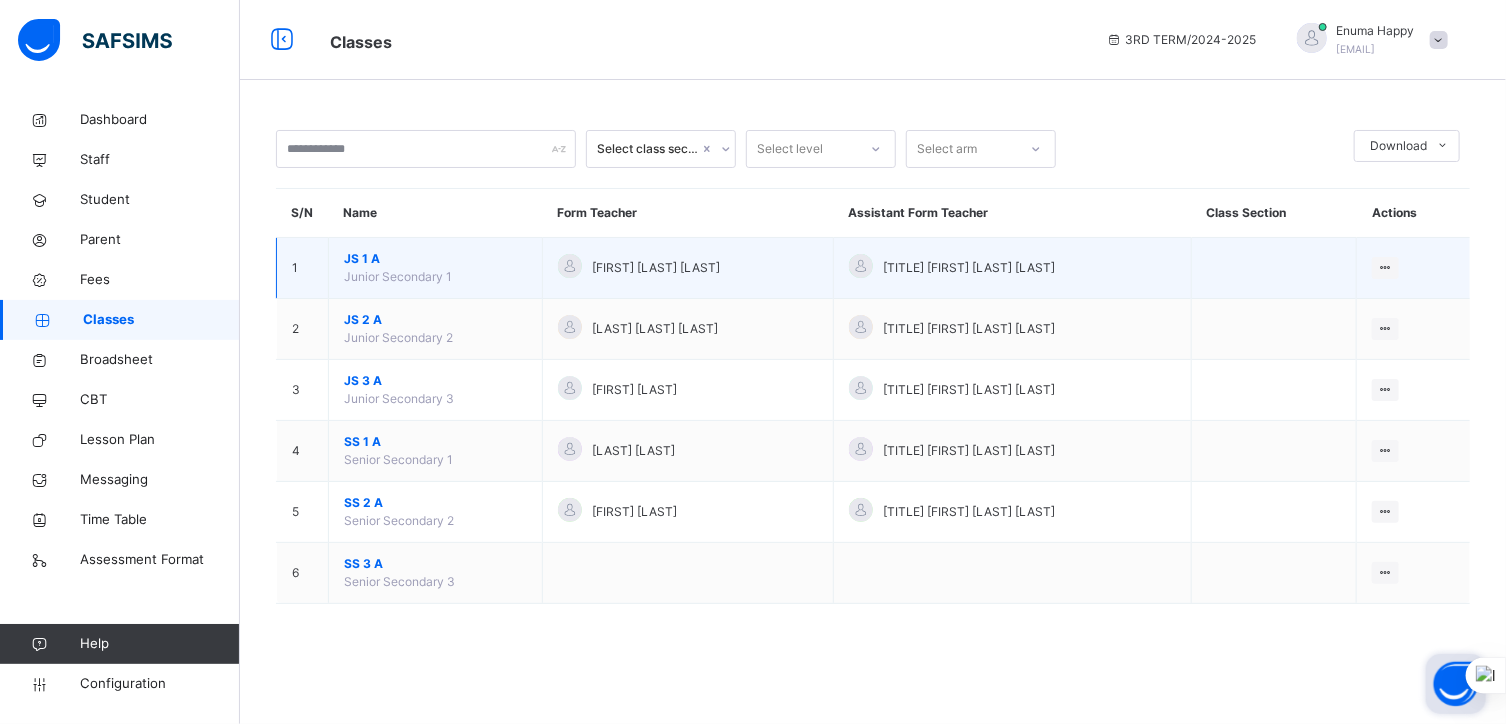 click on "Junior Secondary 1" at bounding box center [398, 276] 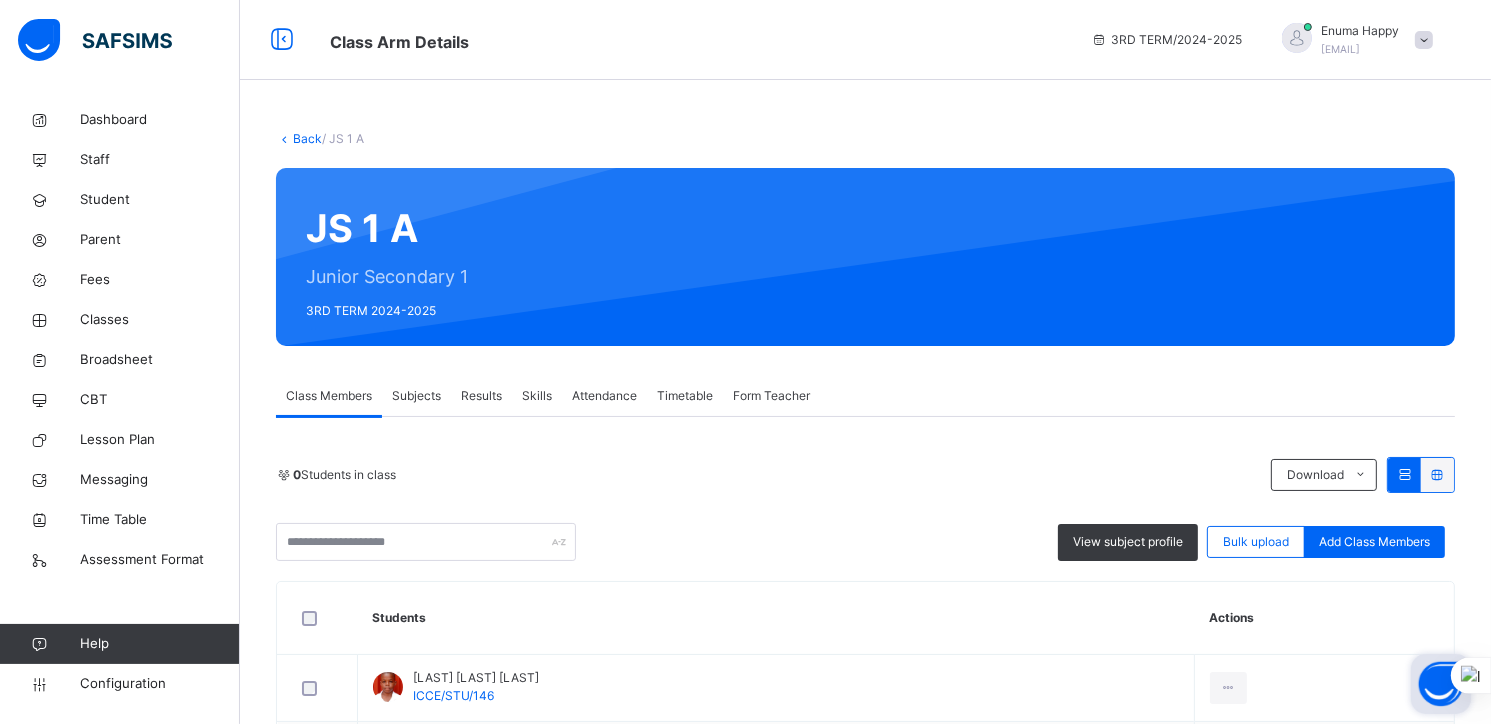 click on "Subjects" at bounding box center [416, 396] 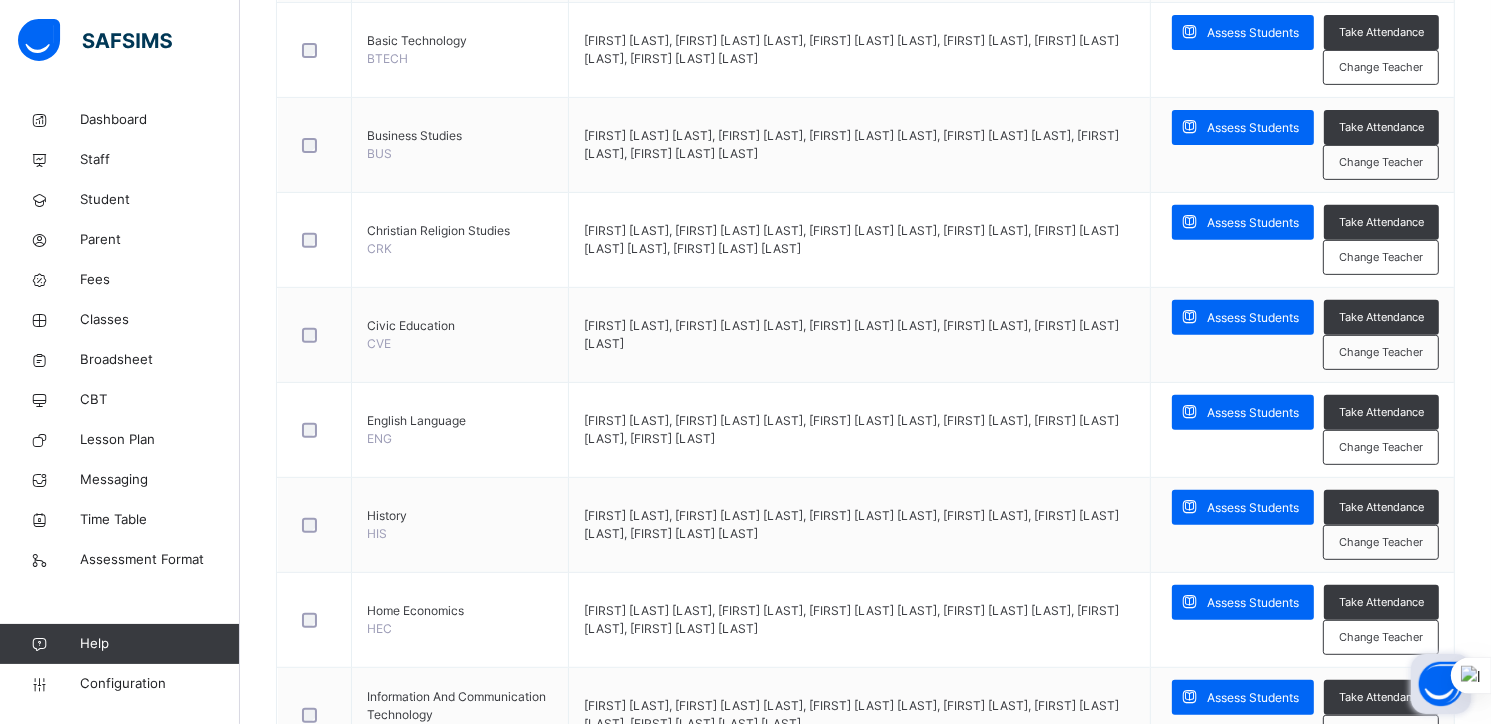 scroll, scrollTop: 775, scrollLeft: 0, axis: vertical 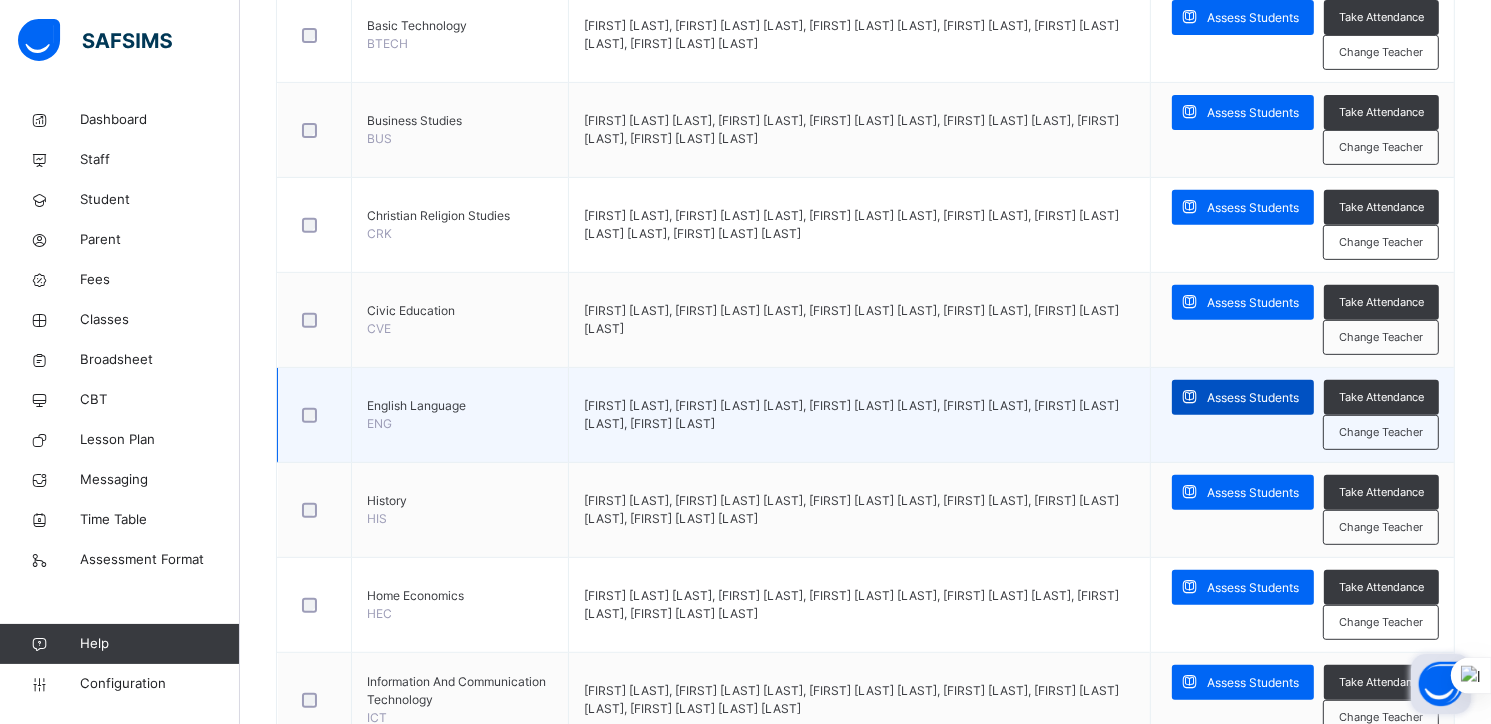 click on "Assess Students" at bounding box center (1253, 398) 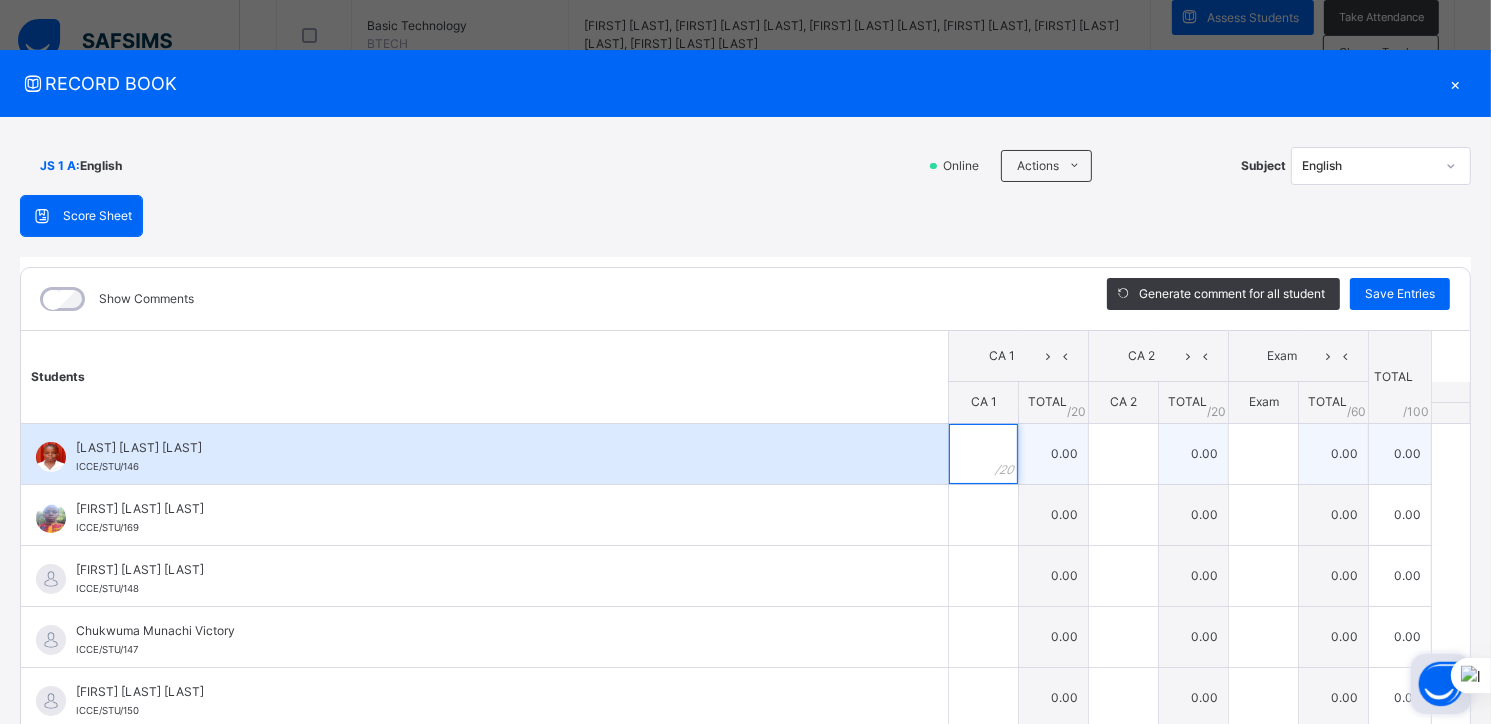 click at bounding box center (983, 454) 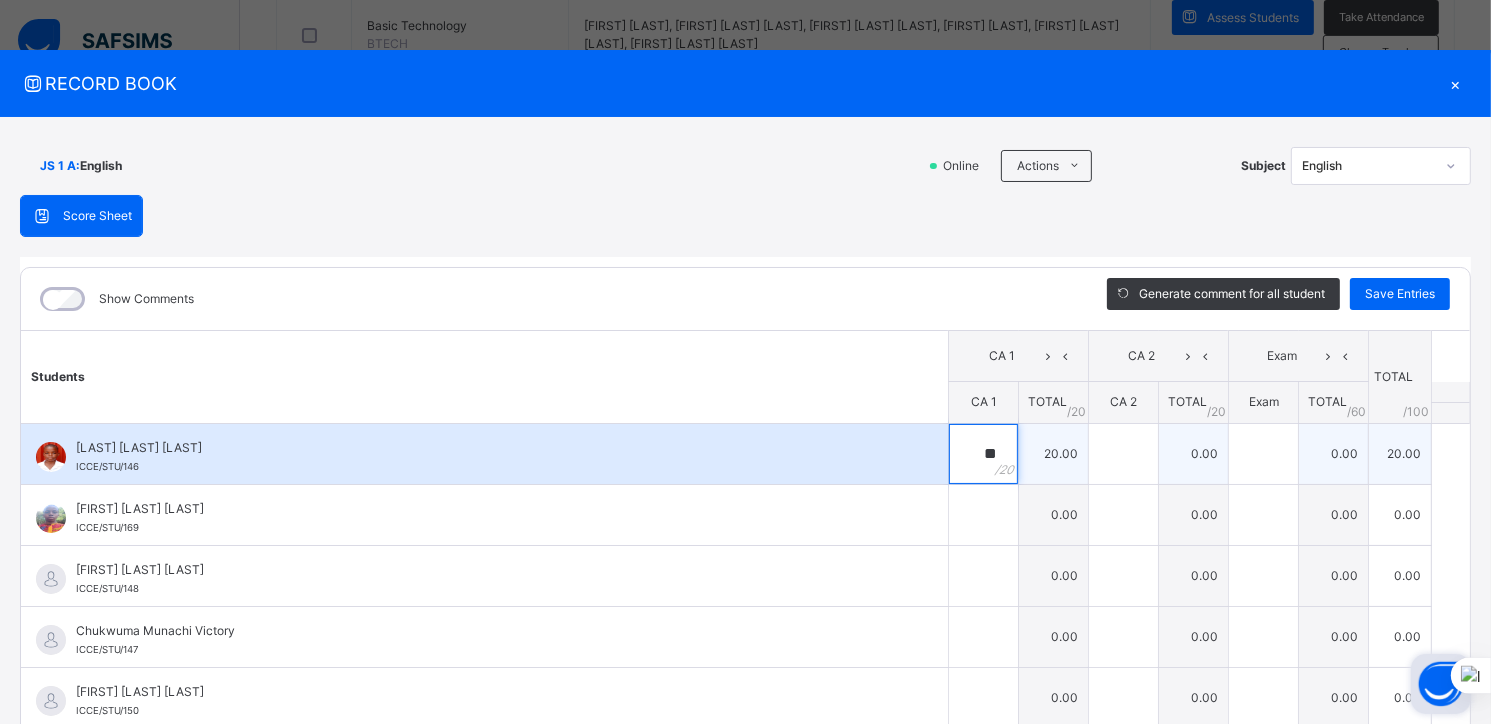 type on "**" 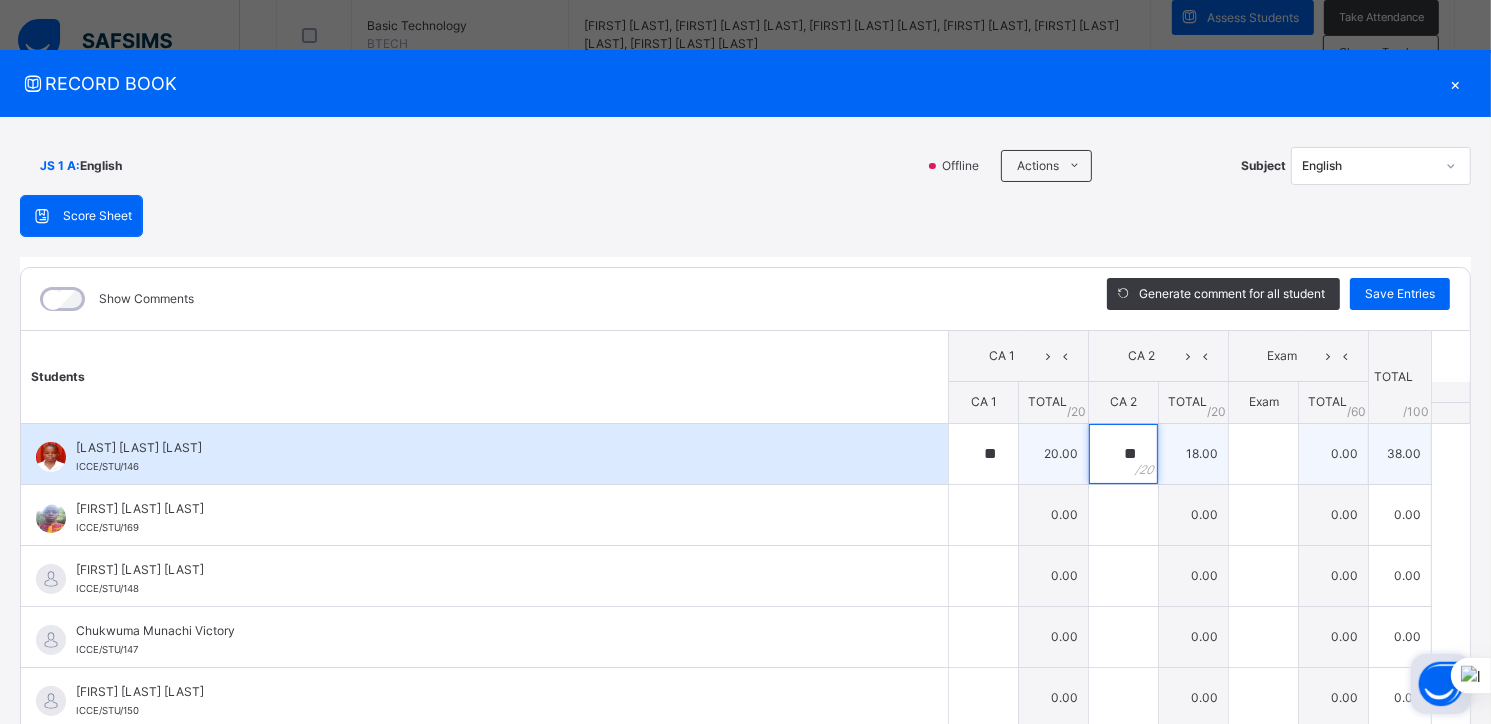 type on "**" 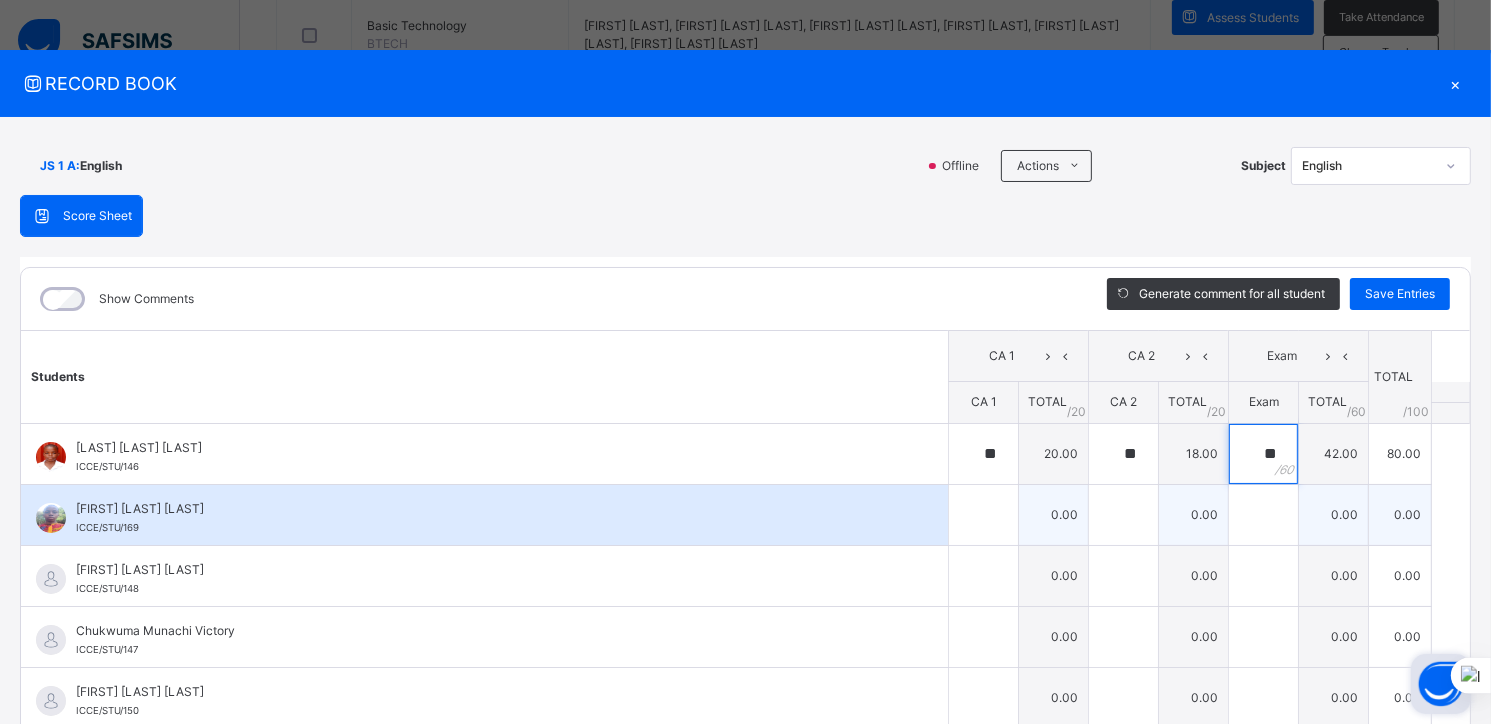 type on "**" 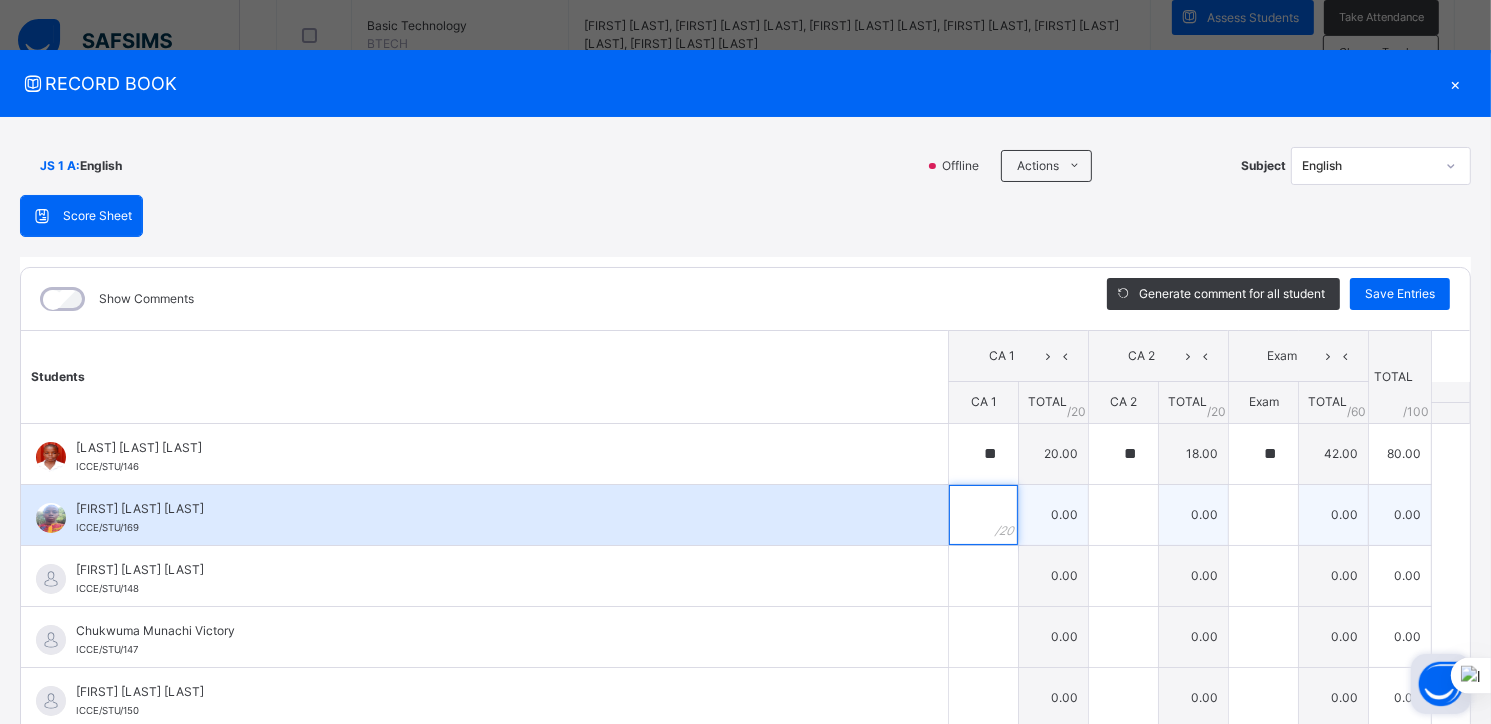 click at bounding box center (983, 515) 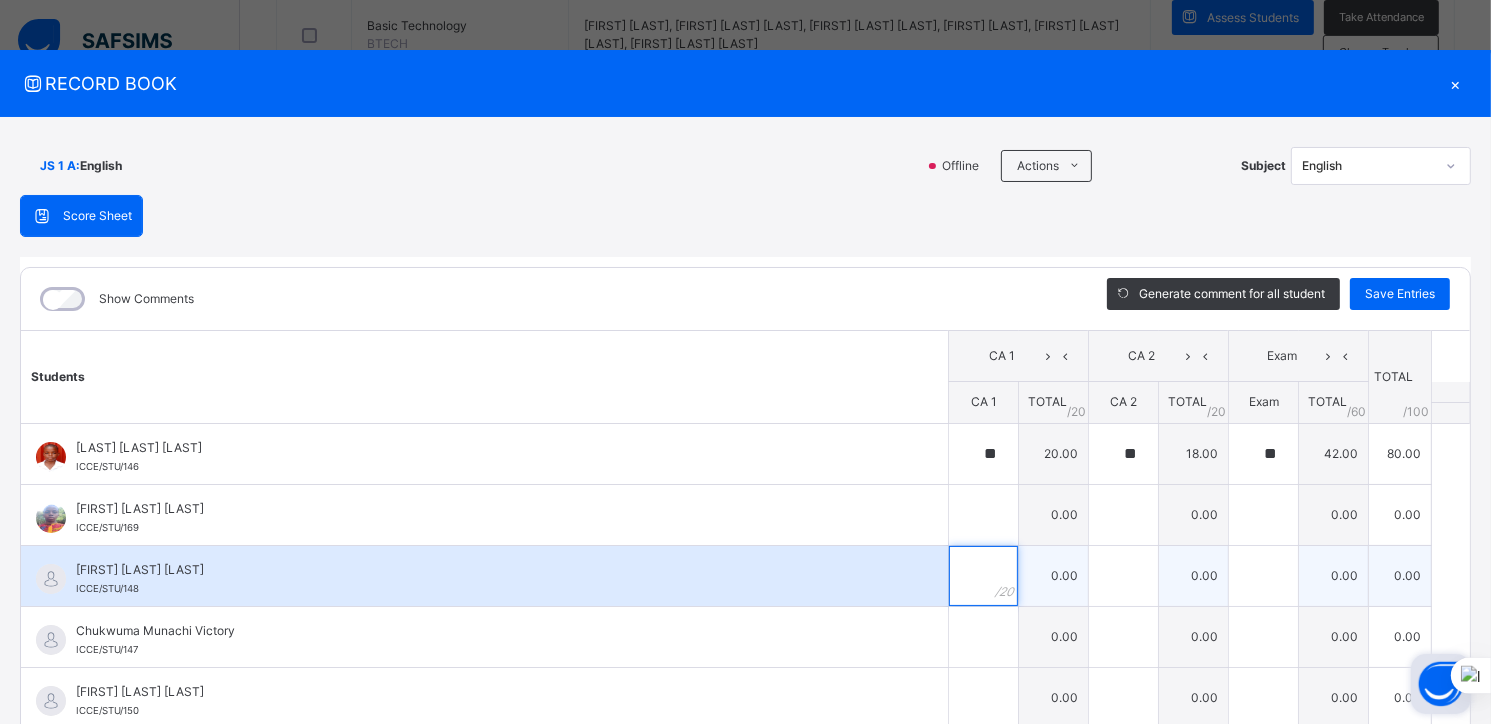 click at bounding box center [983, 576] 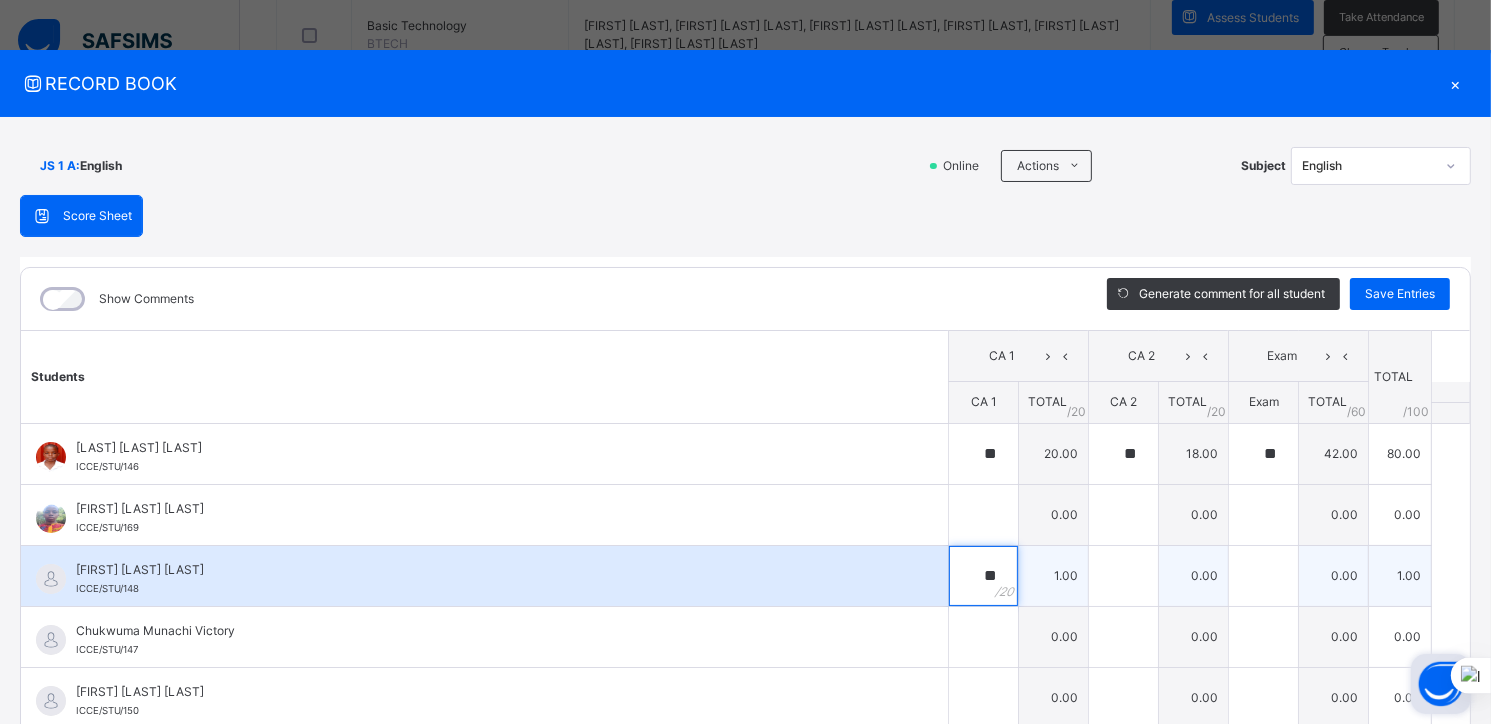 type on "**" 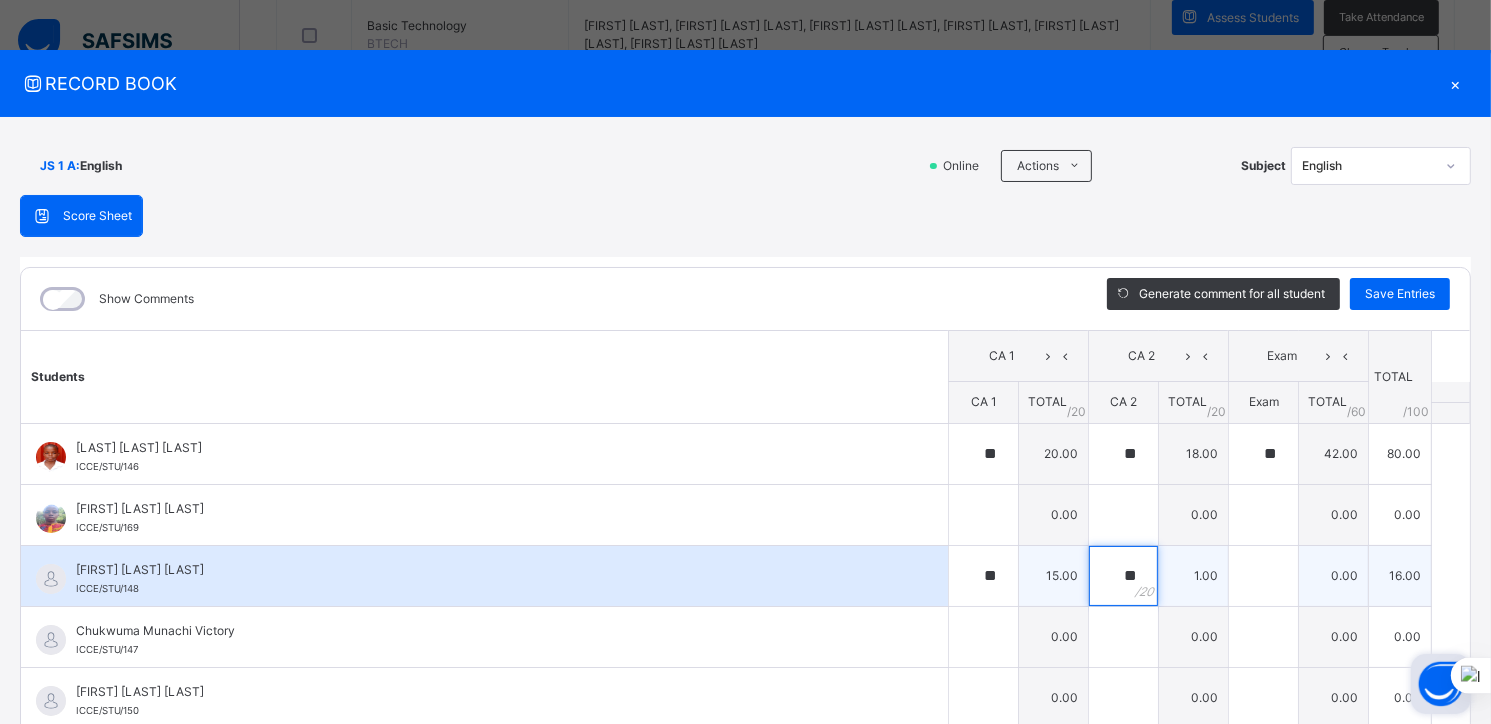 type on "**" 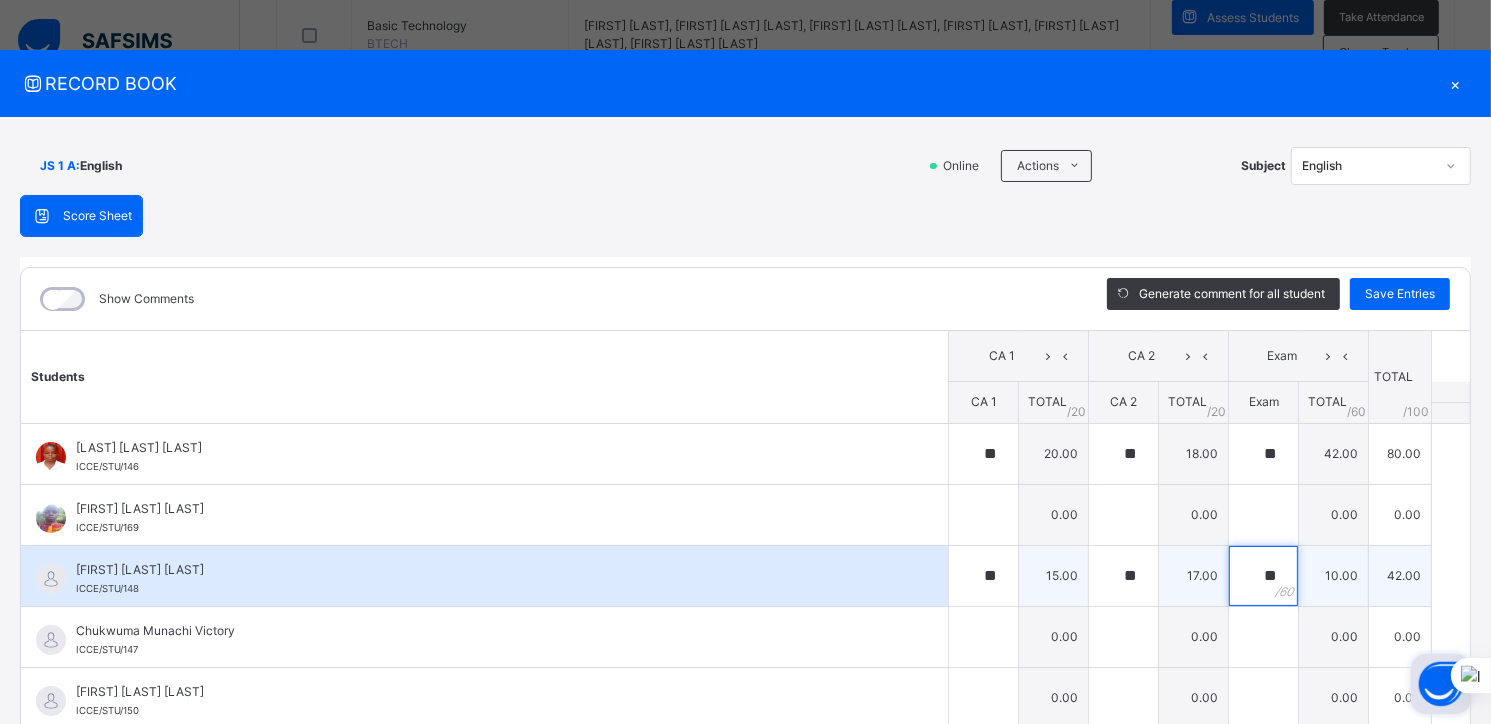type on "**" 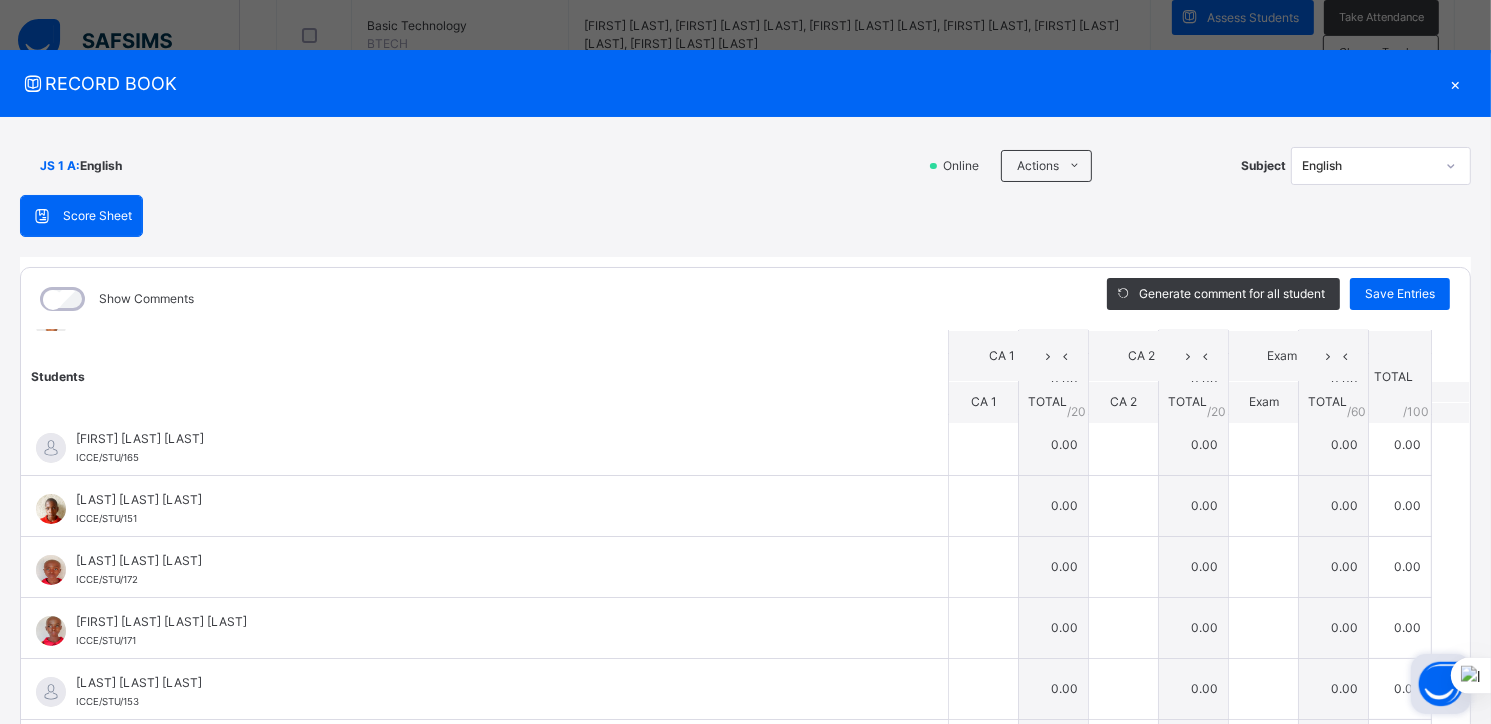 scroll, scrollTop: 444, scrollLeft: 0, axis: vertical 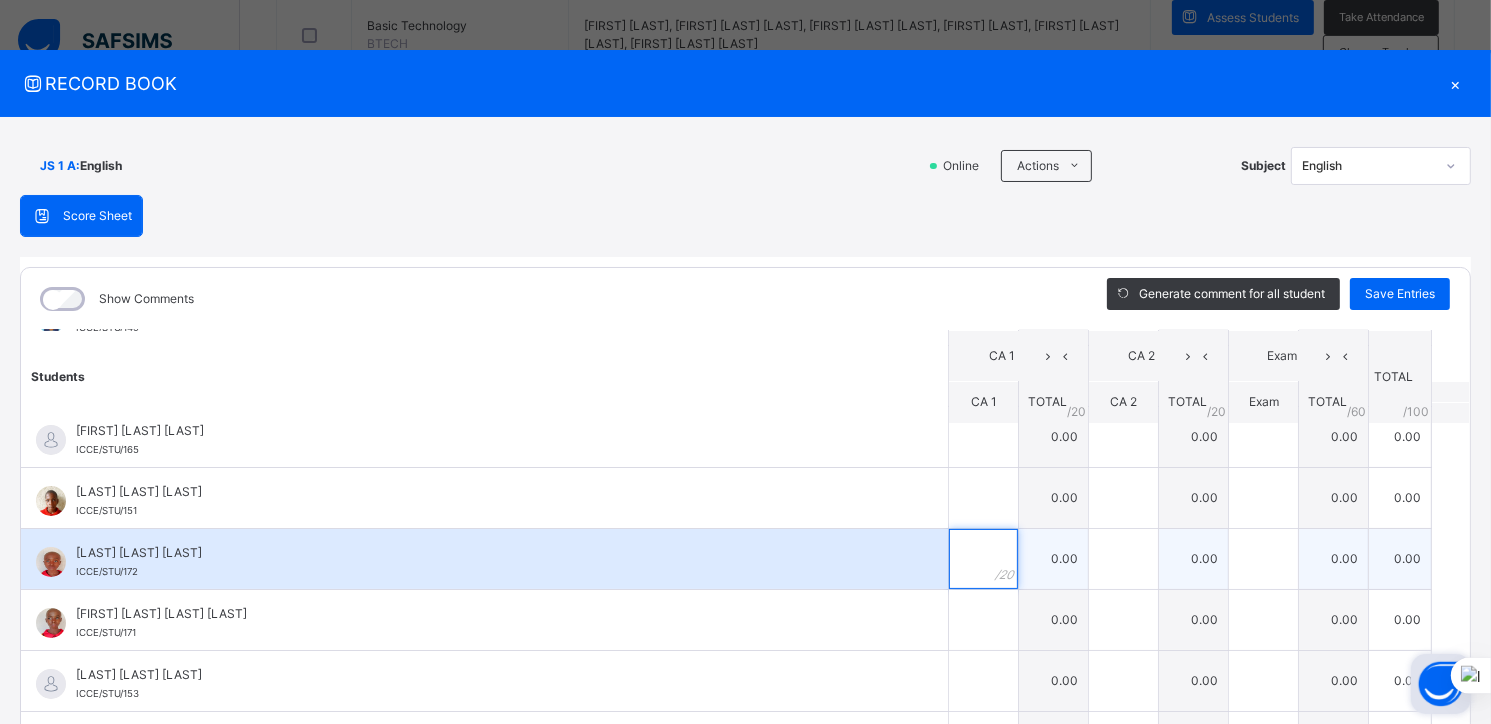 click at bounding box center [983, 559] 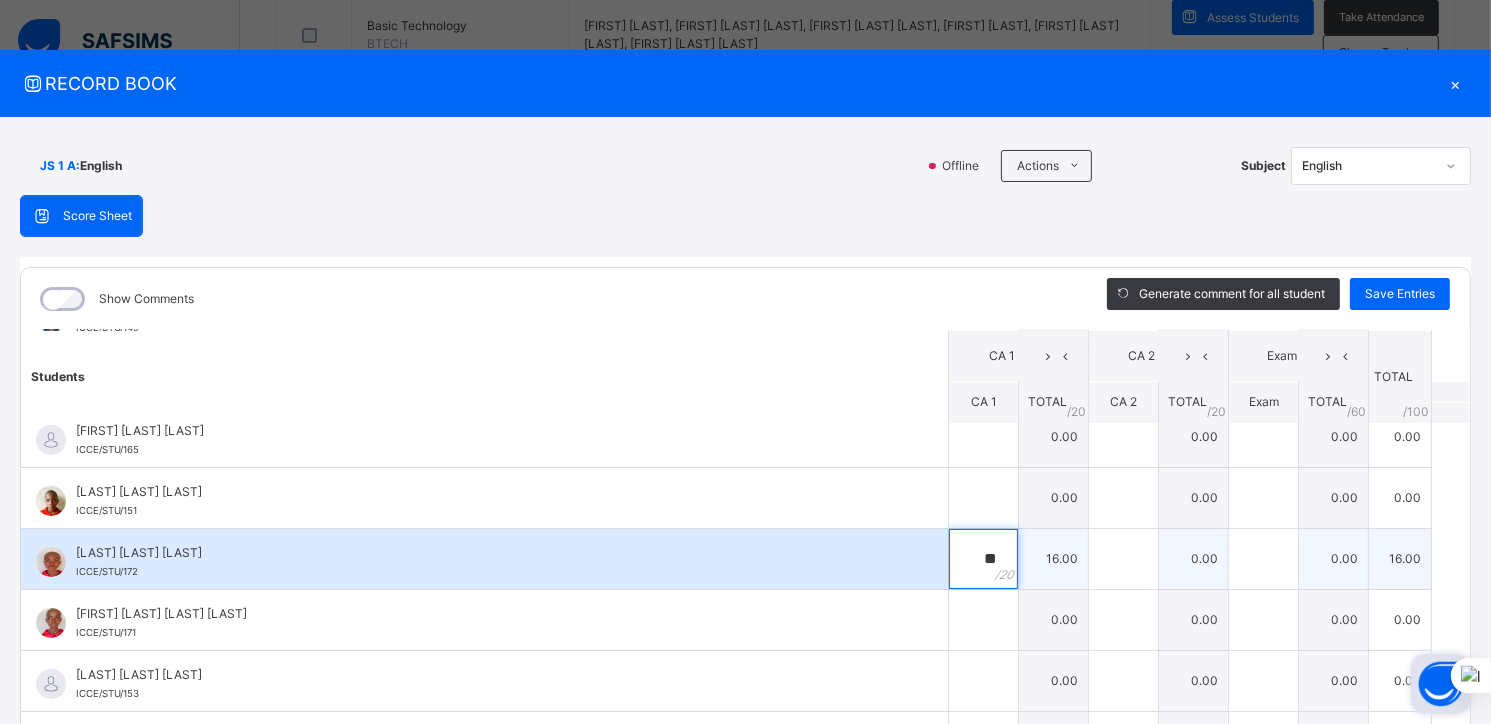 type on "**" 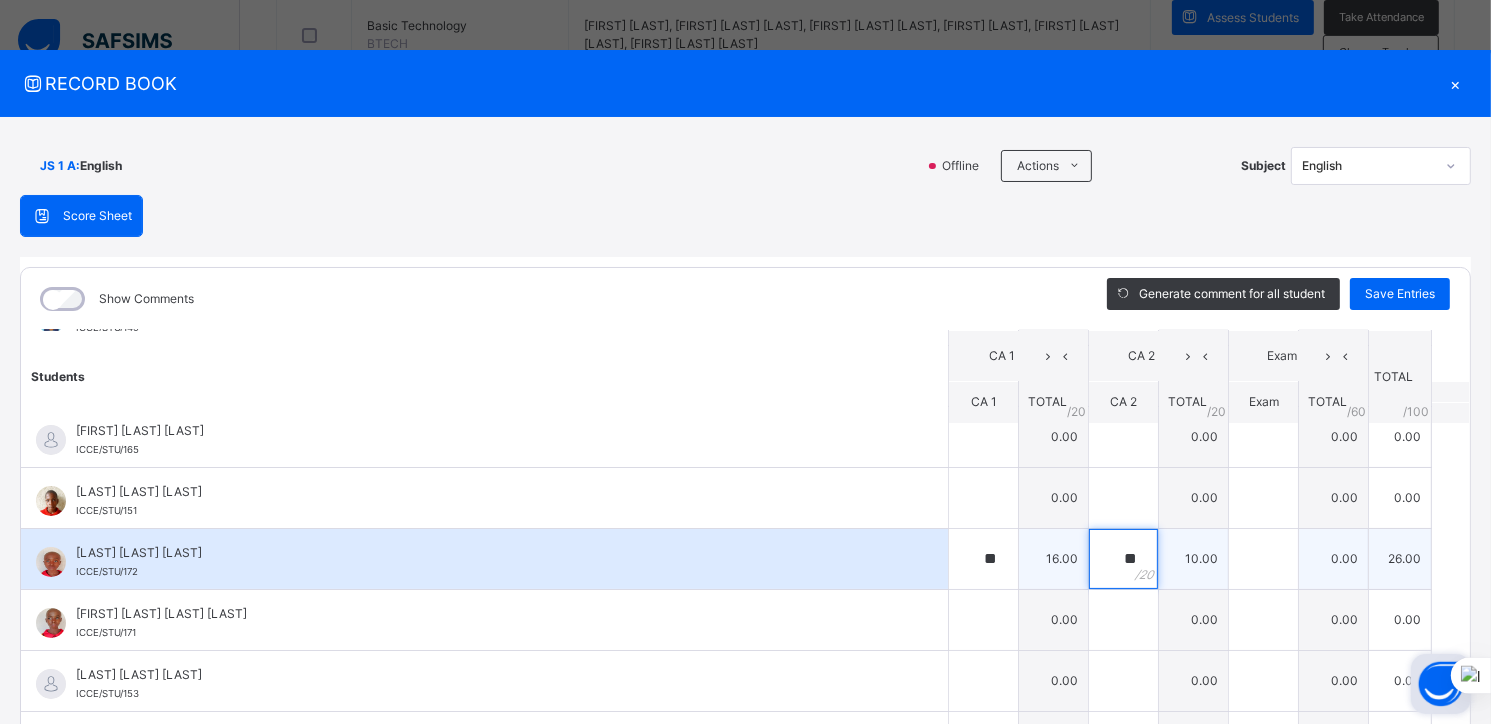 type on "**" 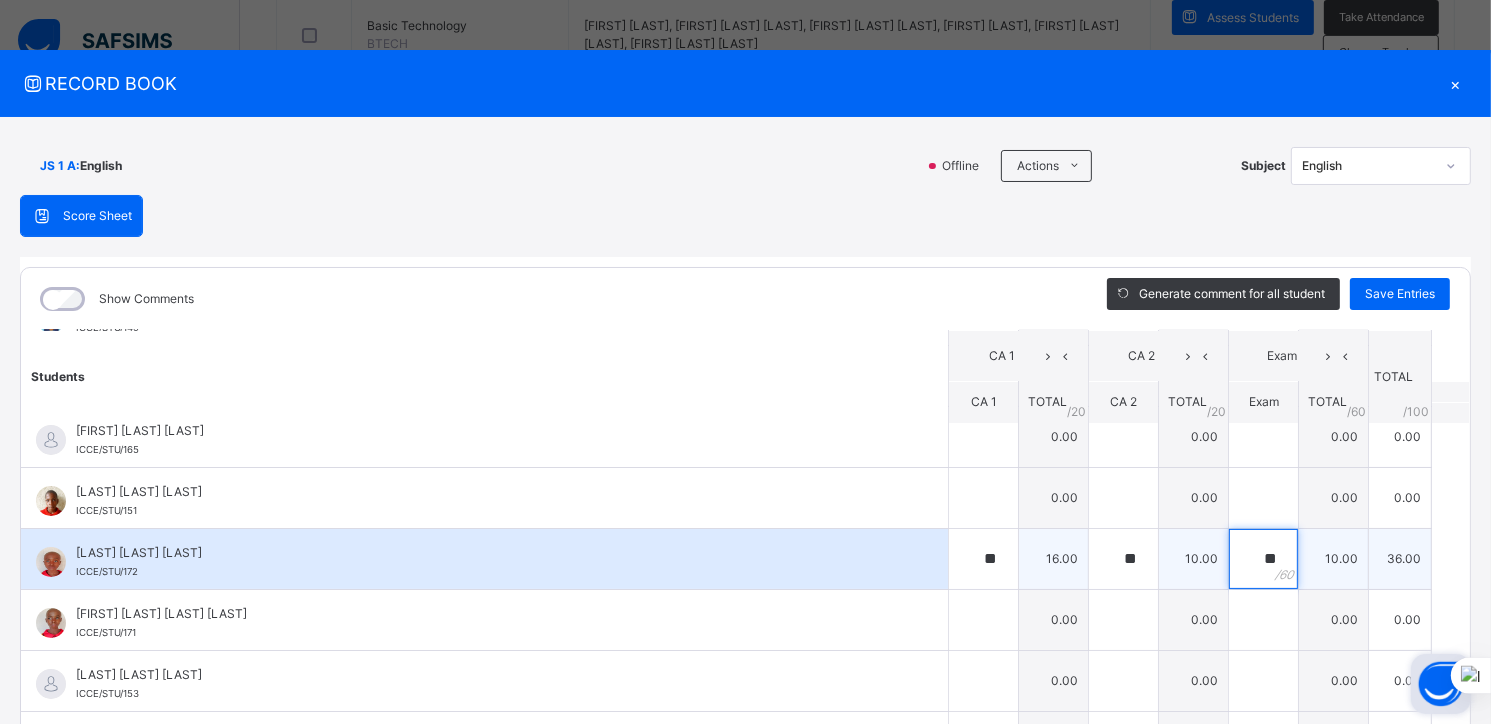 type on "**" 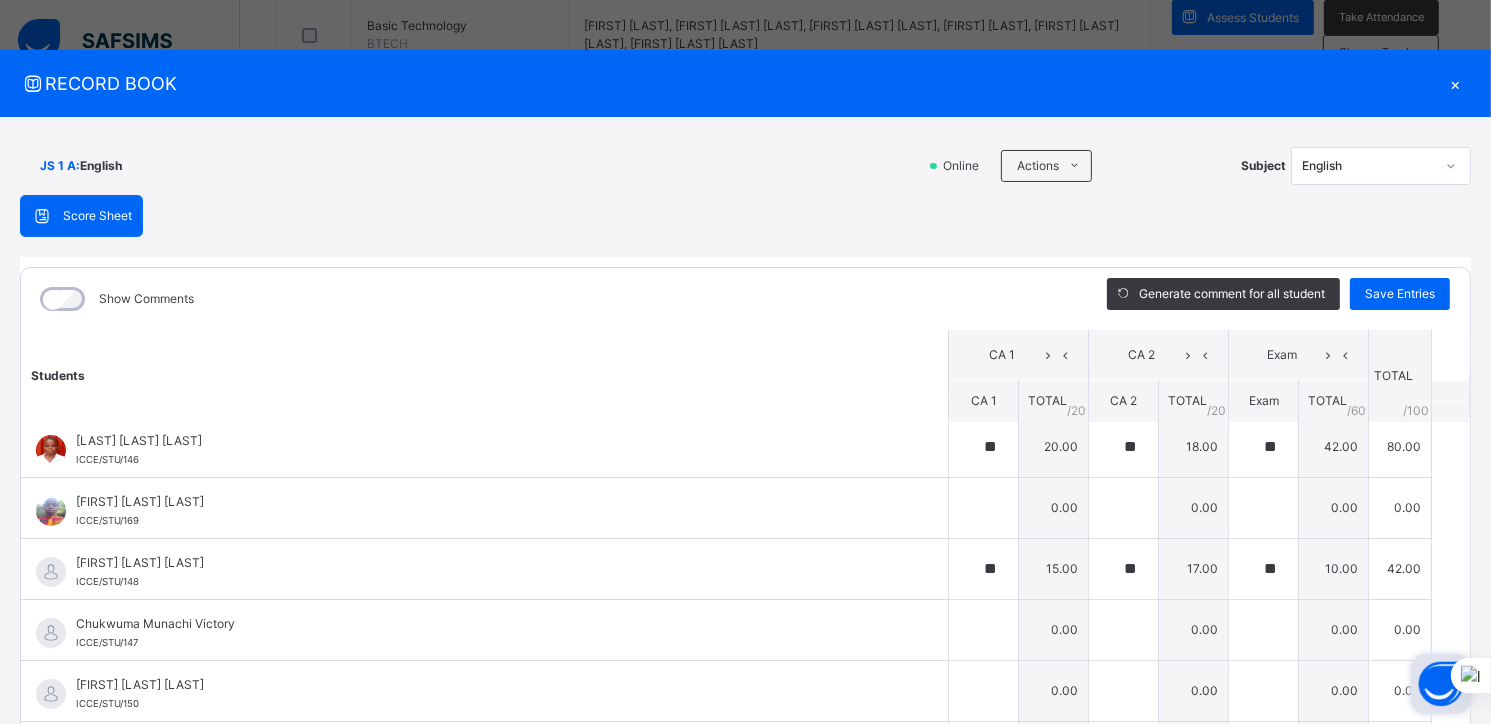 scroll, scrollTop: 0, scrollLeft: 0, axis: both 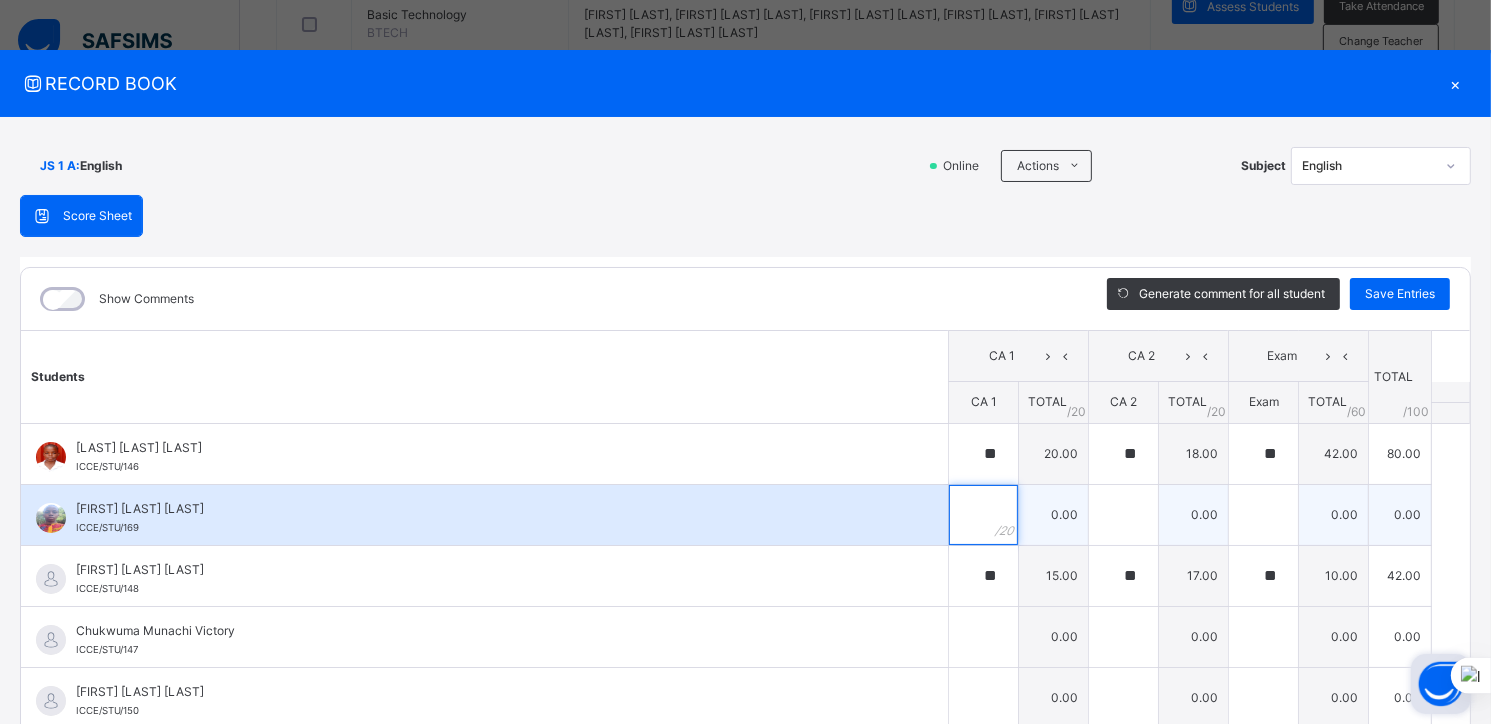 click at bounding box center (983, 515) 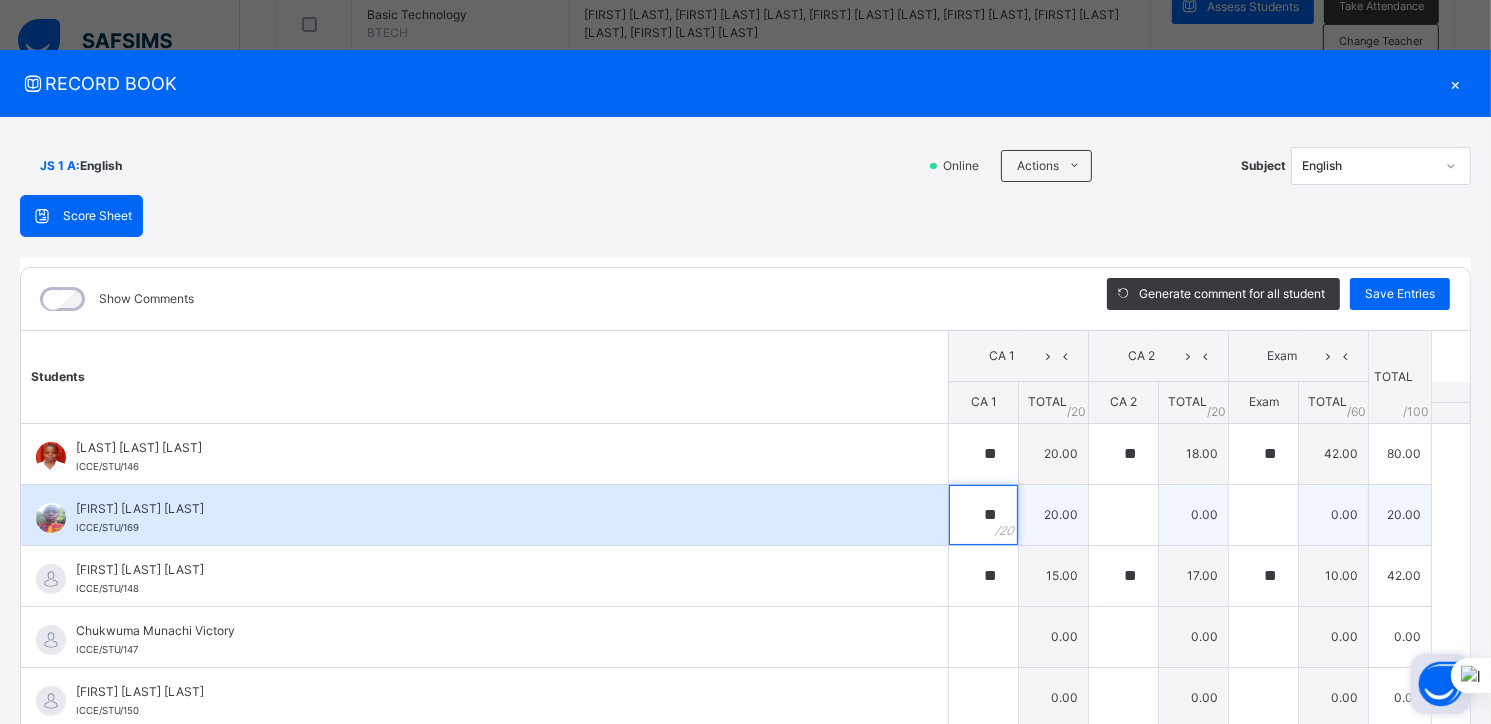 type on "**" 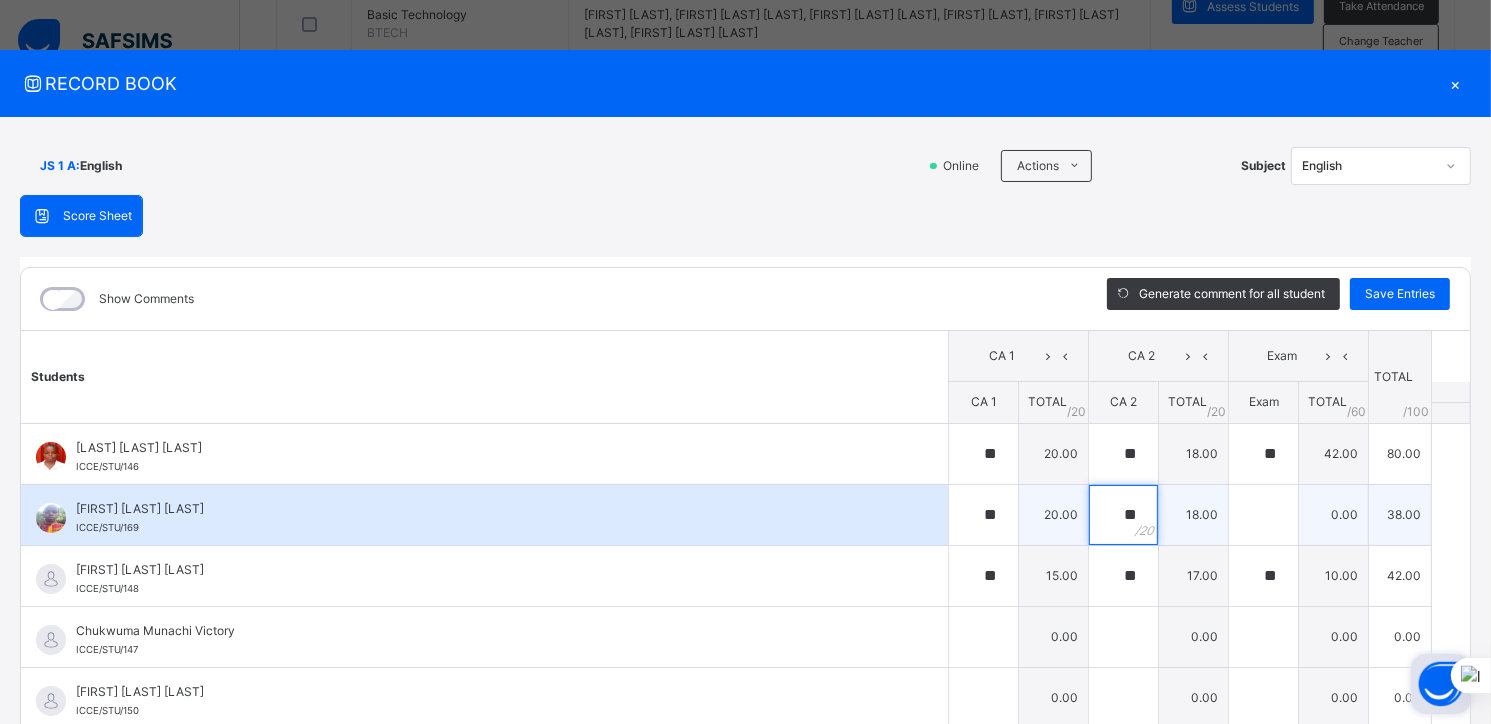 type on "**" 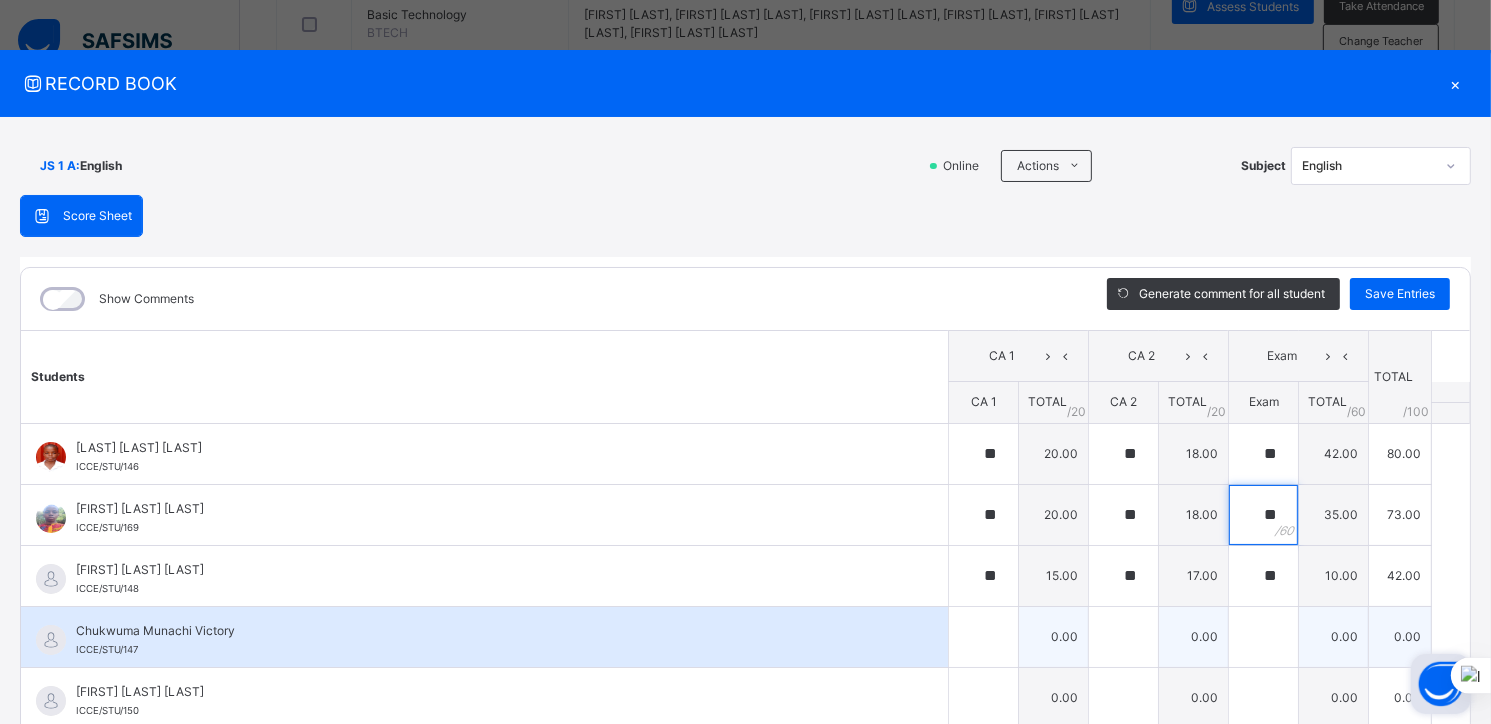 type on "**" 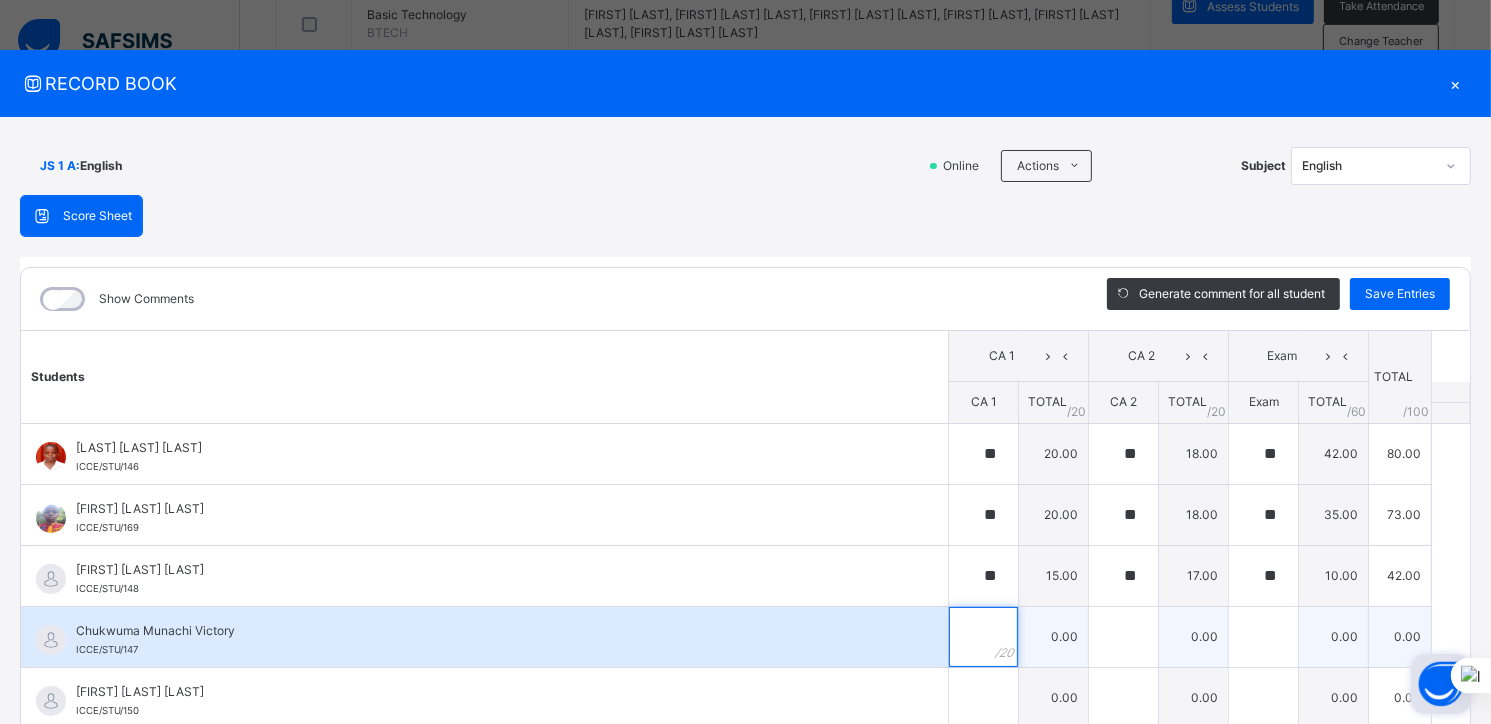 click at bounding box center (983, 637) 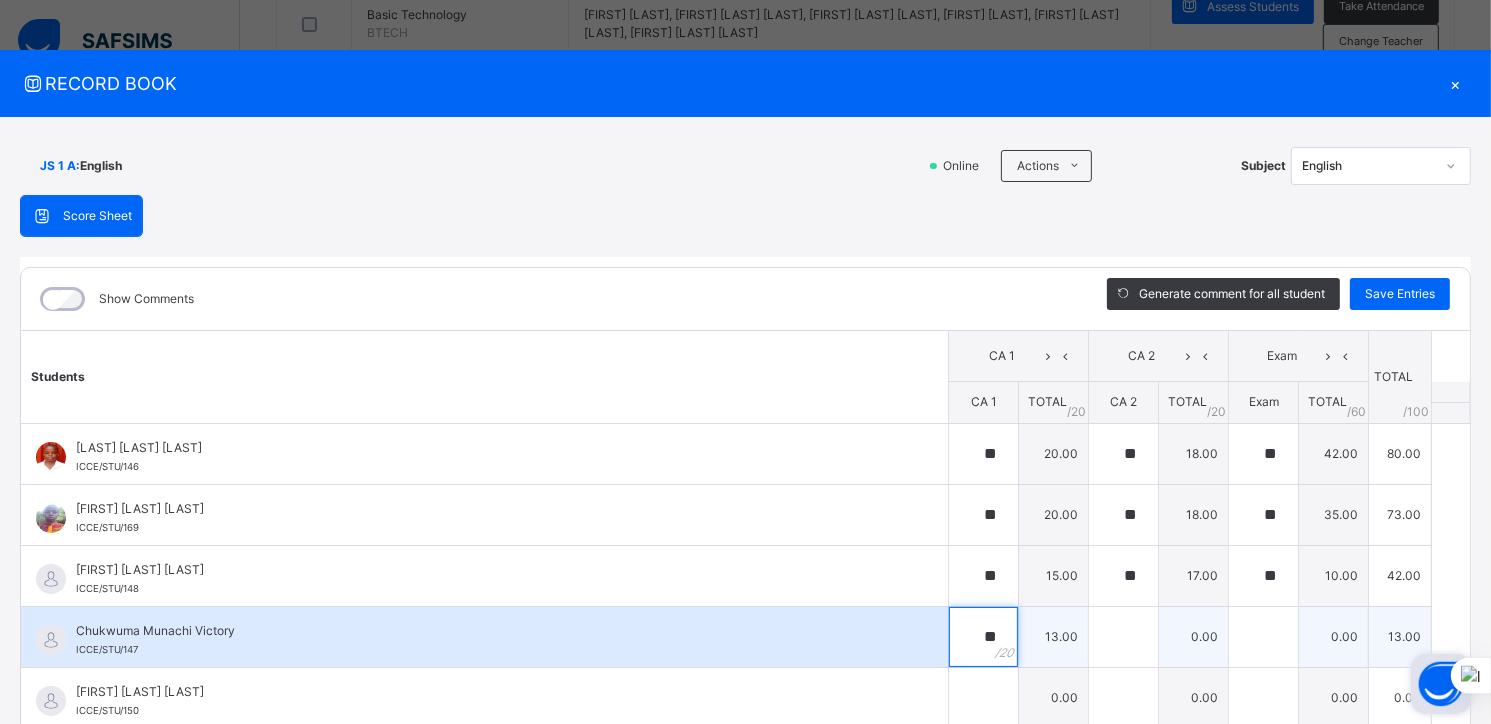type on "**" 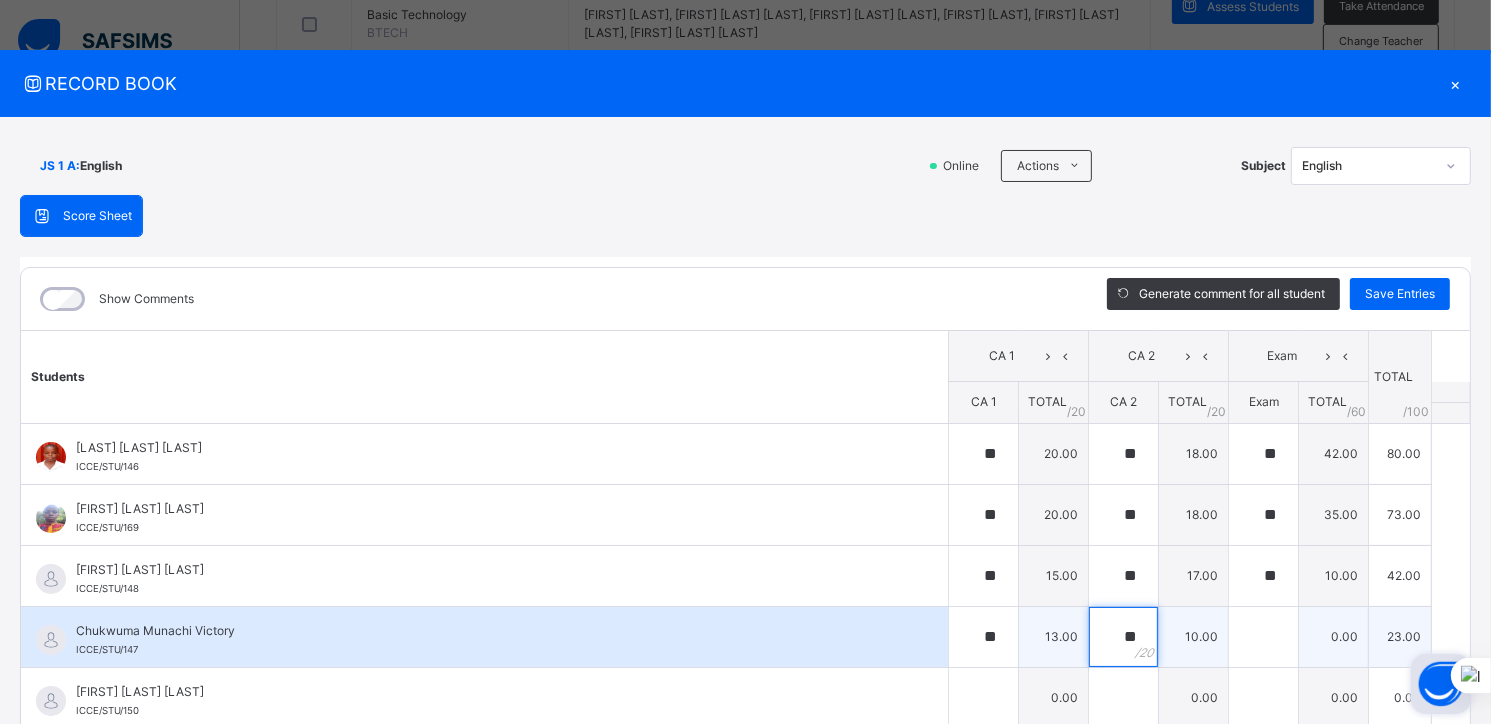 type on "**" 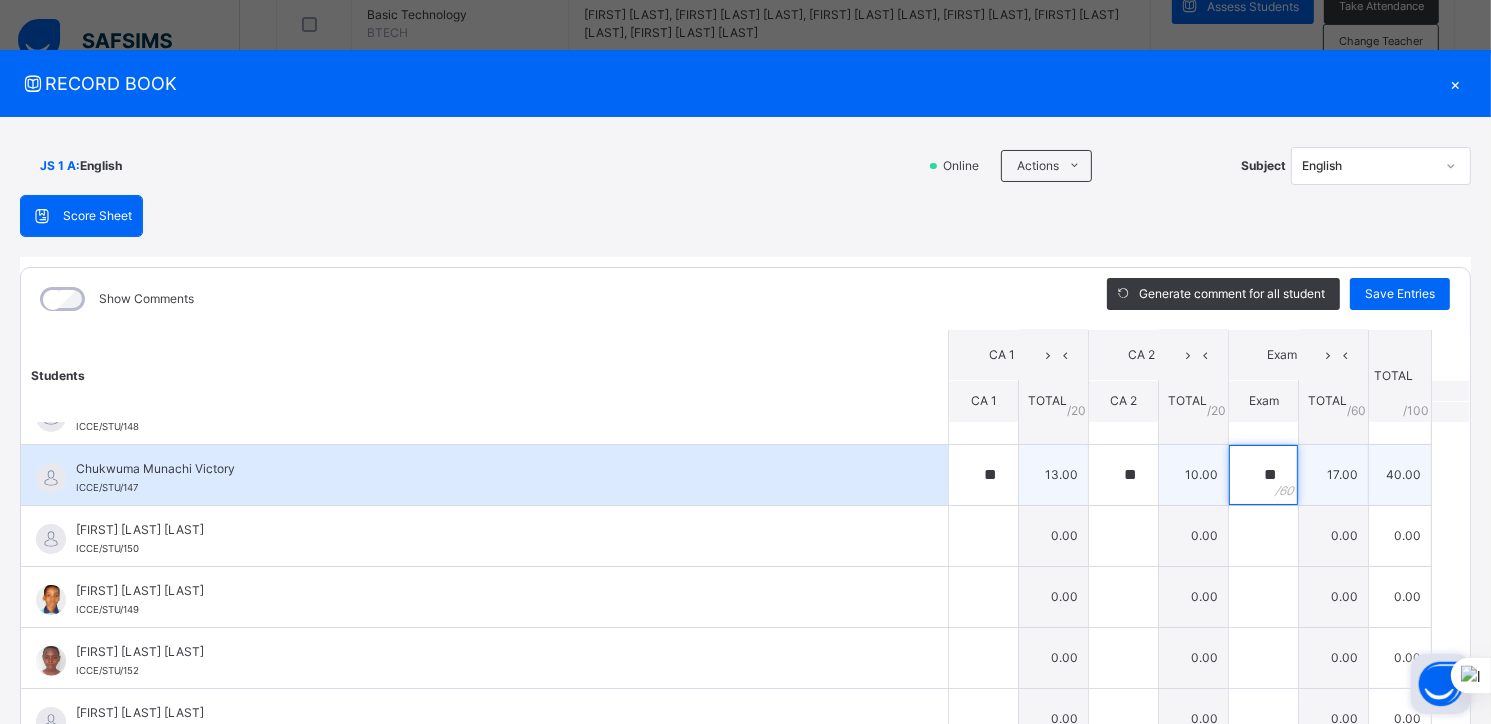 scroll, scrollTop: 159, scrollLeft: 0, axis: vertical 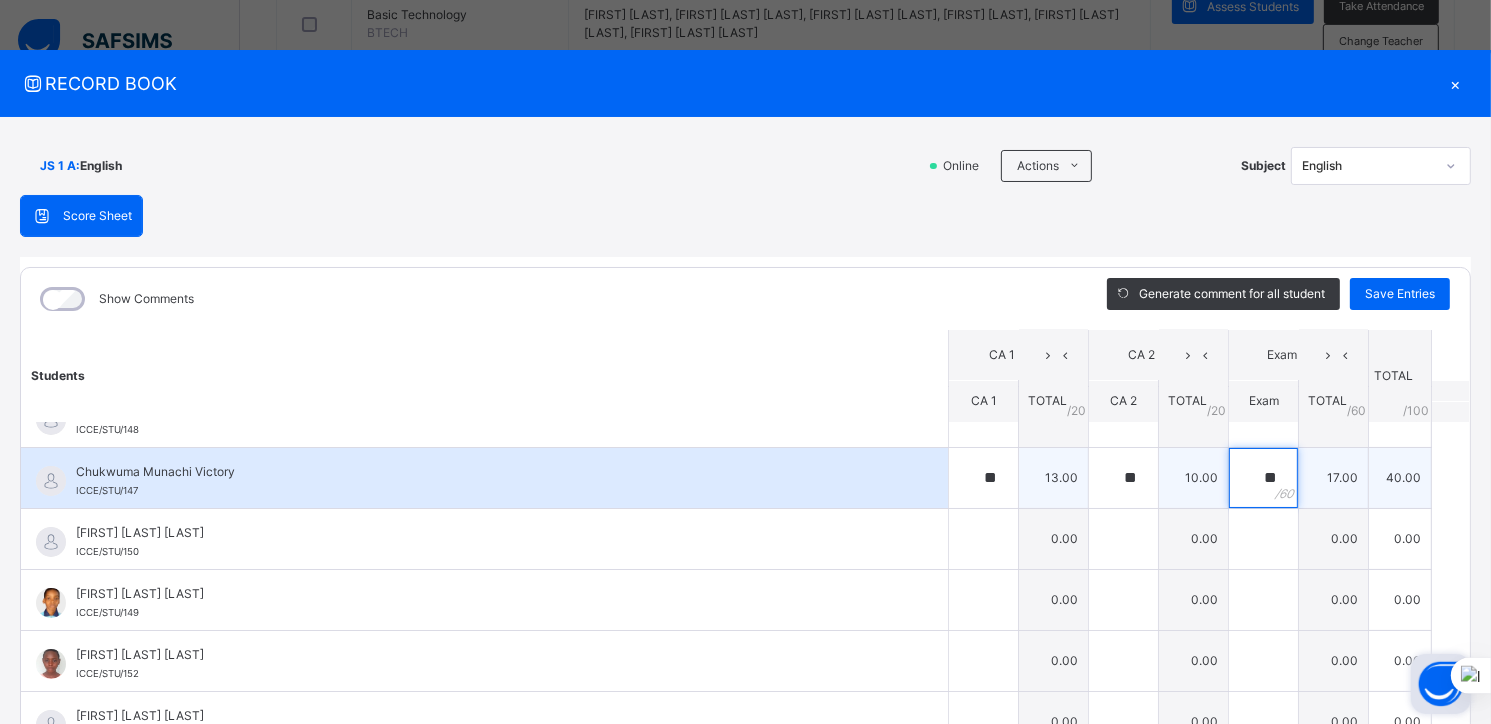 type on "**" 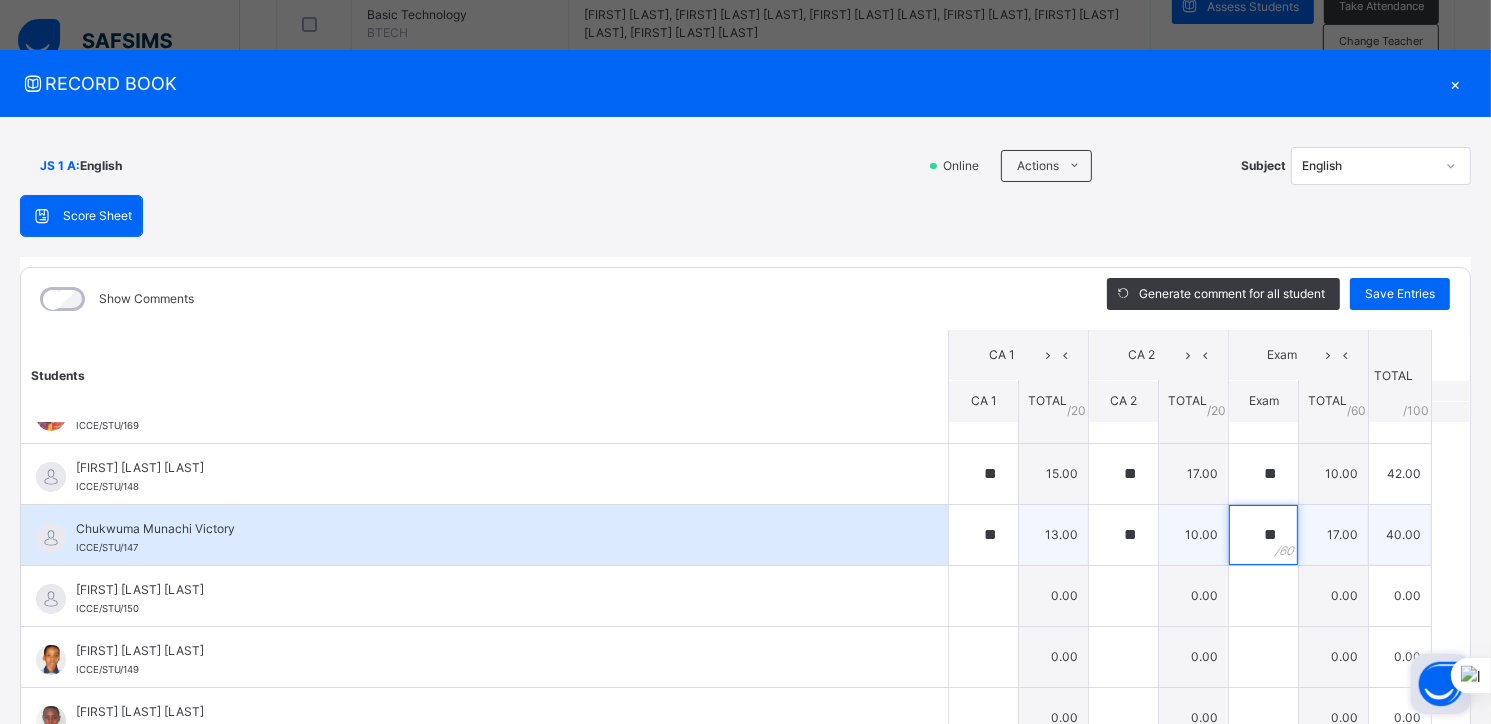 scroll, scrollTop: 0, scrollLeft: 0, axis: both 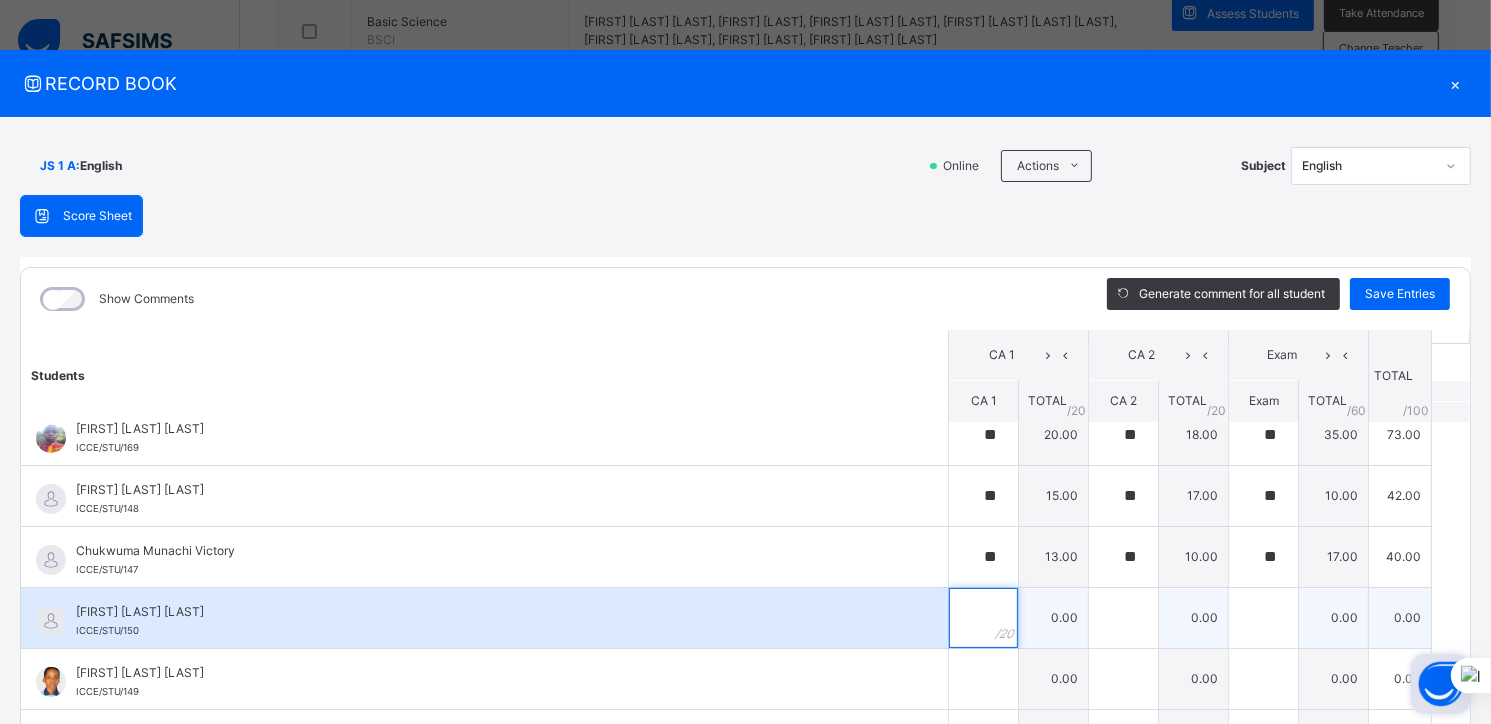 click at bounding box center [983, 618] 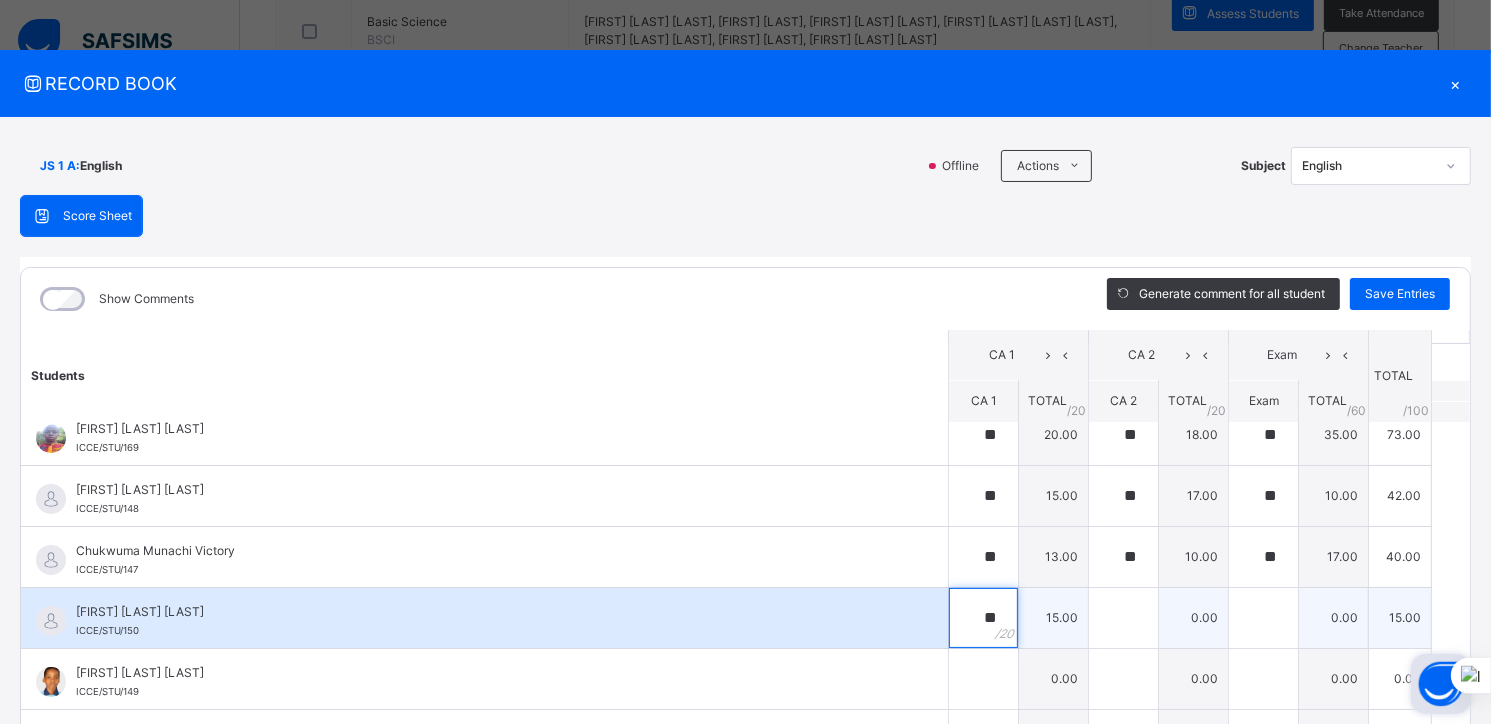 type on "**" 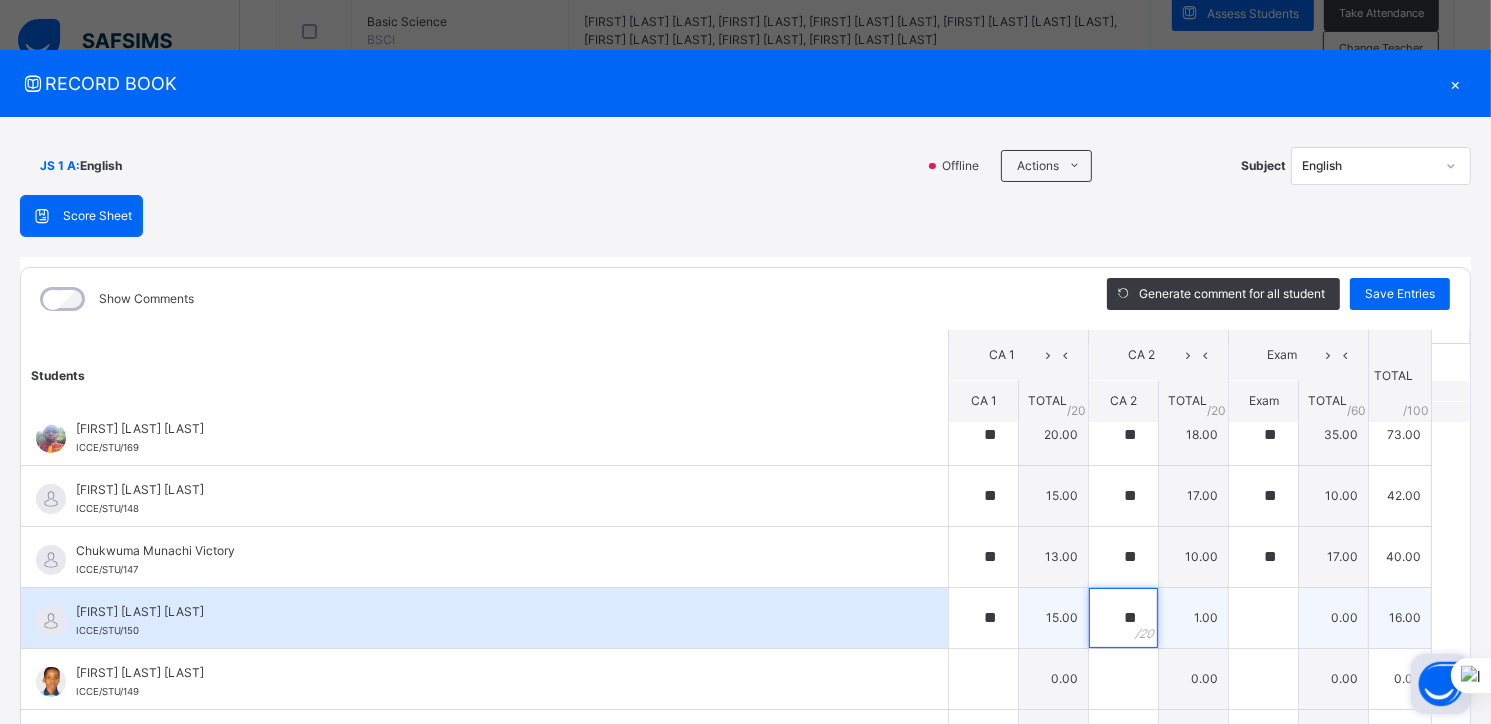 type on "**" 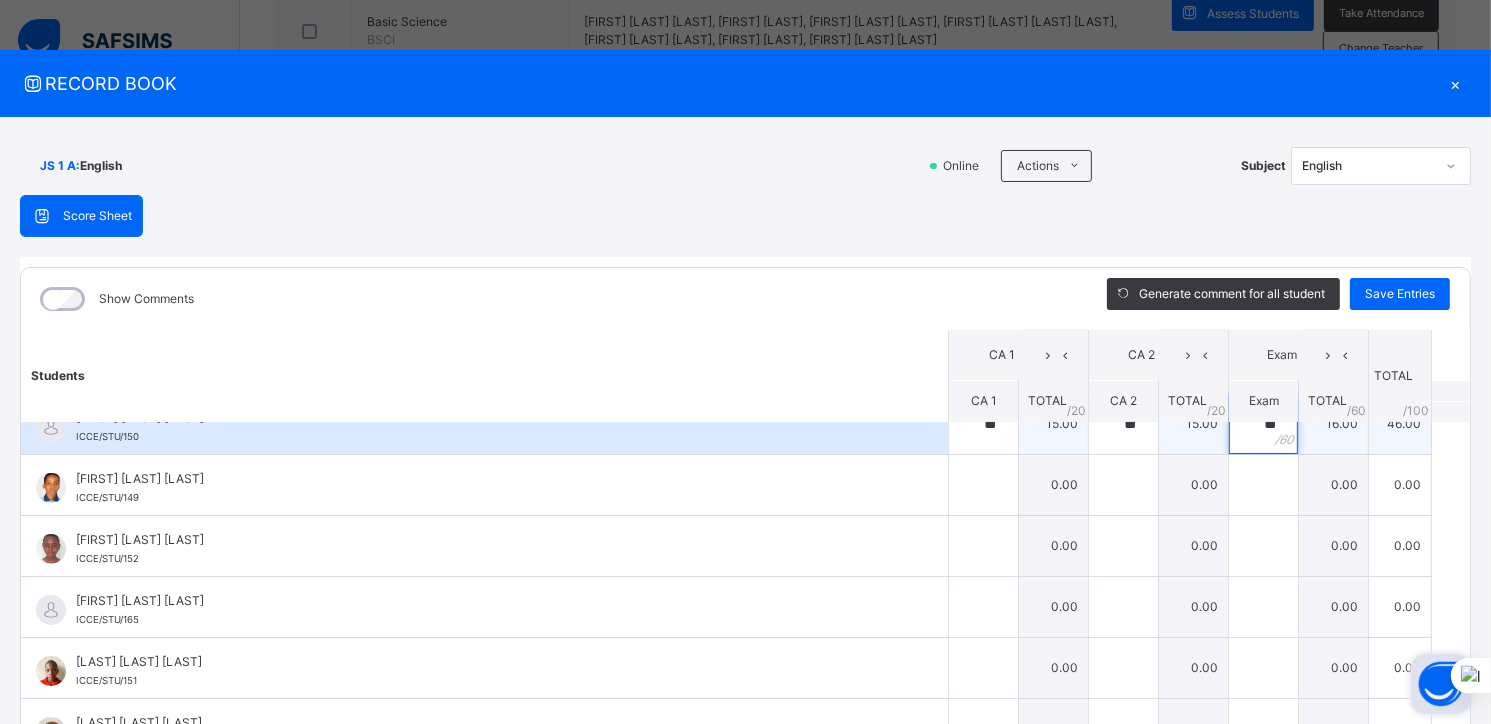 scroll, scrollTop: 276, scrollLeft: 0, axis: vertical 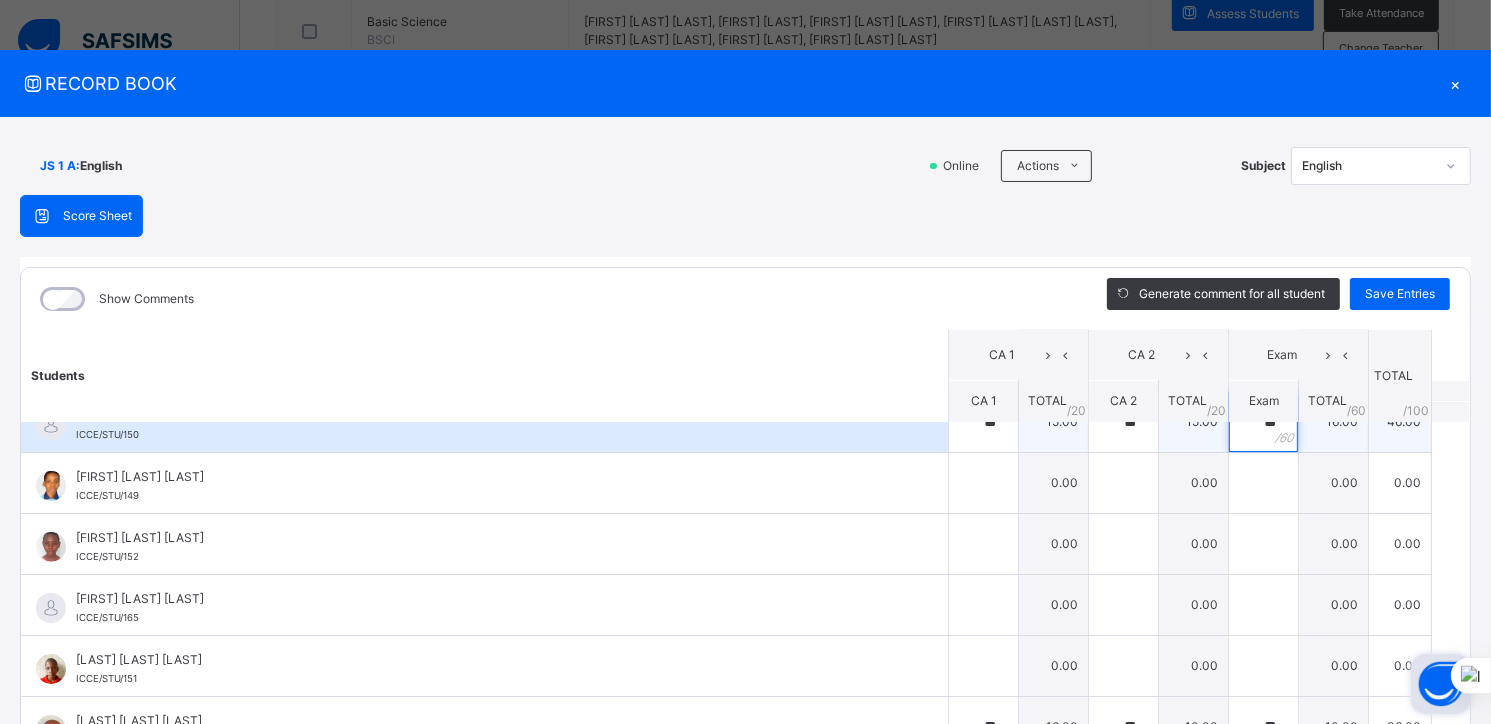 type on "**" 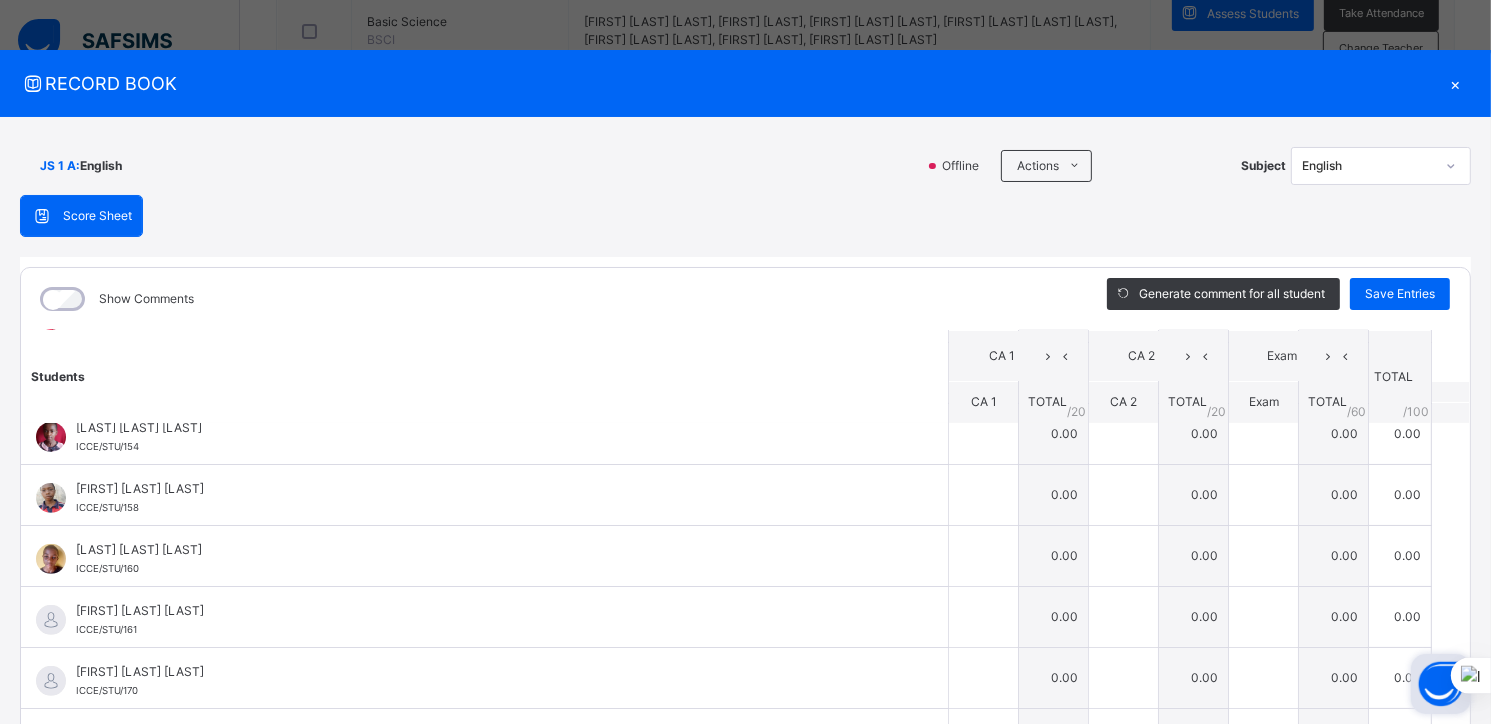 scroll, scrollTop: 755, scrollLeft: 0, axis: vertical 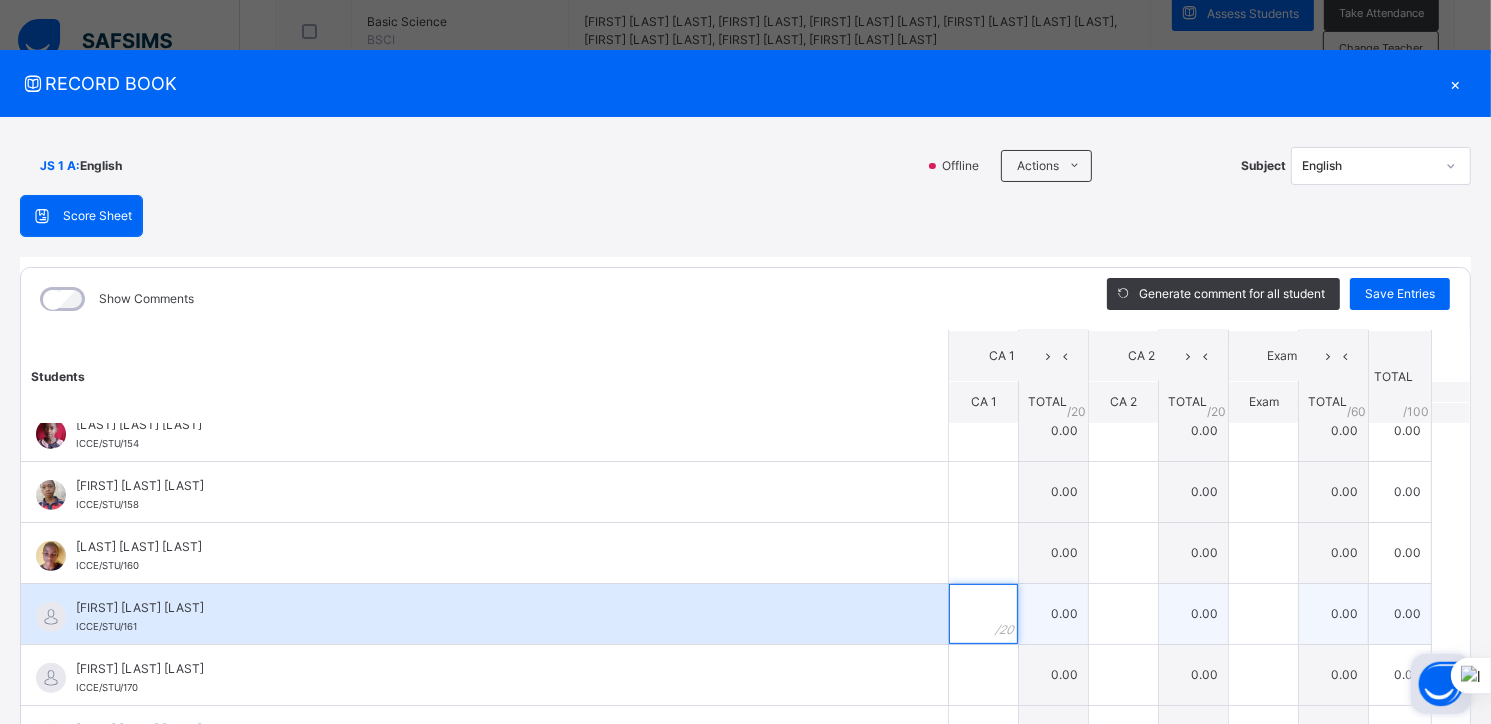 click at bounding box center [983, 614] 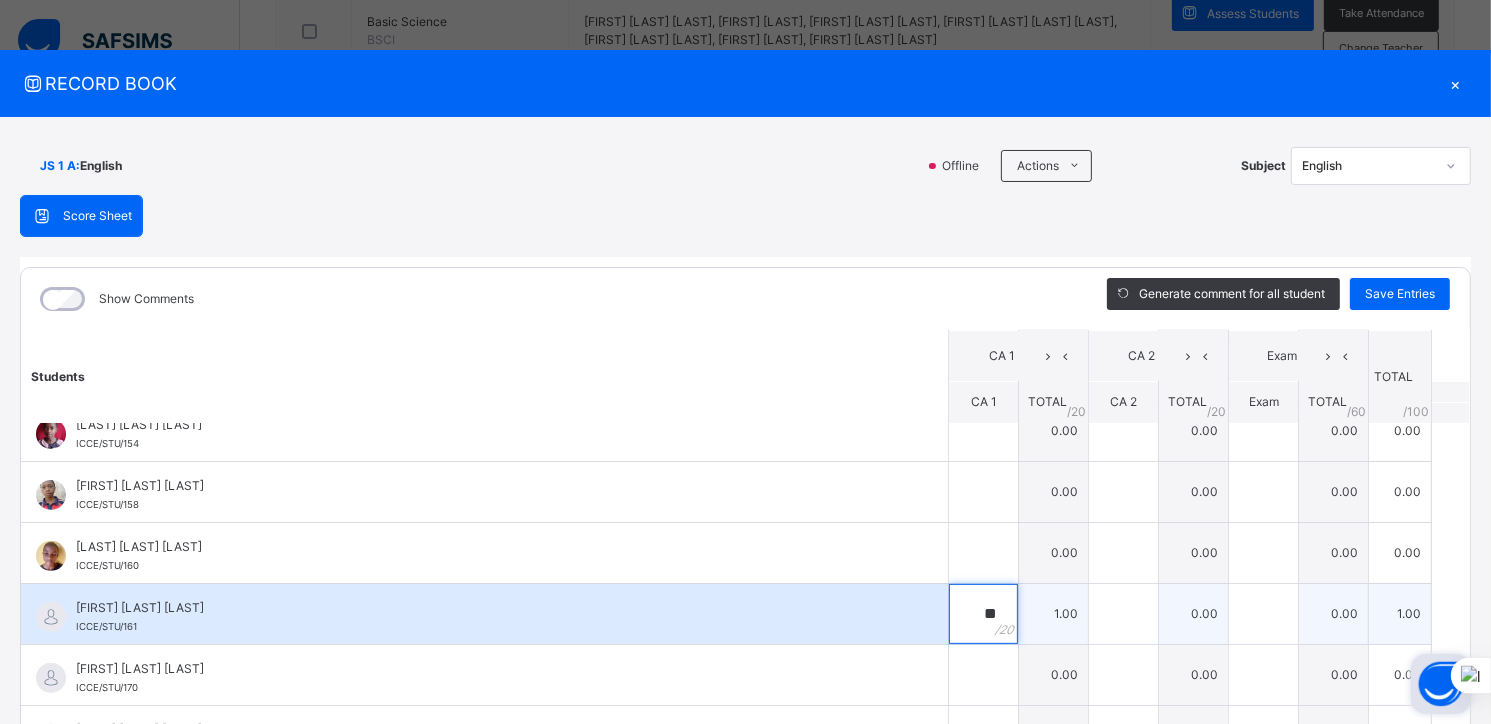 type on "**" 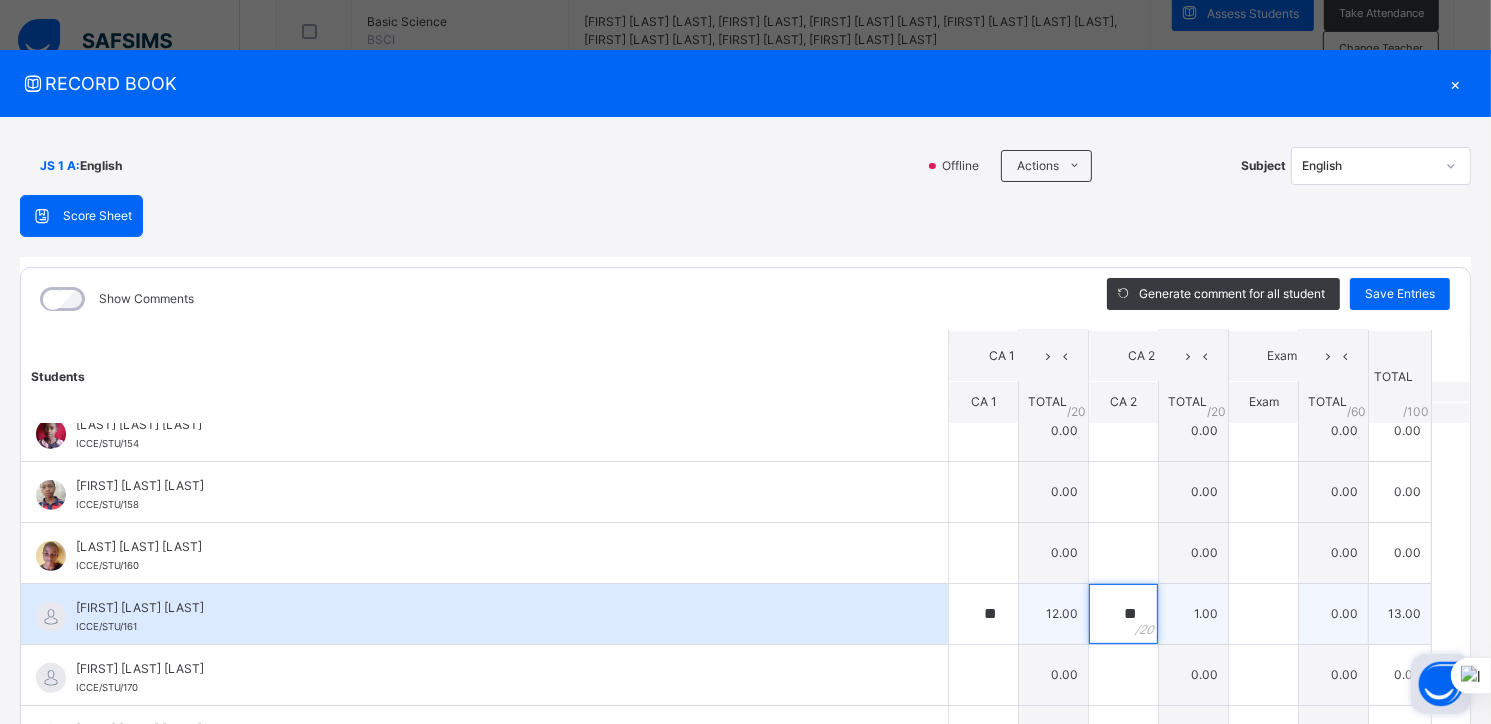 type on "**" 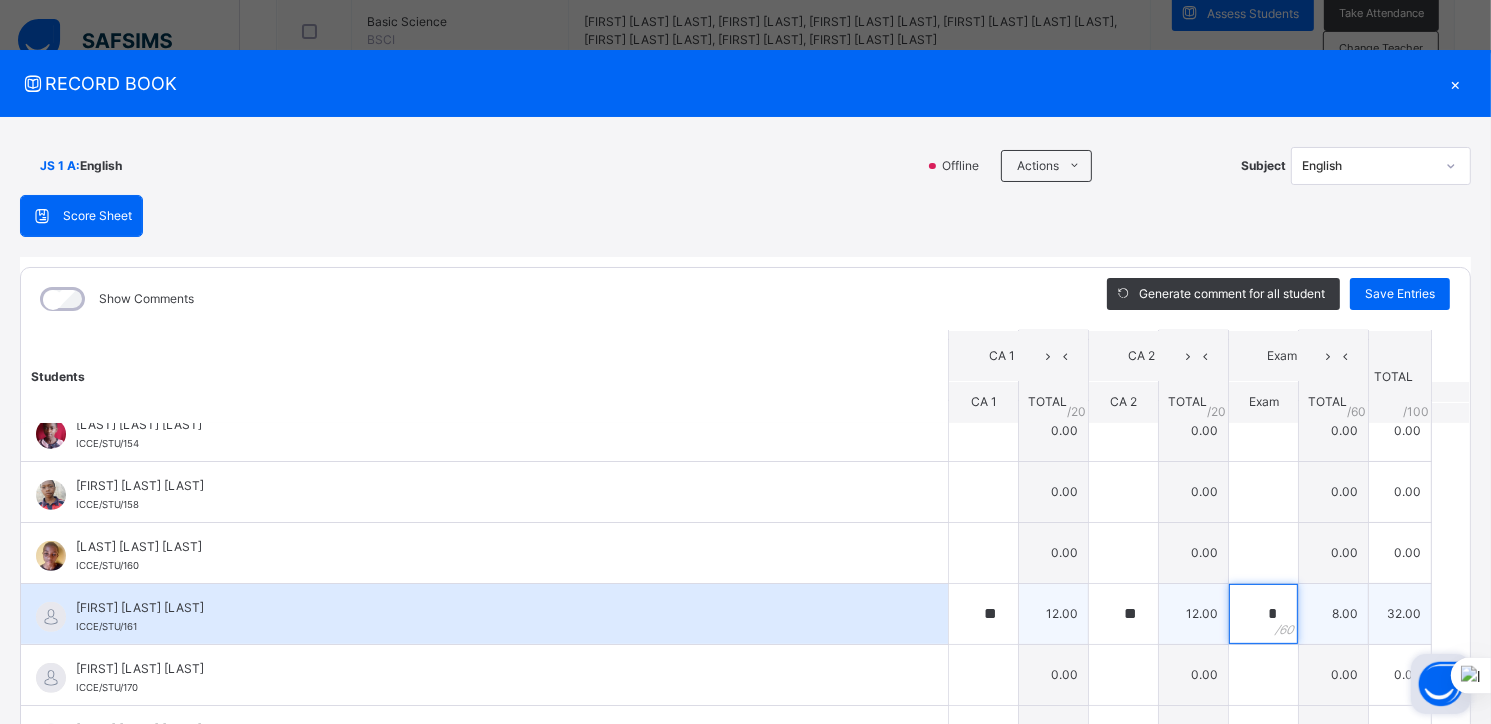 type on "*" 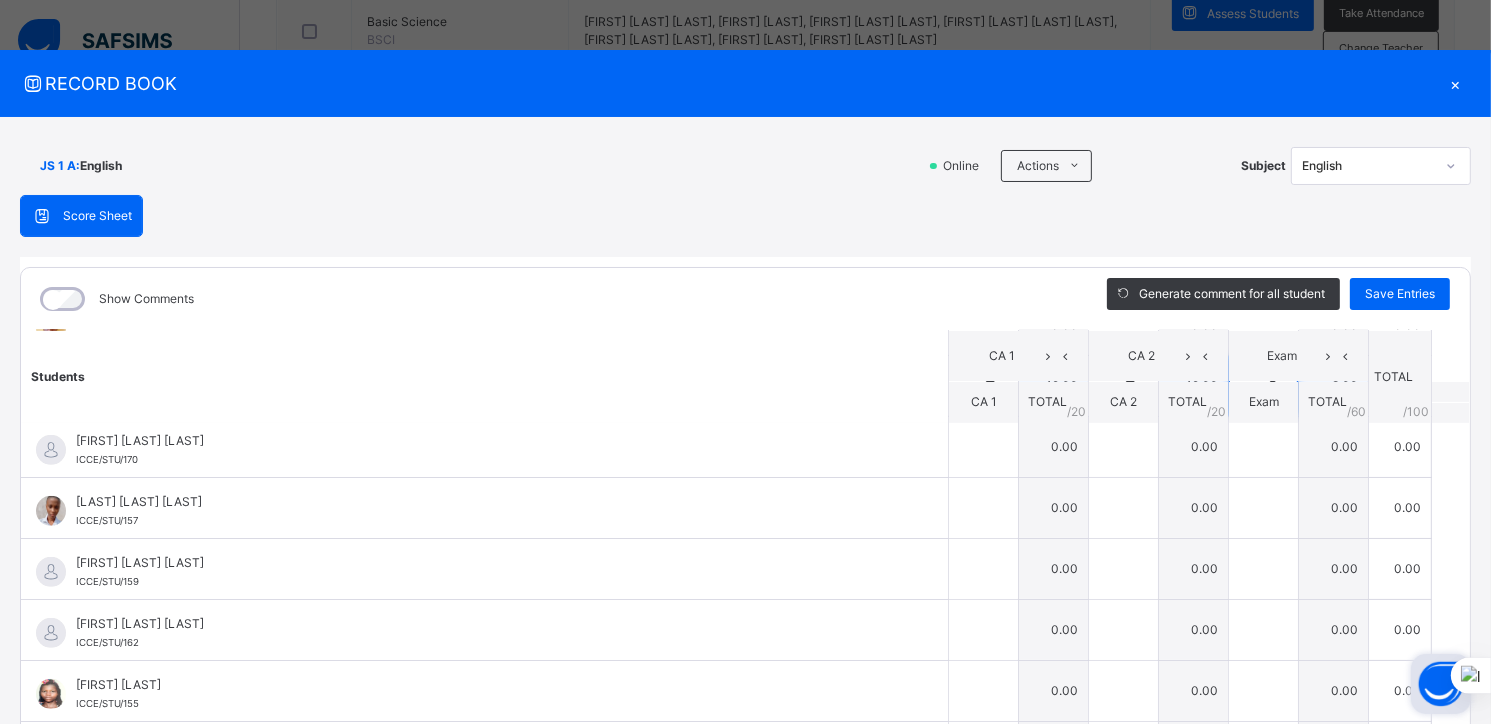 scroll, scrollTop: 991, scrollLeft: 0, axis: vertical 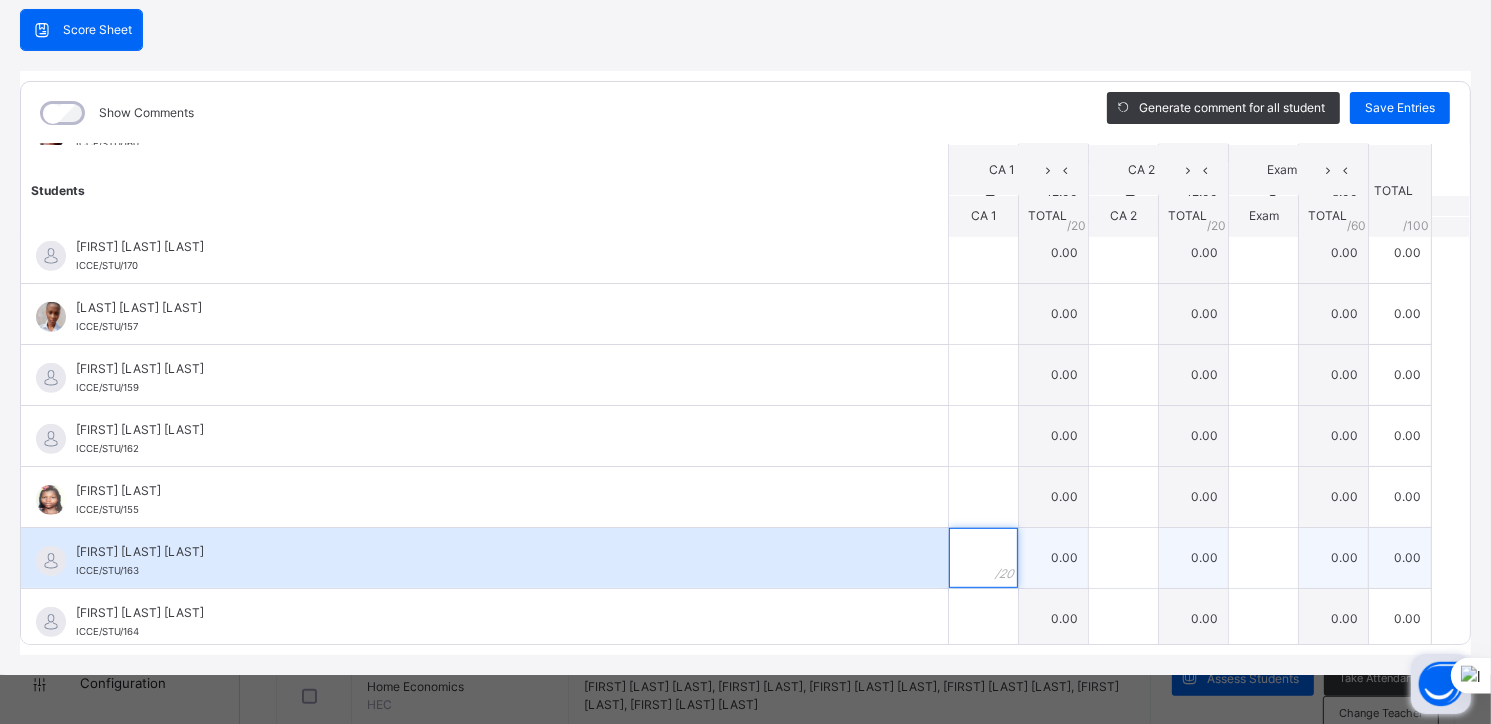 click at bounding box center (983, 558) 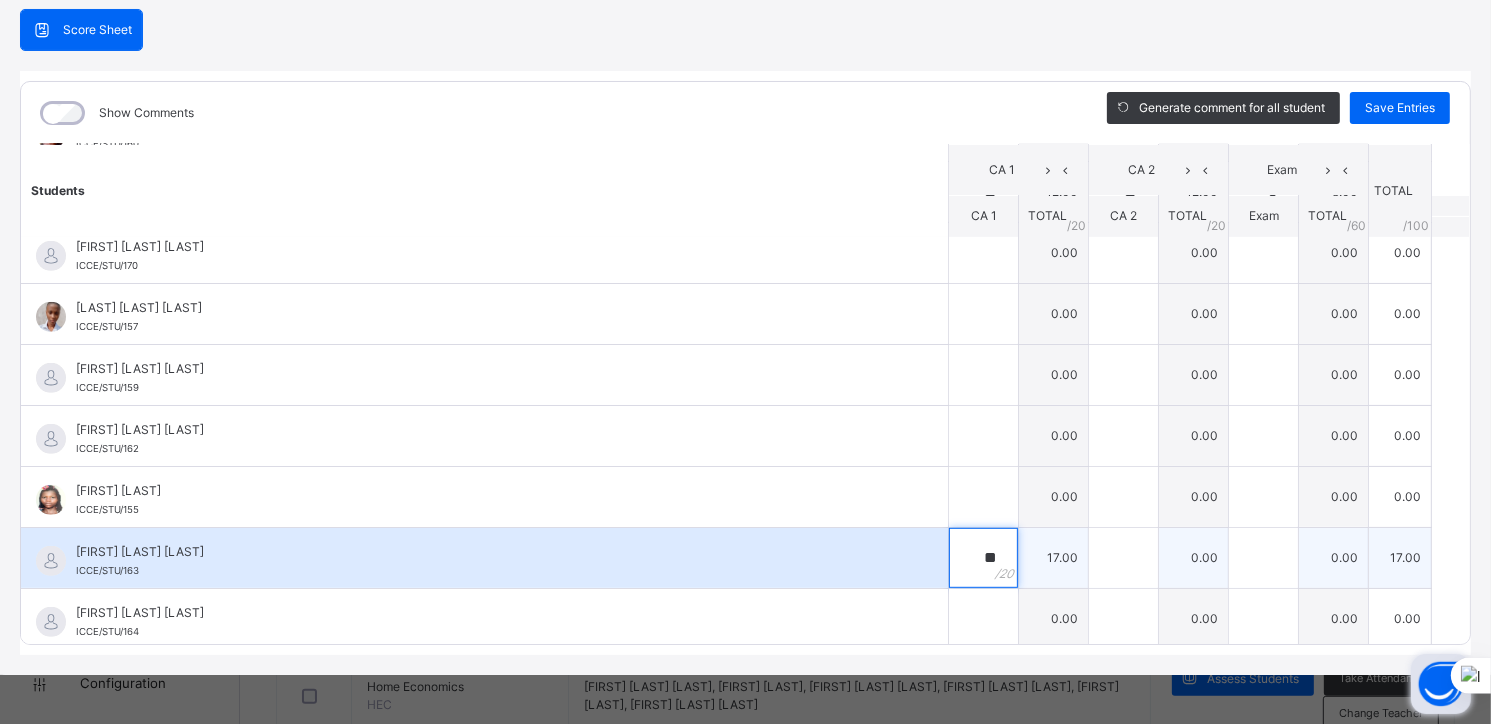 type on "**" 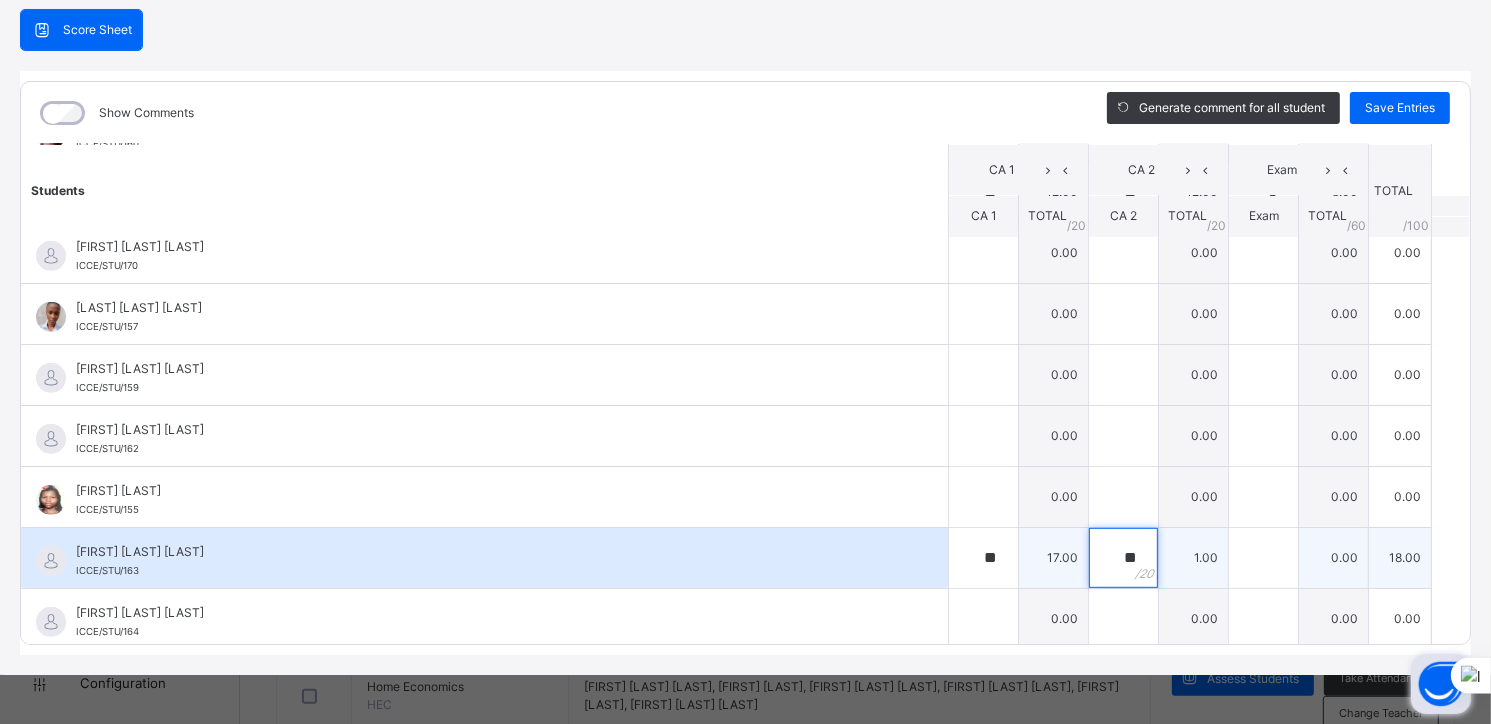 type on "**" 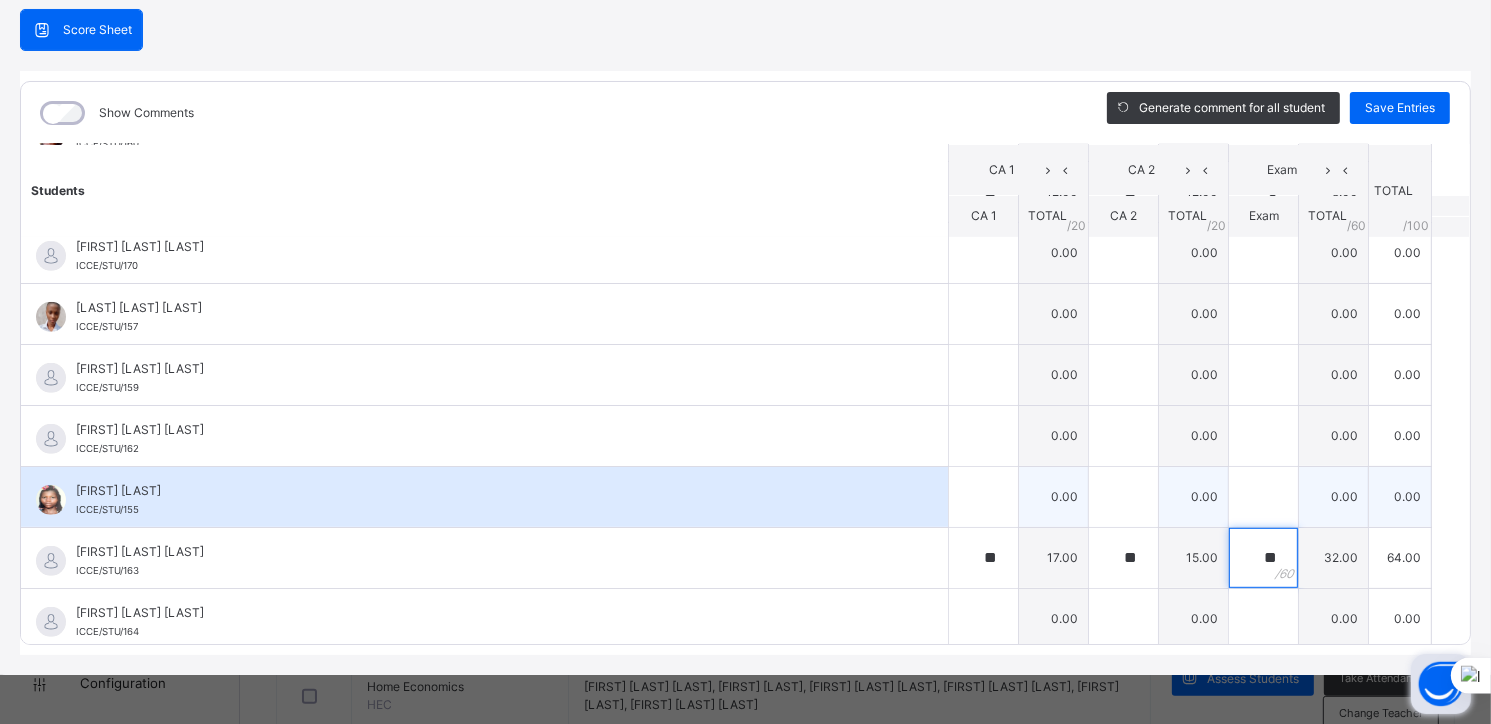 type on "**" 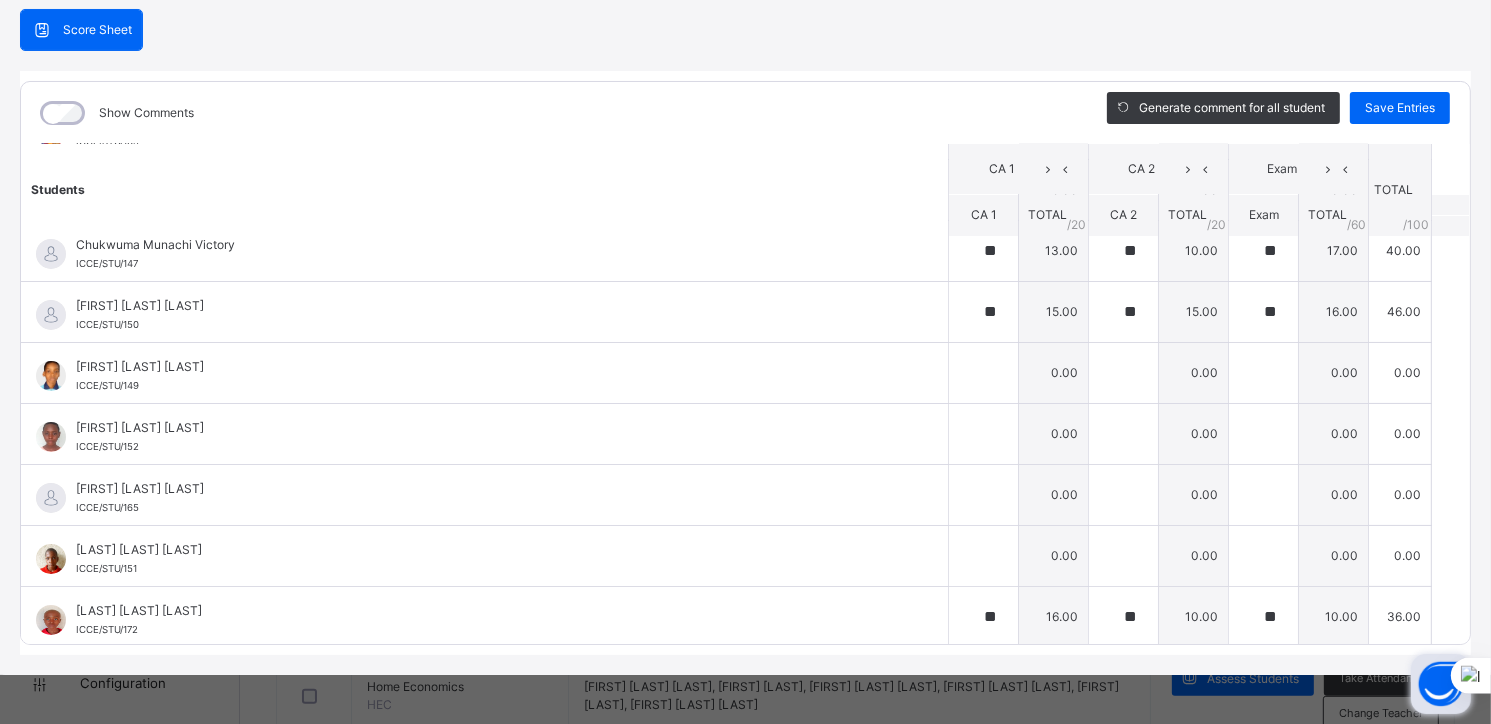 scroll, scrollTop: 201, scrollLeft: 0, axis: vertical 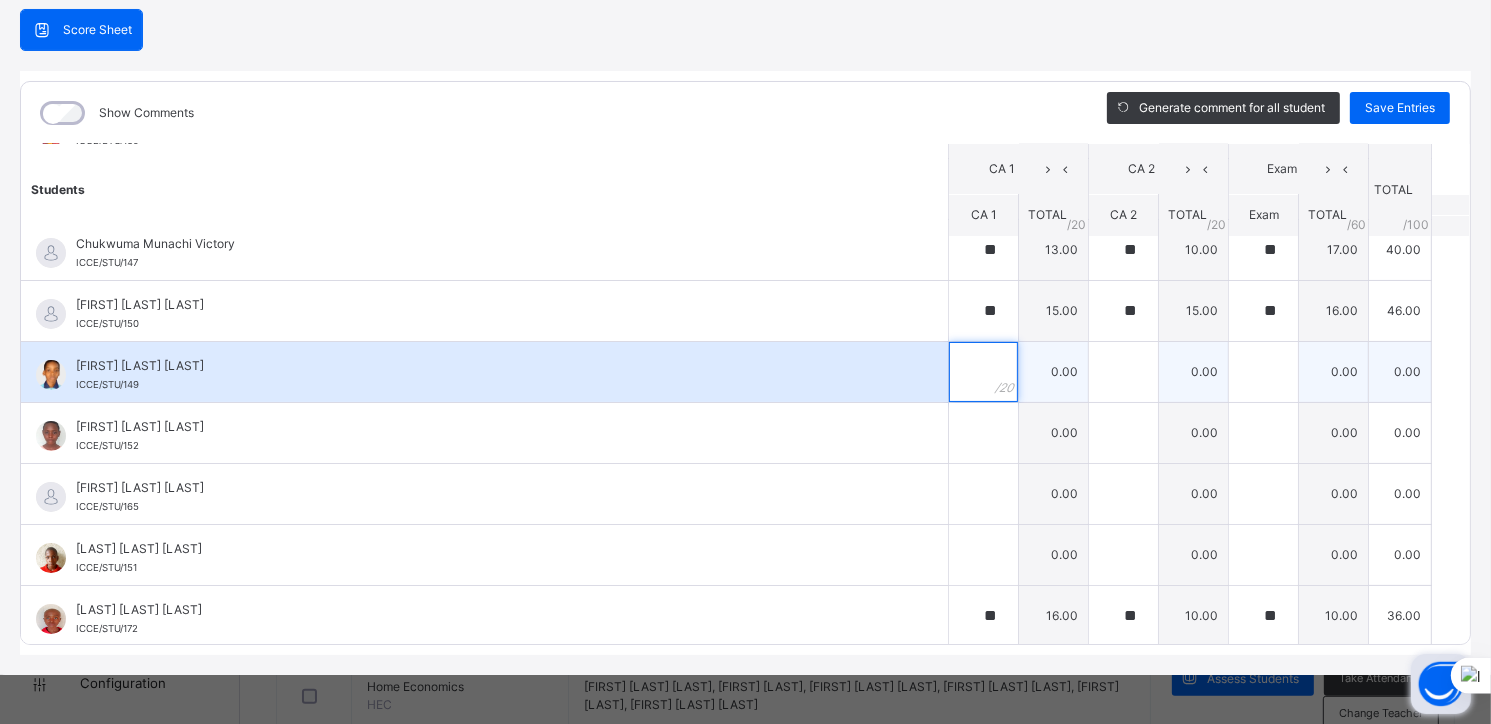 click at bounding box center [983, 372] 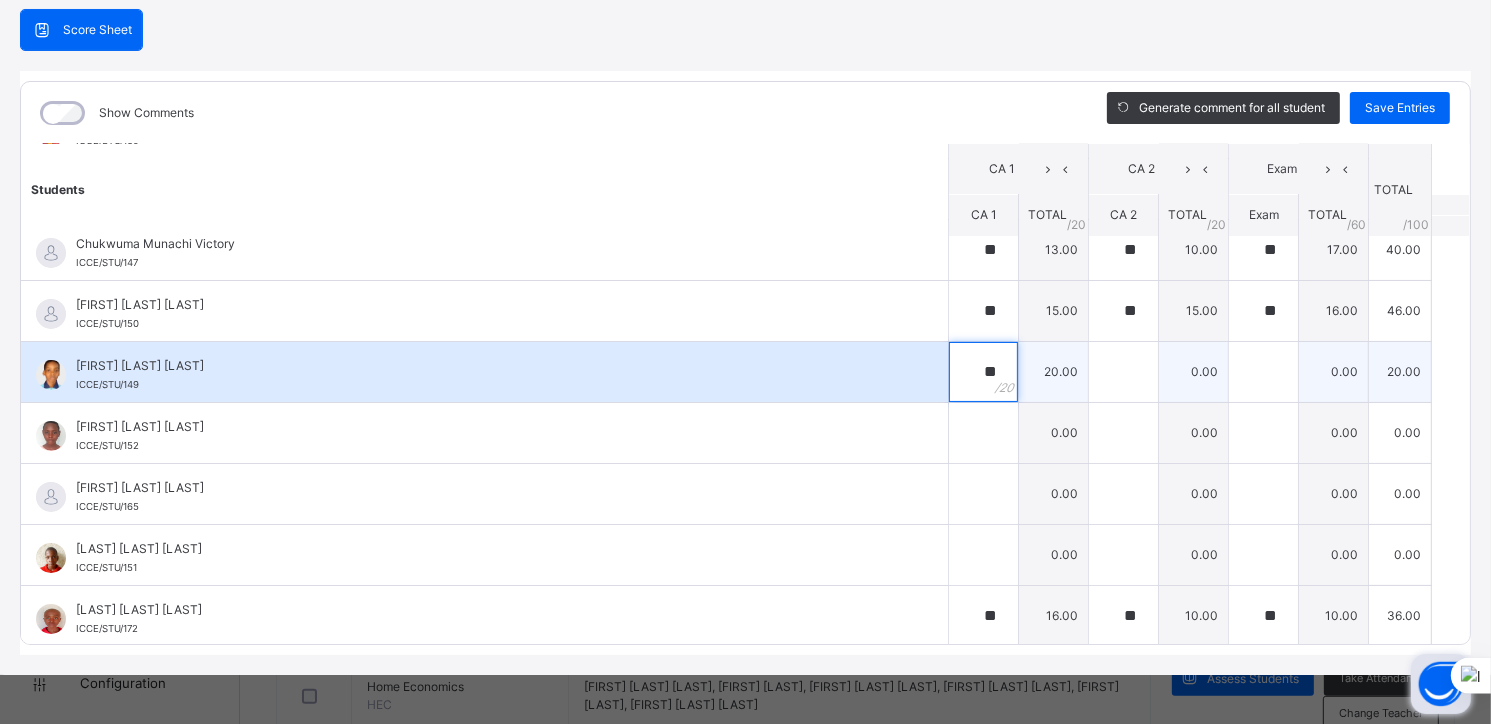 type on "**" 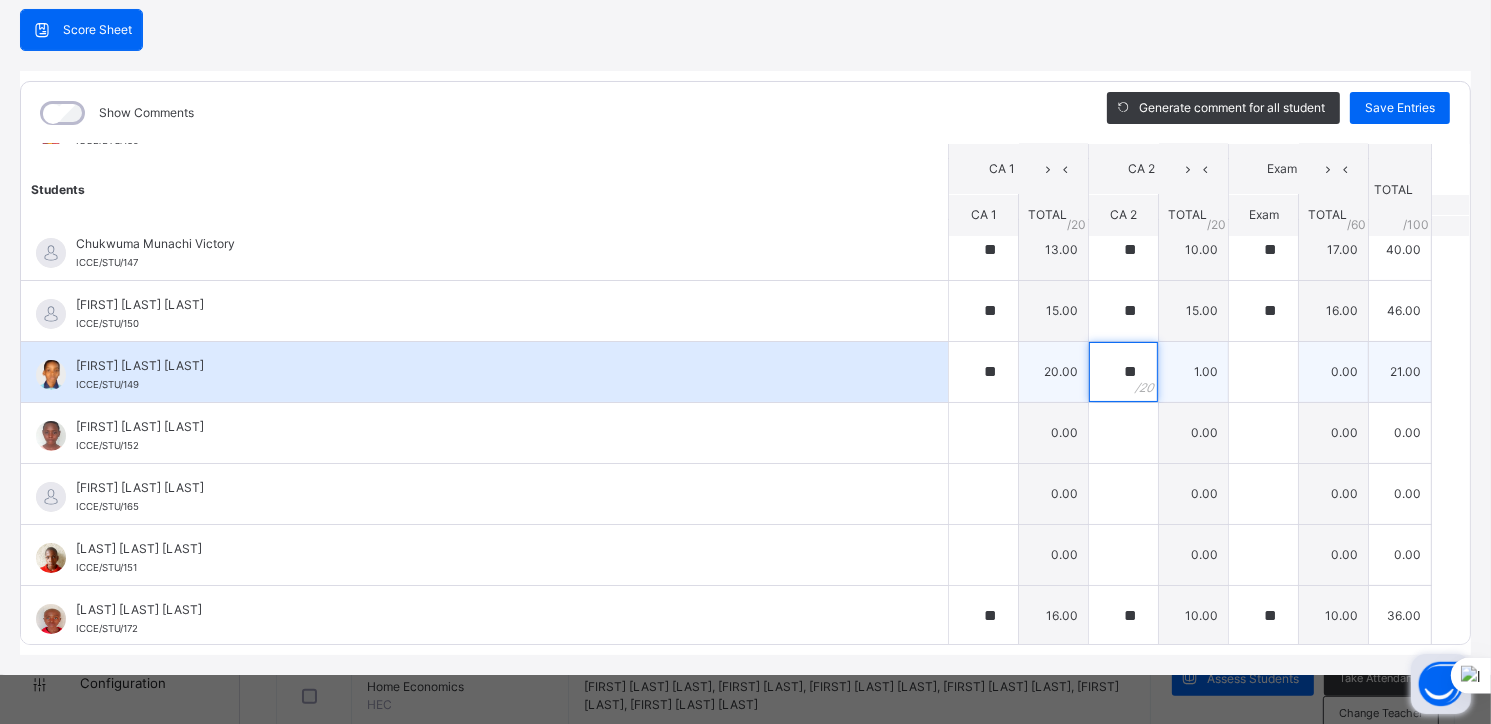 type on "**" 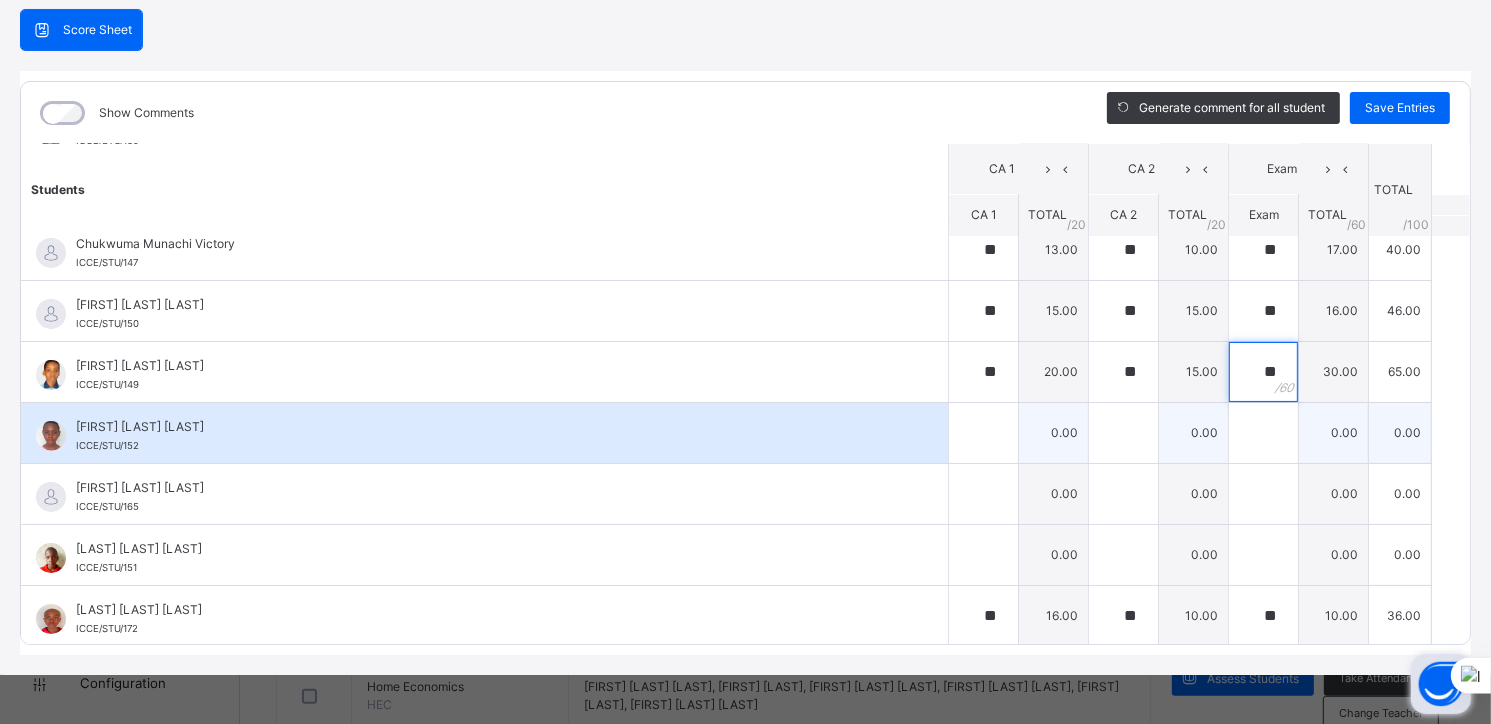 type on "**" 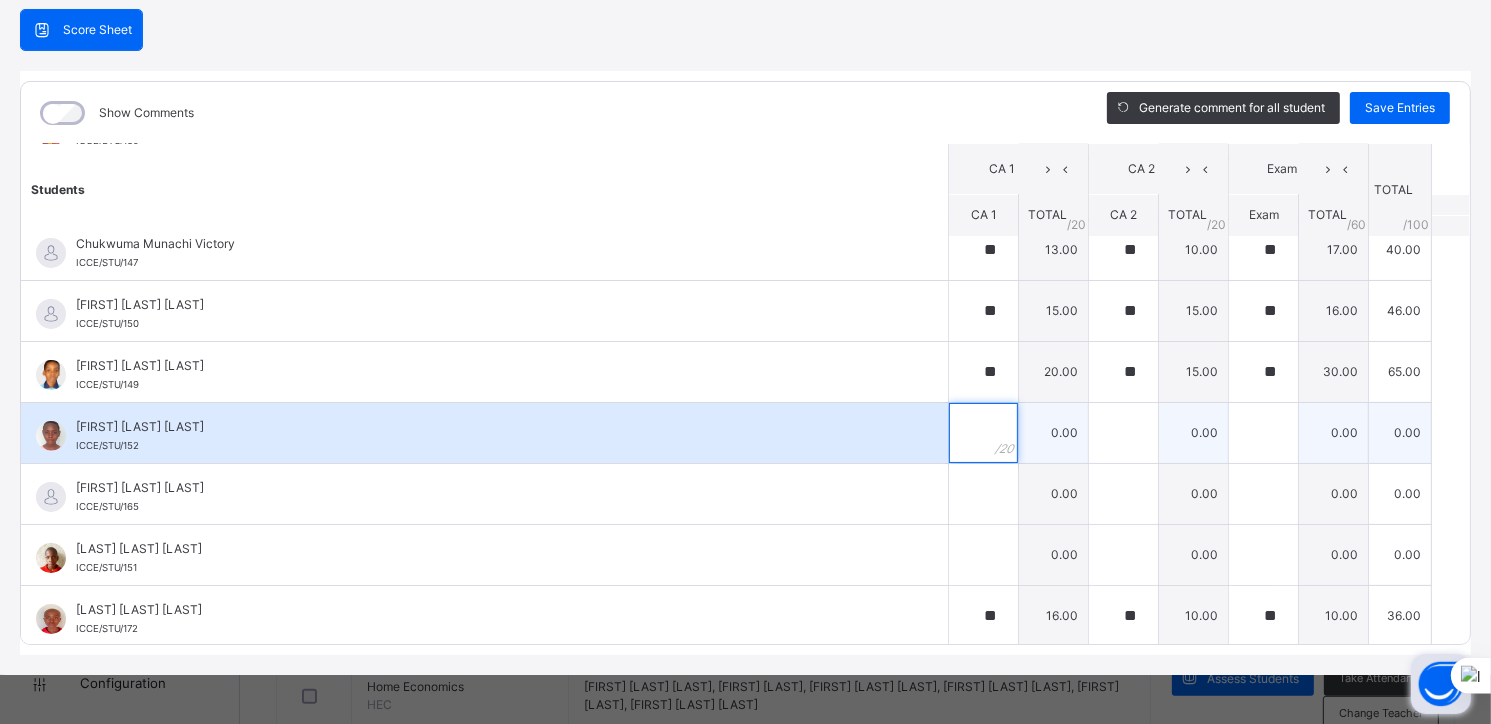 click at bounding box center (983, 433) 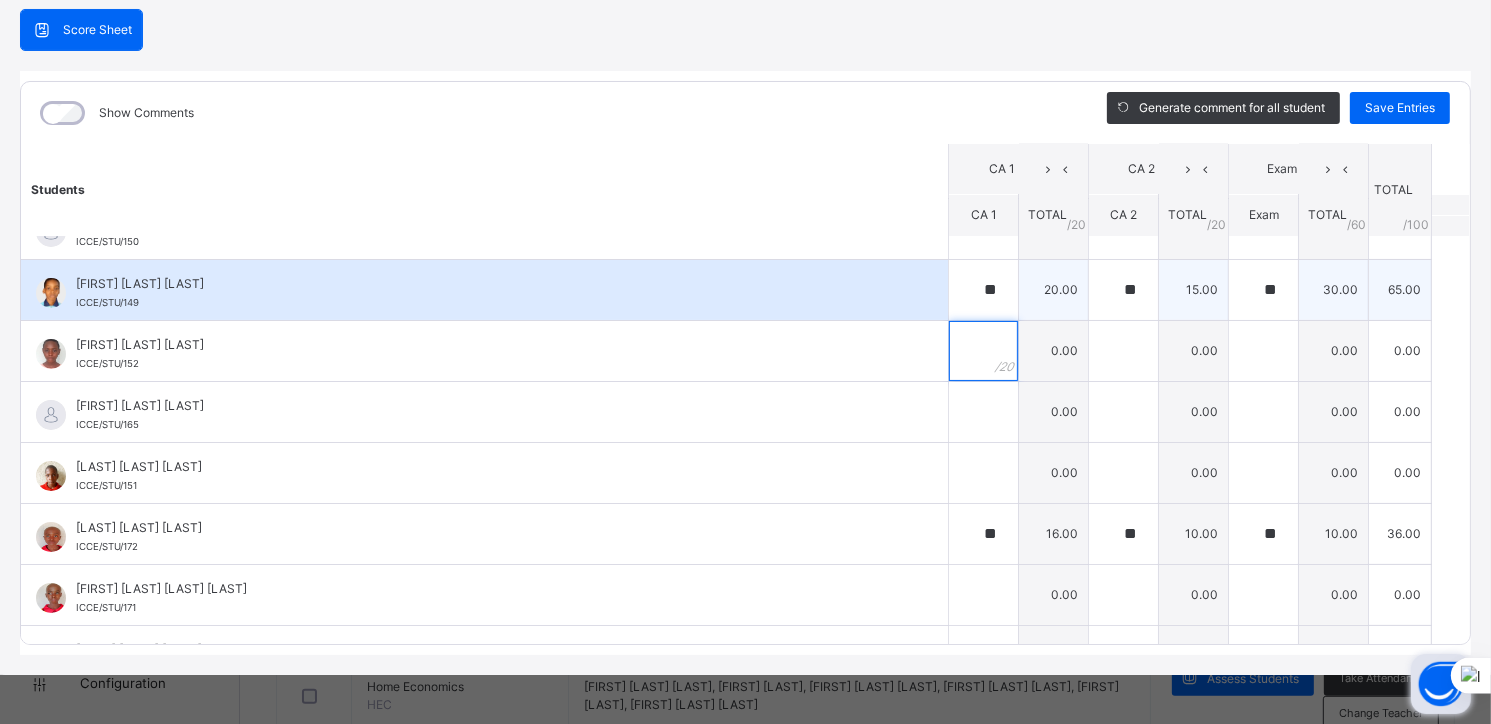 scroll, scrollTop: 289, scrollLeft: 0, axis: vertical 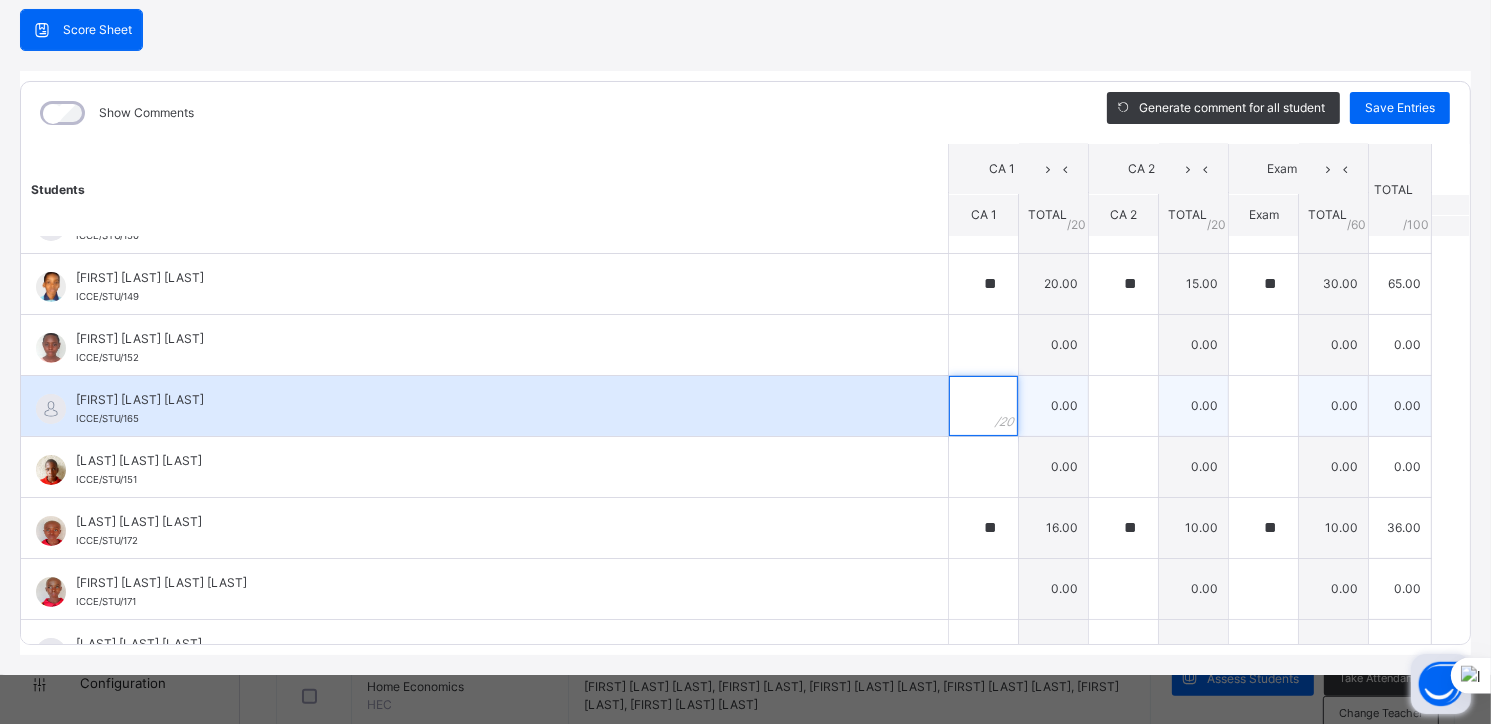 click at bounding box center (983, 406) 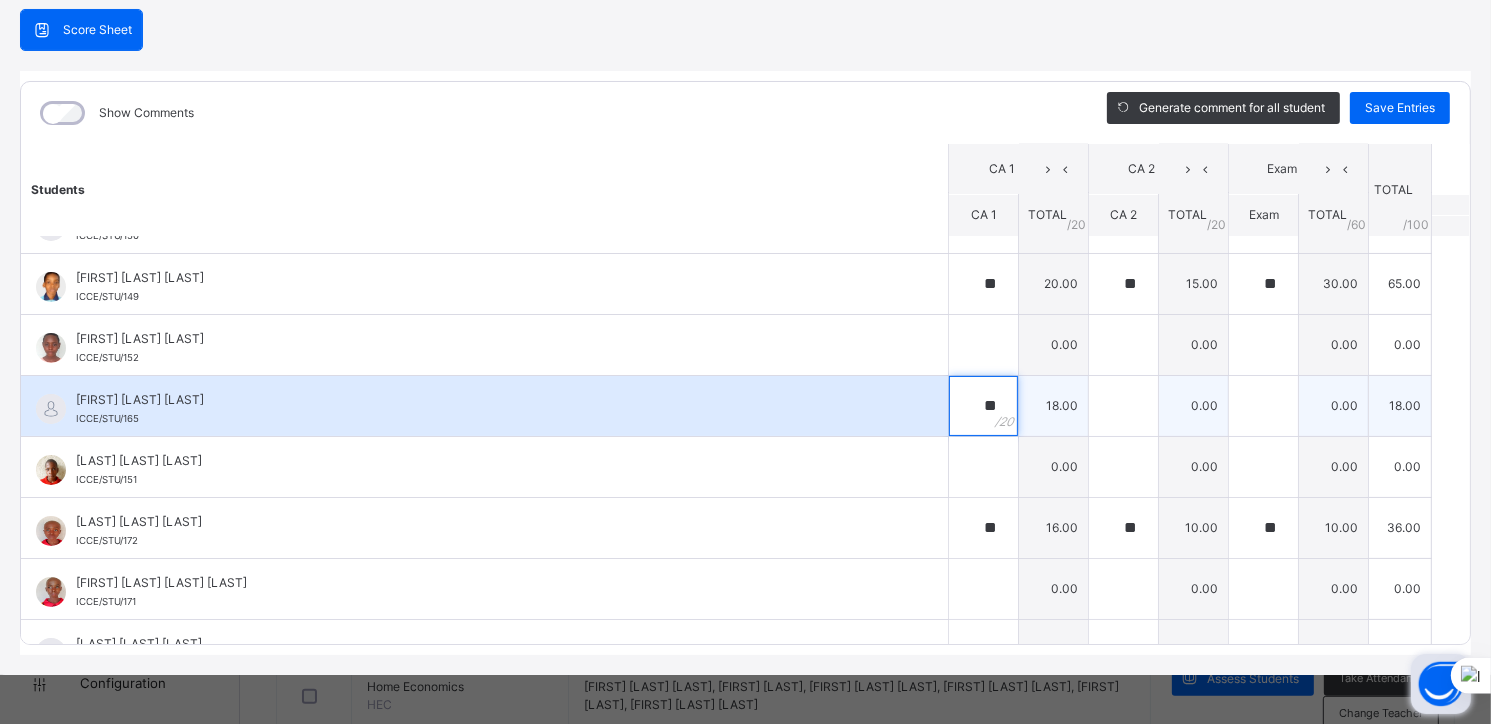 type on "**" 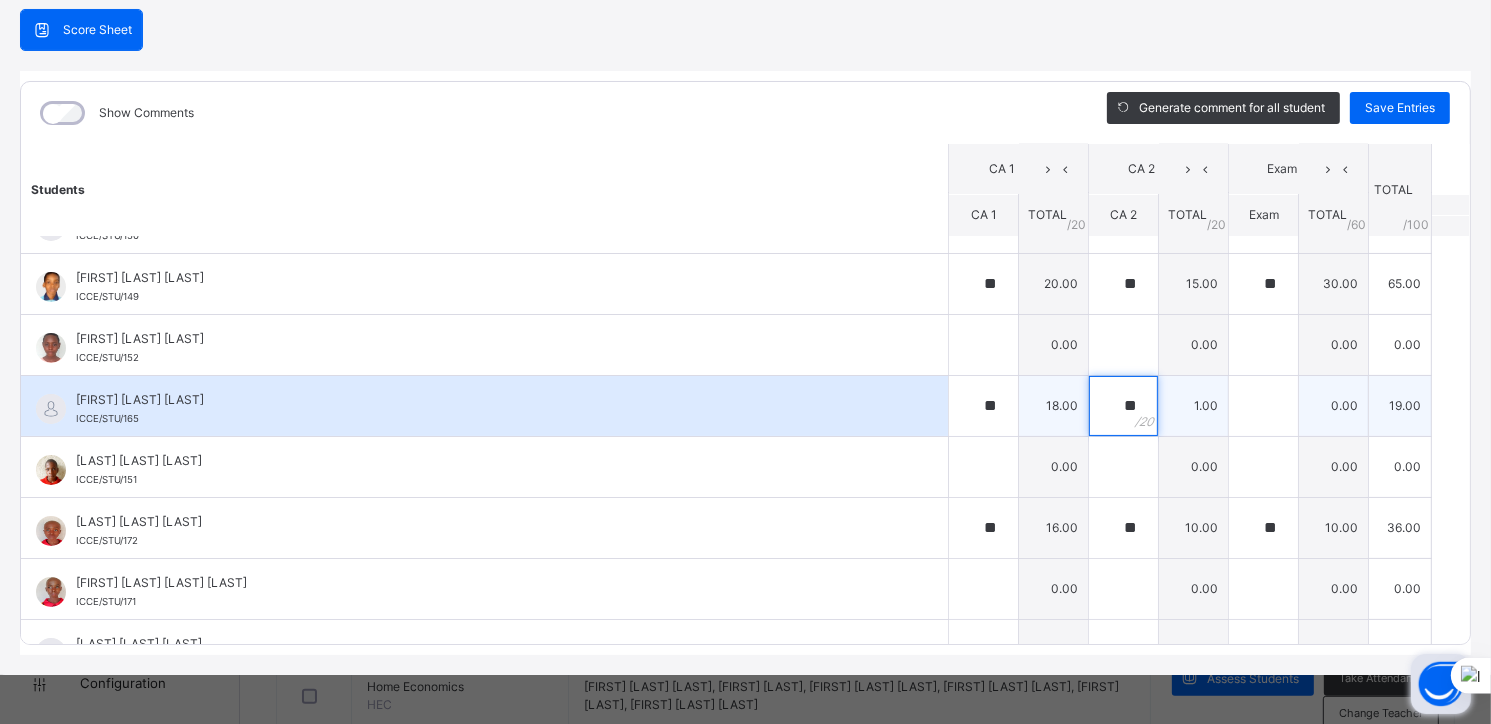 type on "**" 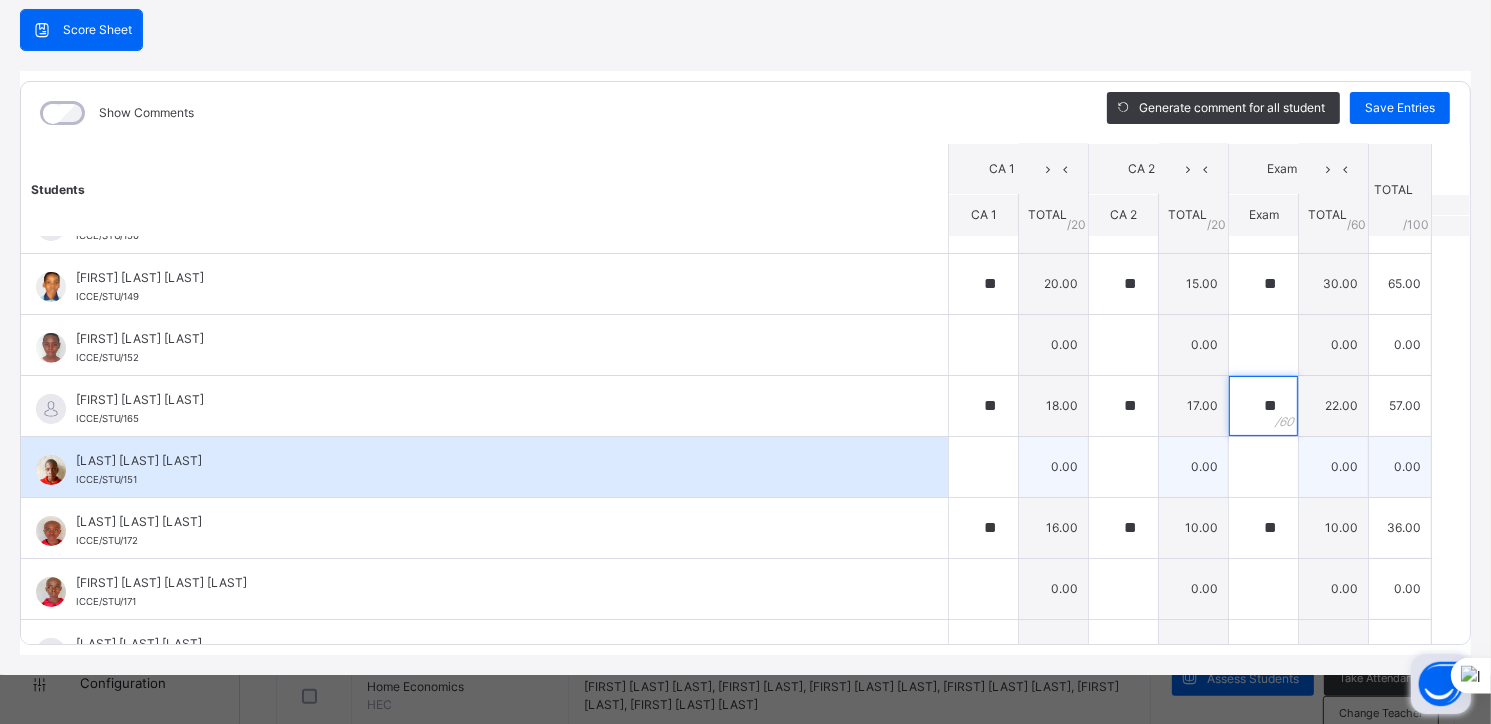 type on "**" 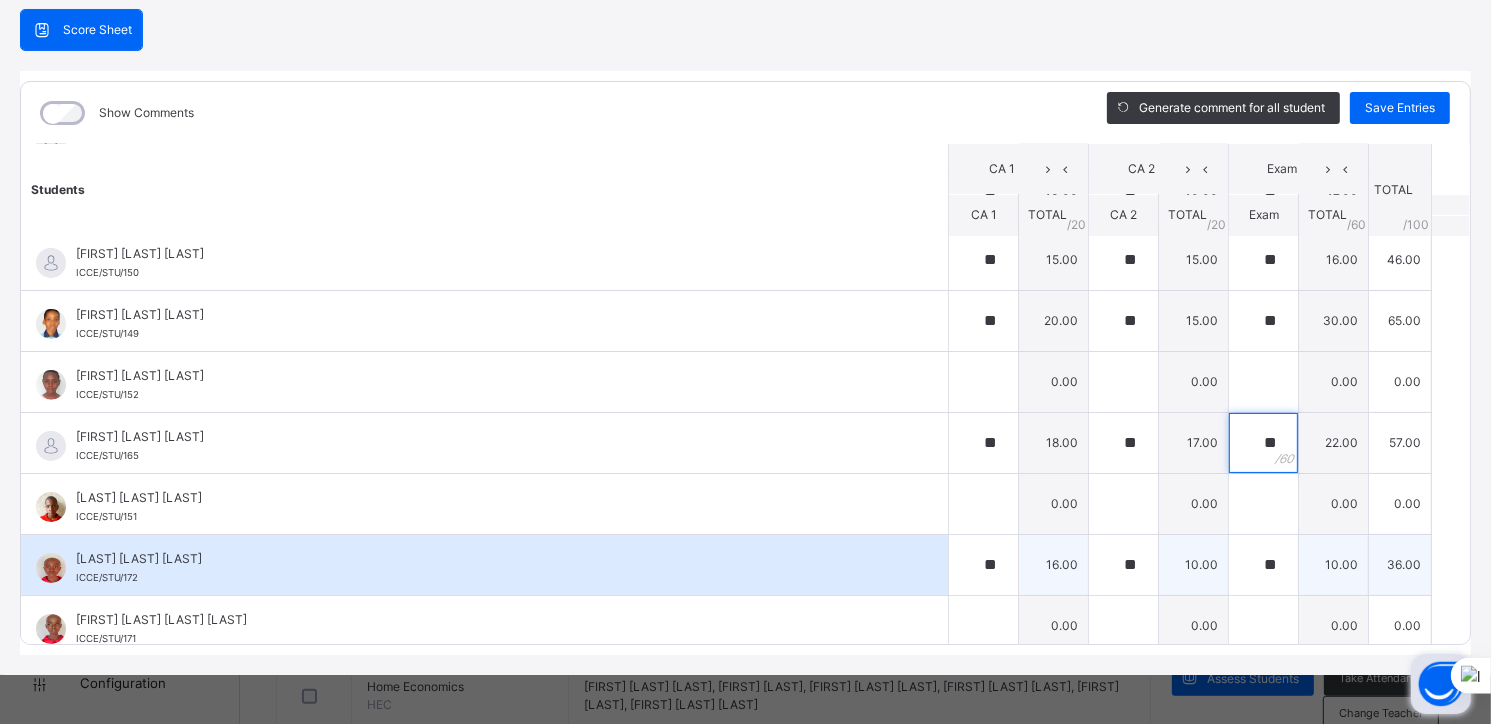 scroll, scrollTop: 252, scrollLeft: 0, axis: vertical 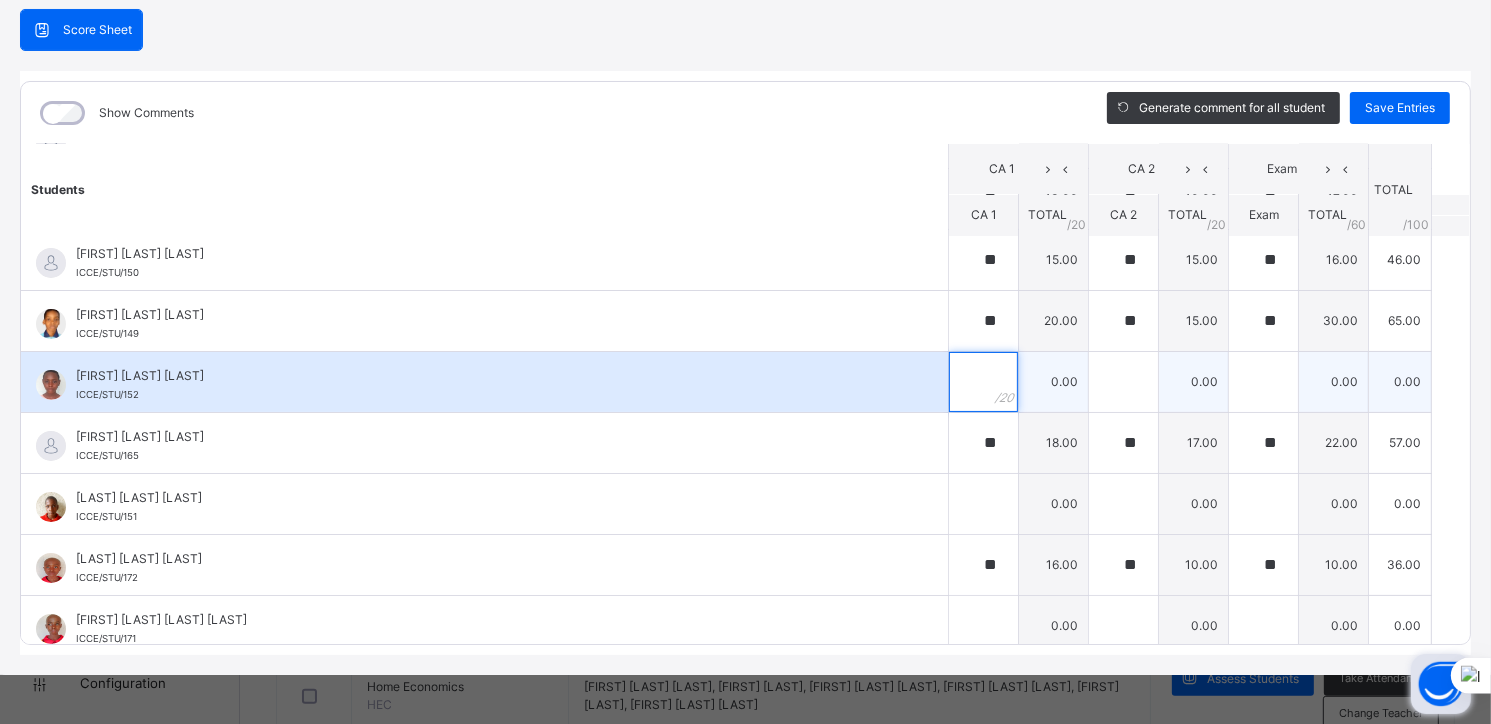 click at bounding box center [983, 382] 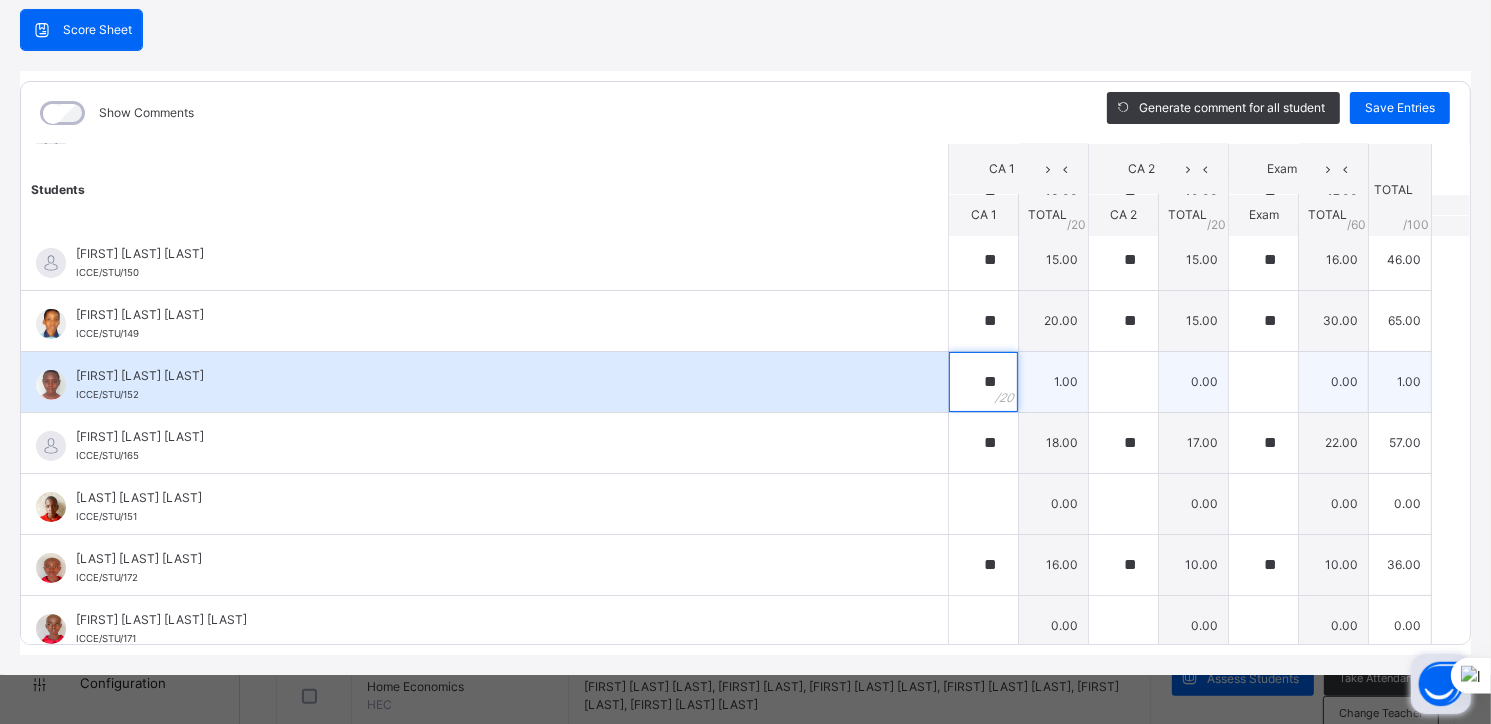type on "**" 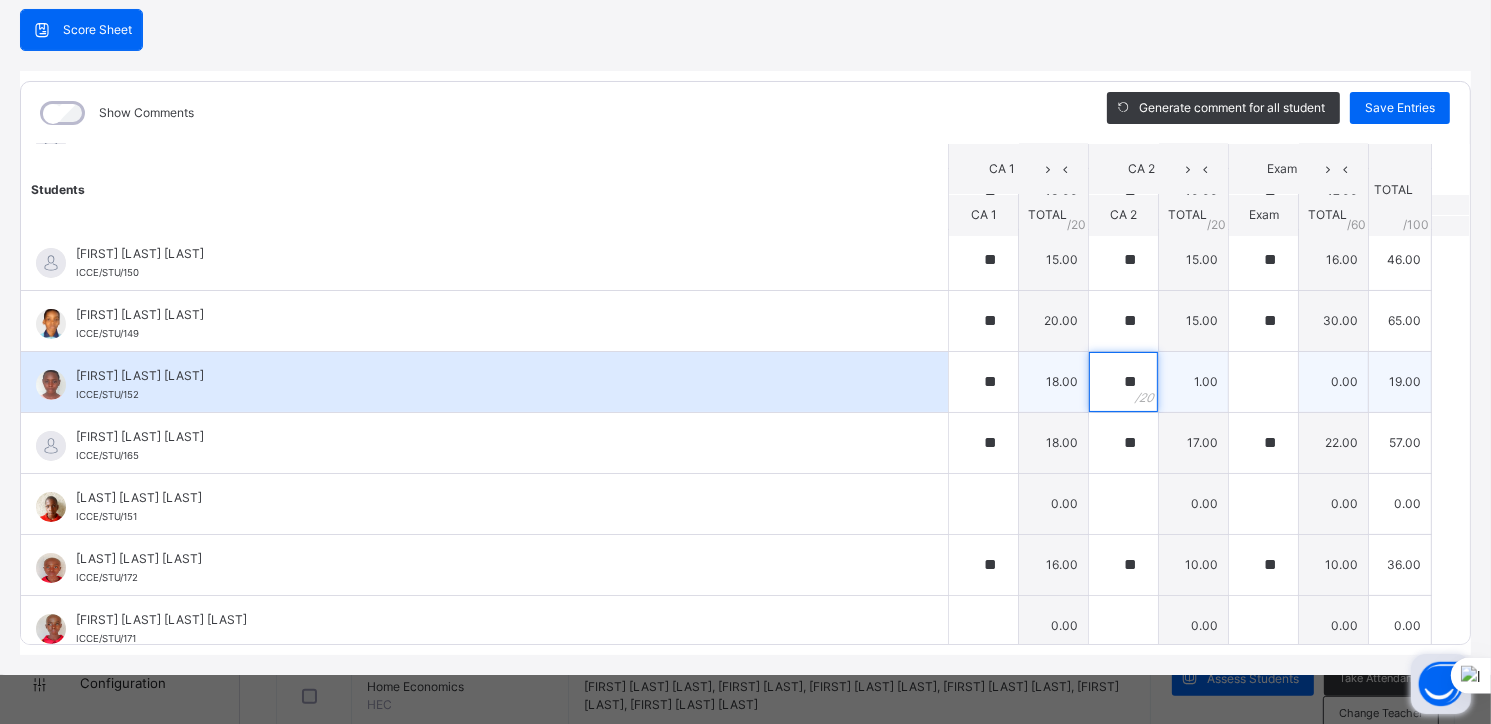 type on "**" 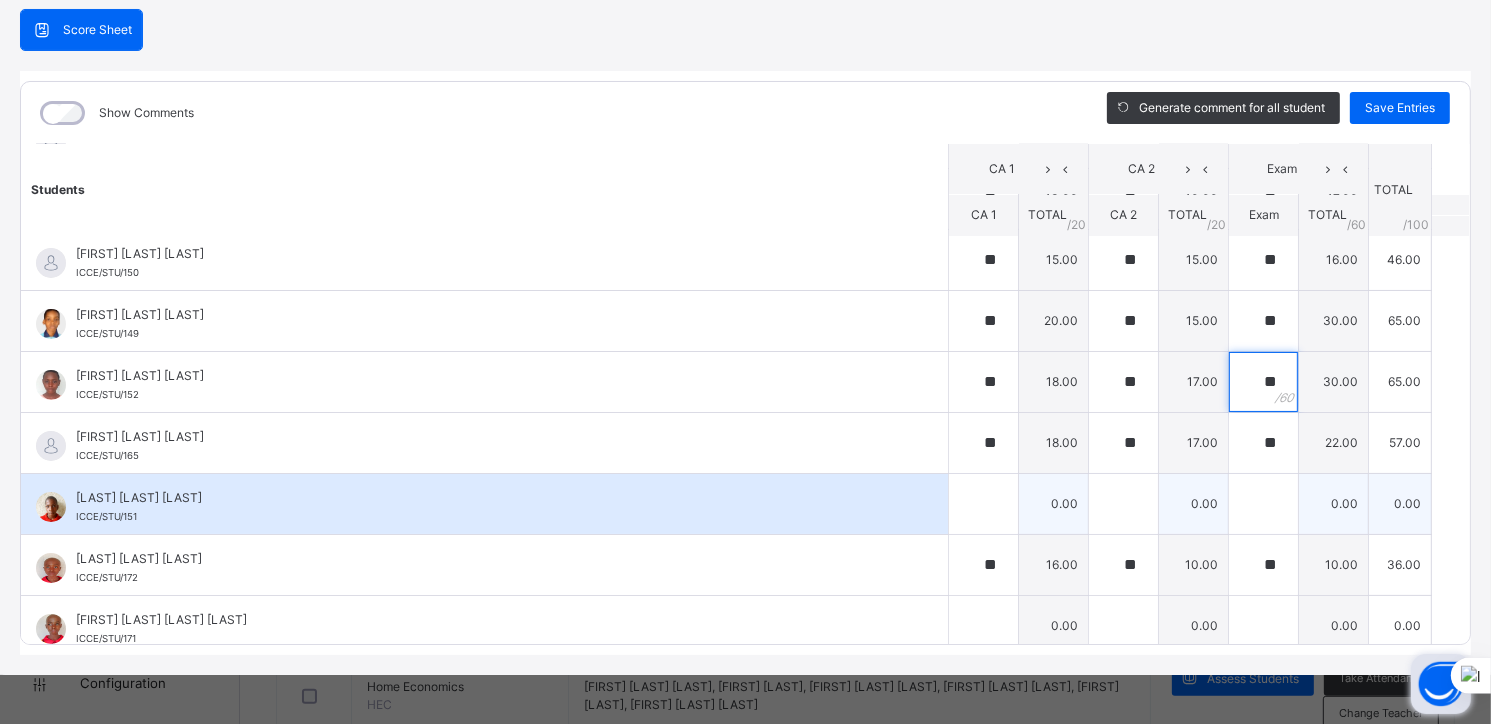 type on "**" 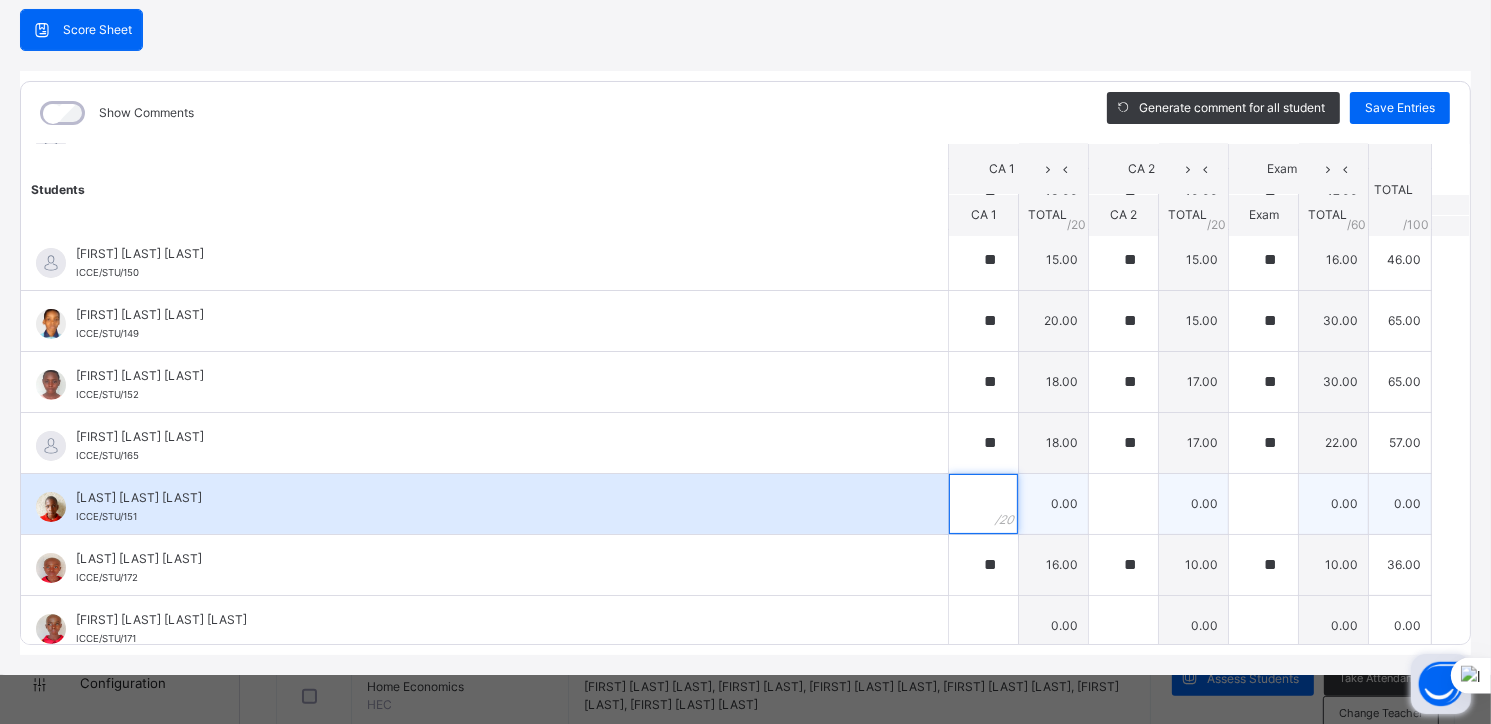click at bounding box center (983, 504) 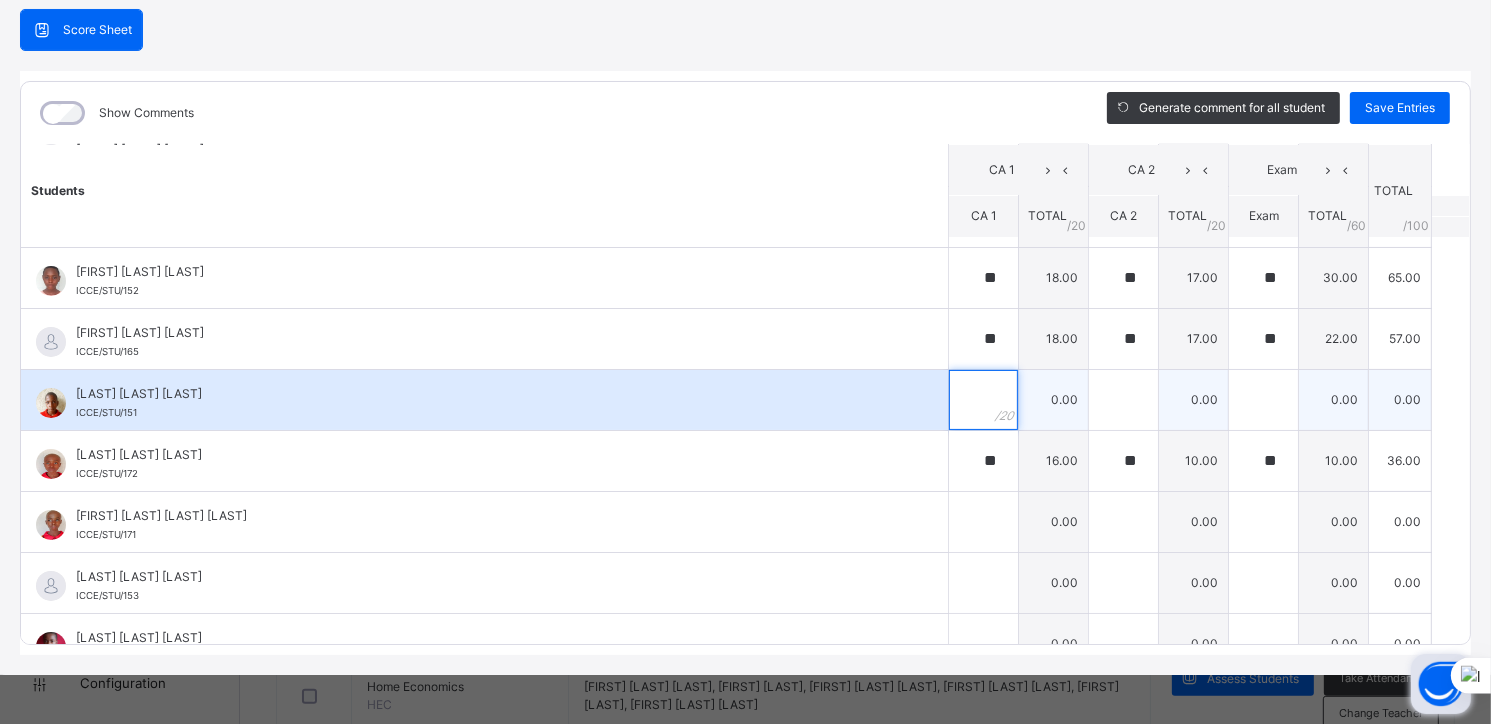 scroll, scrollTop: 352, scrollLeft: 0, axis: vertical 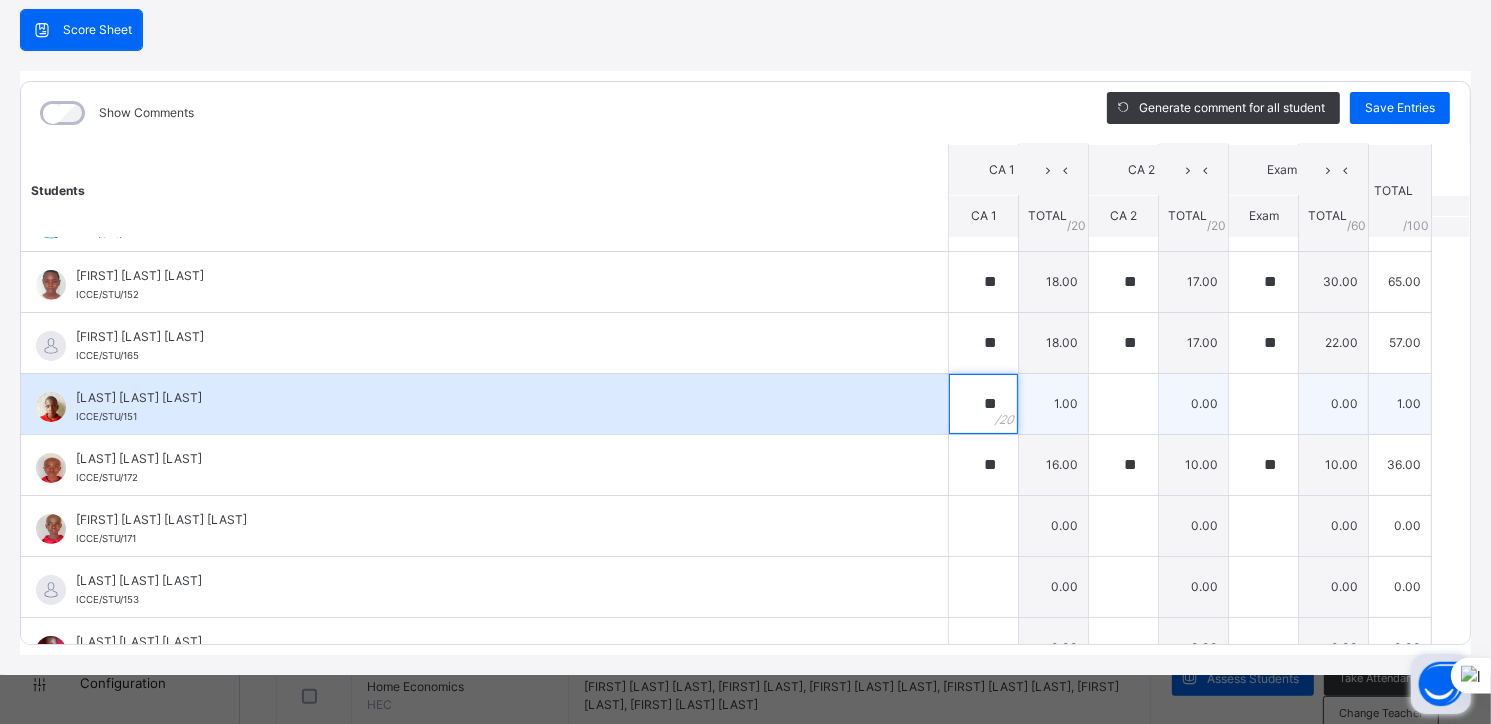 type on "**" 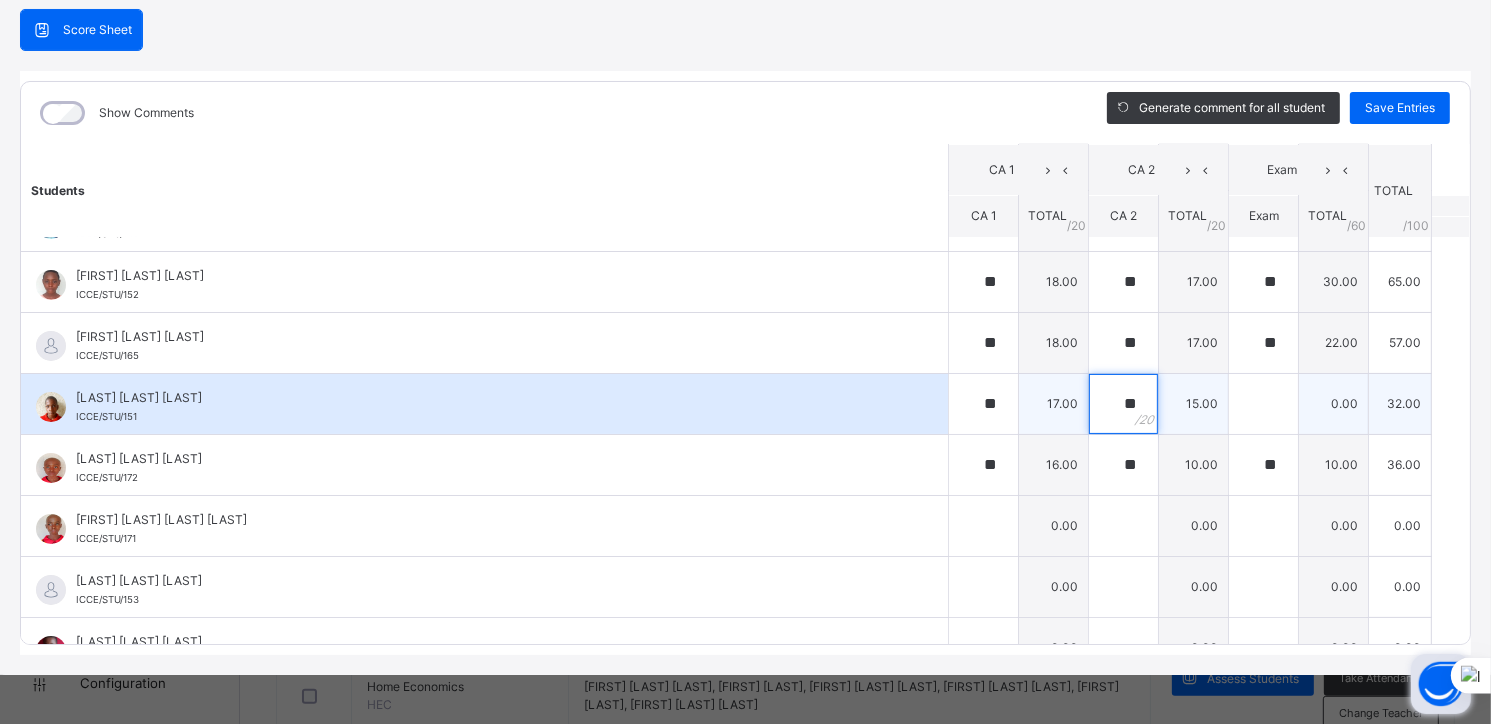 type on "**" 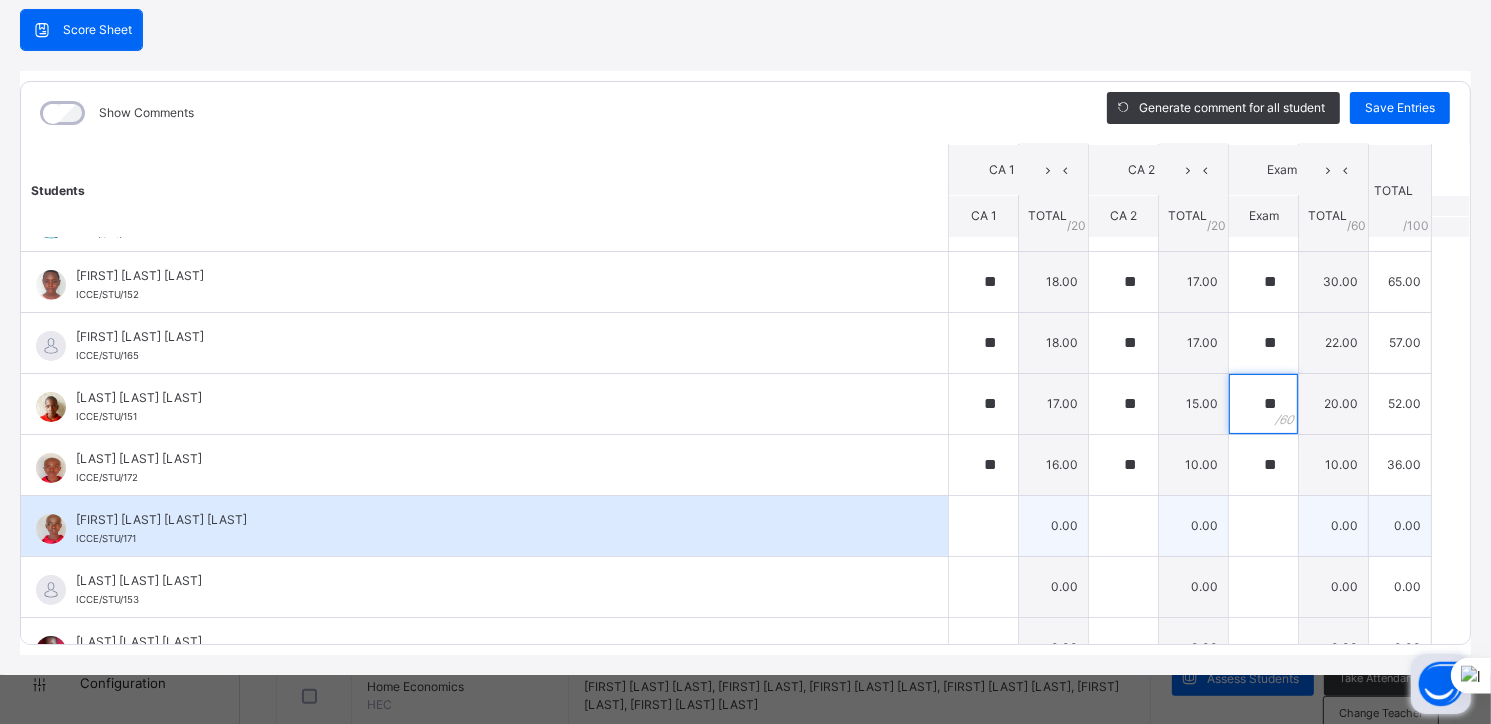 type on "**" 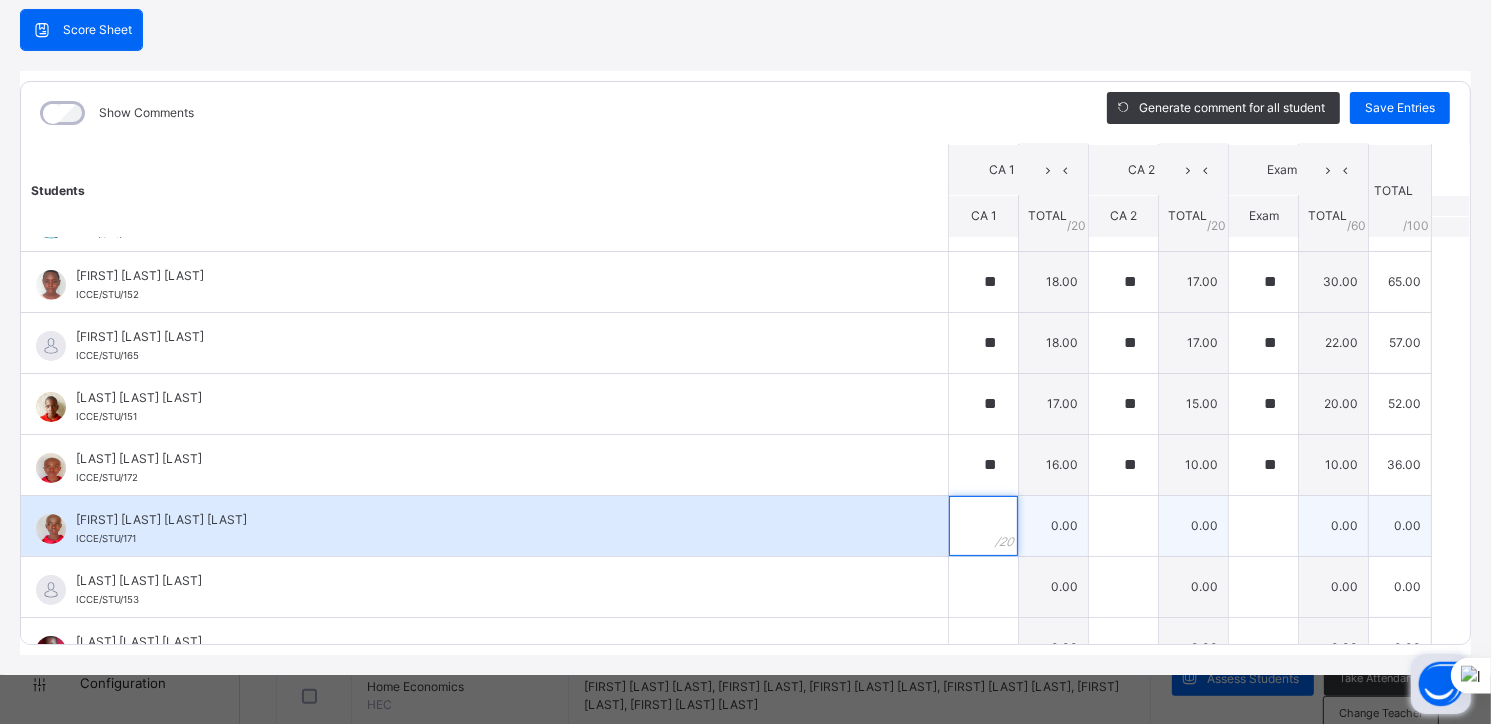 click at bounding box center [983, 526] 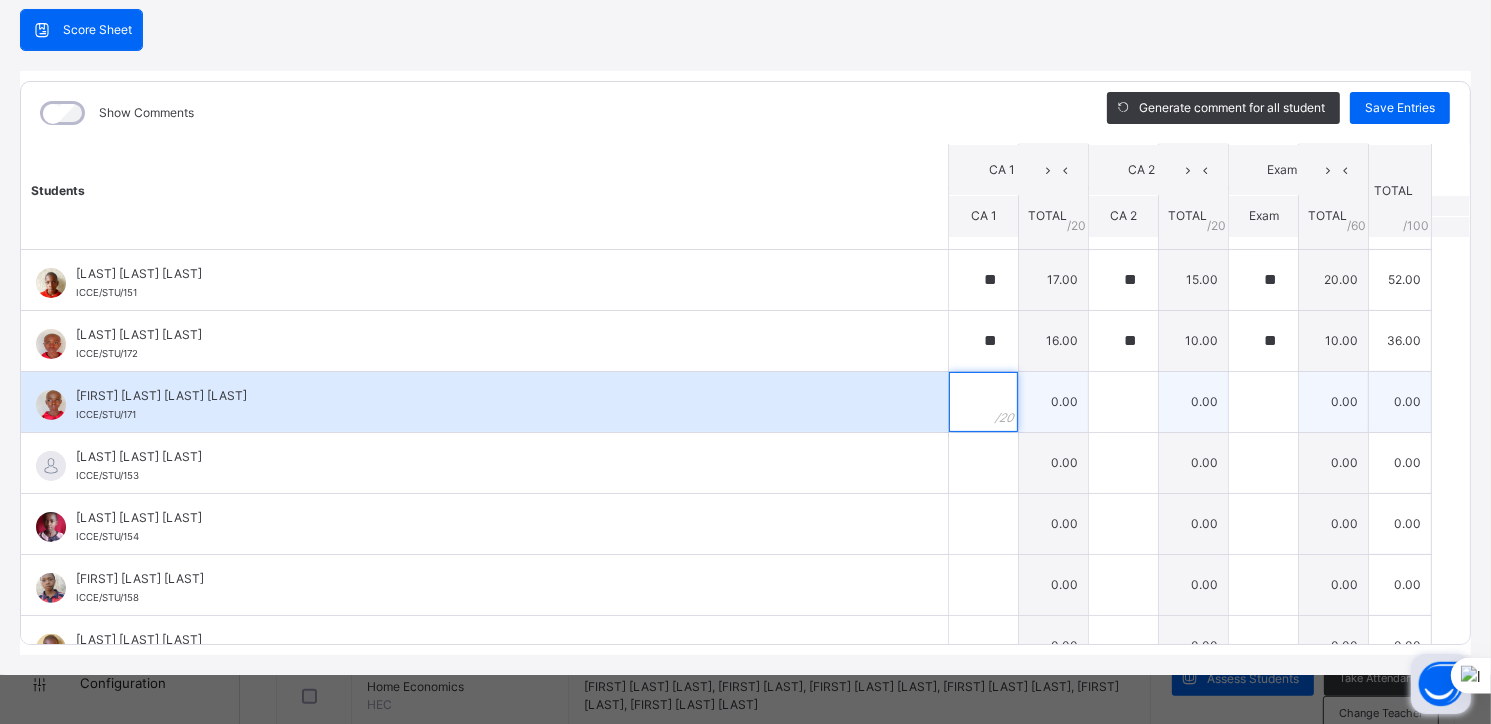 scroll, scrollTop: 480, scrollLeft: 0, axis: vertical 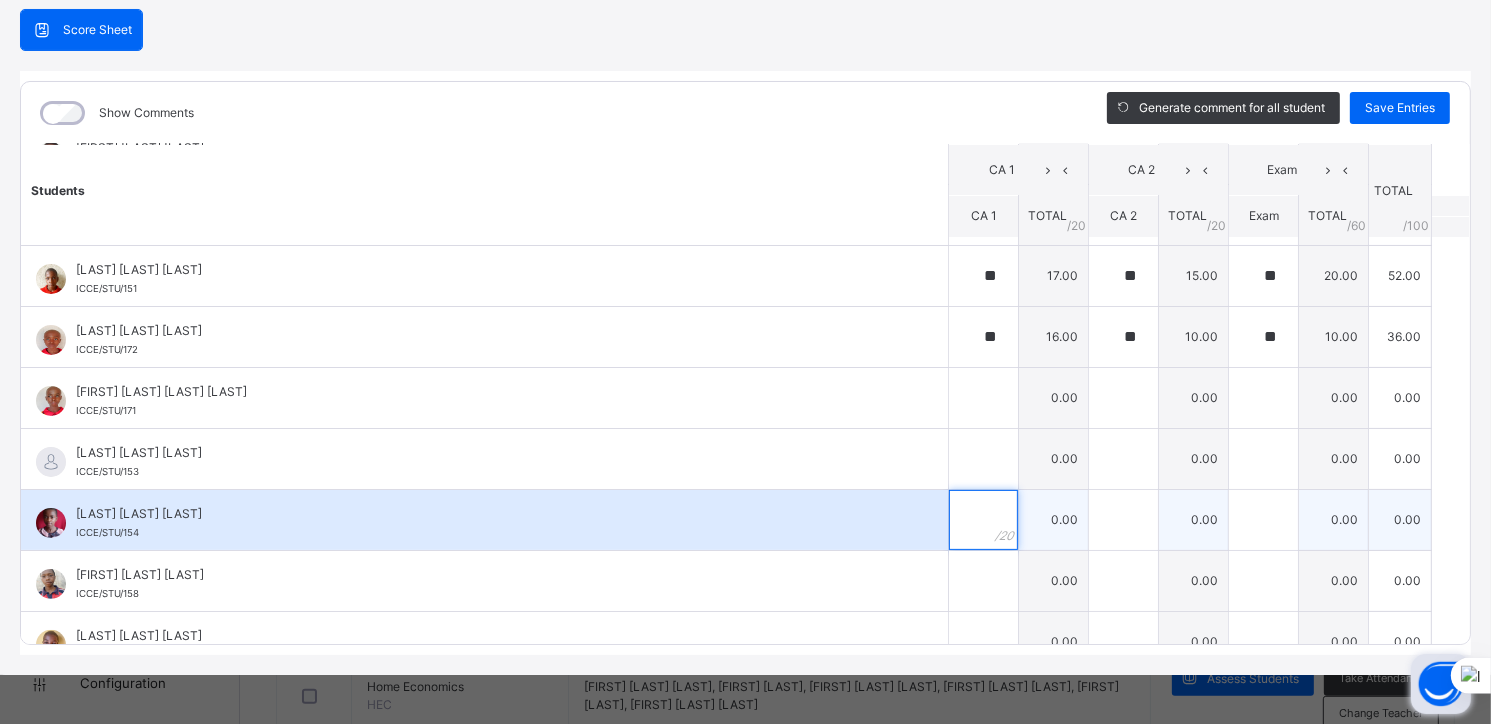 click at bounding box center (983, 520) 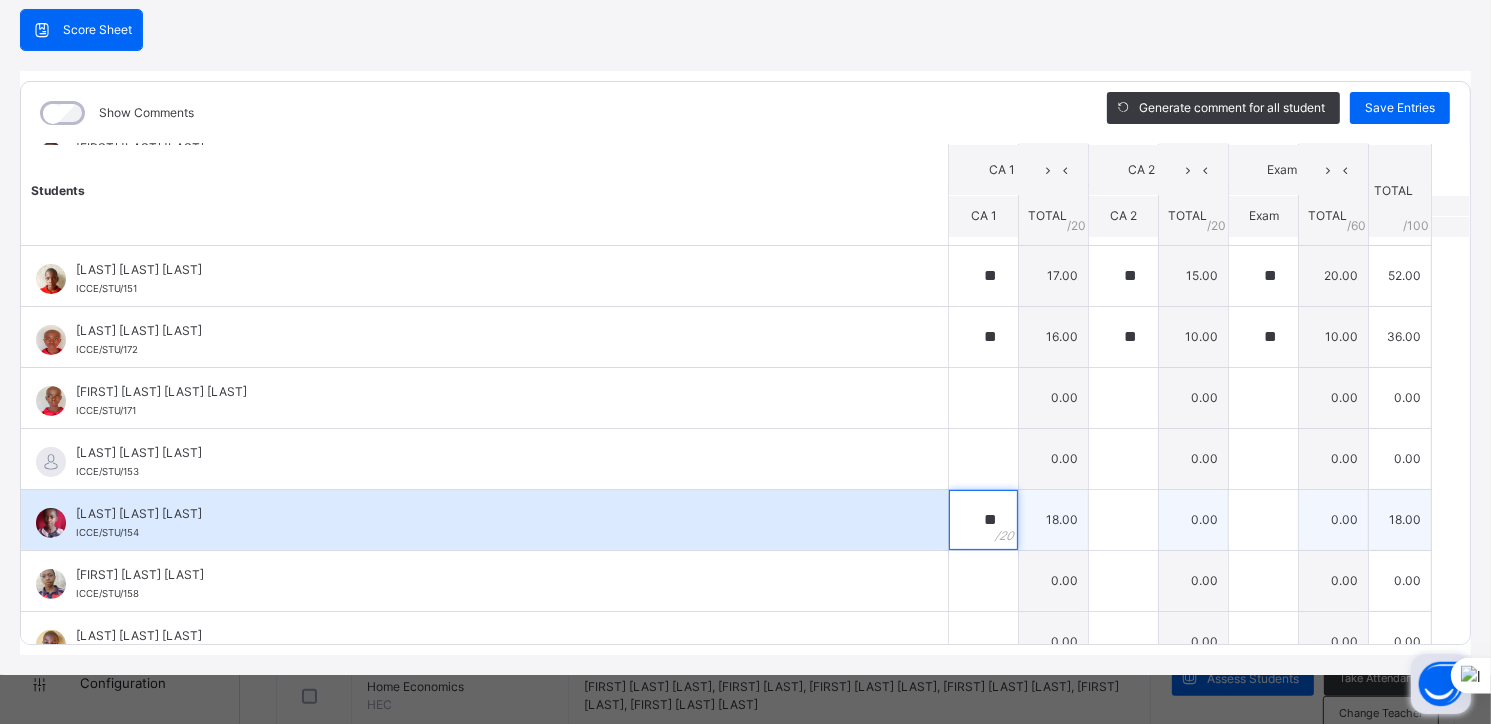 type on "**" 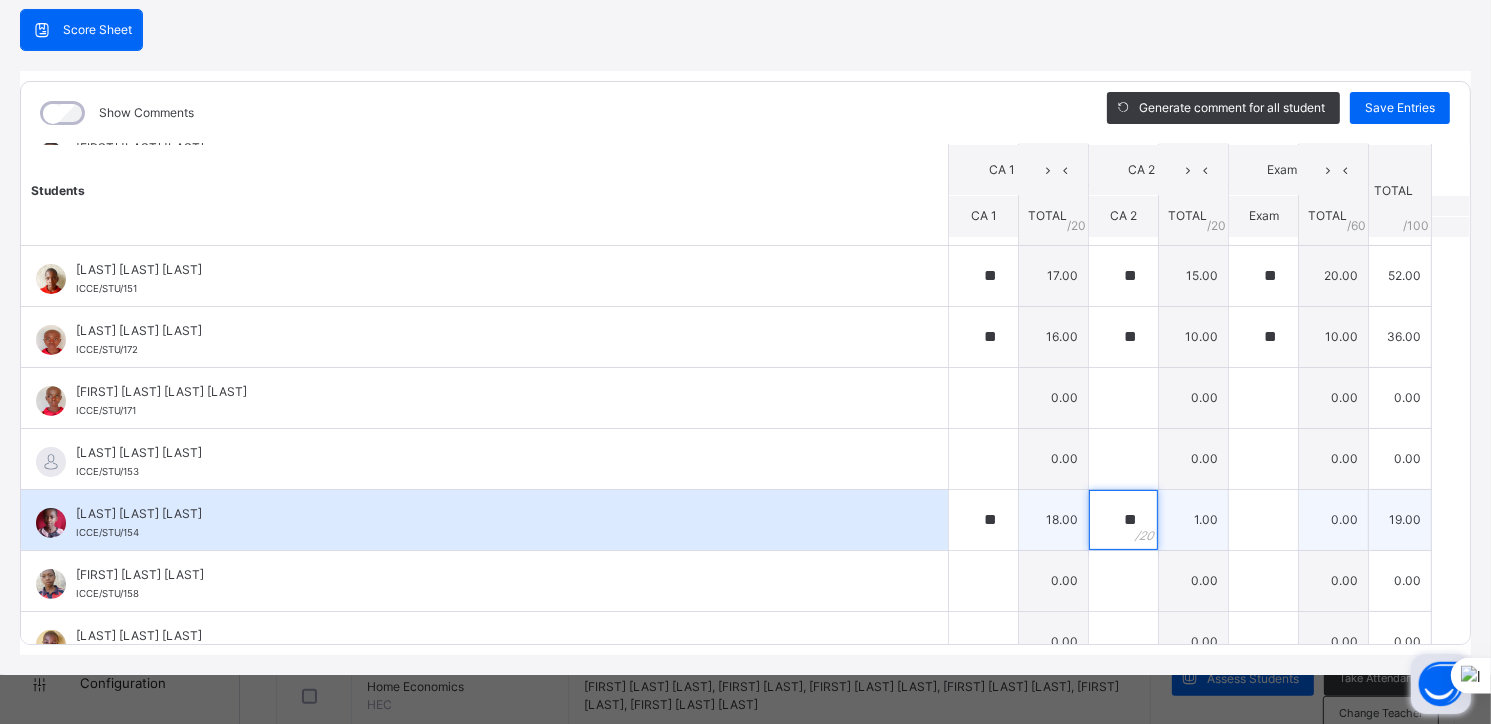 type on "**" 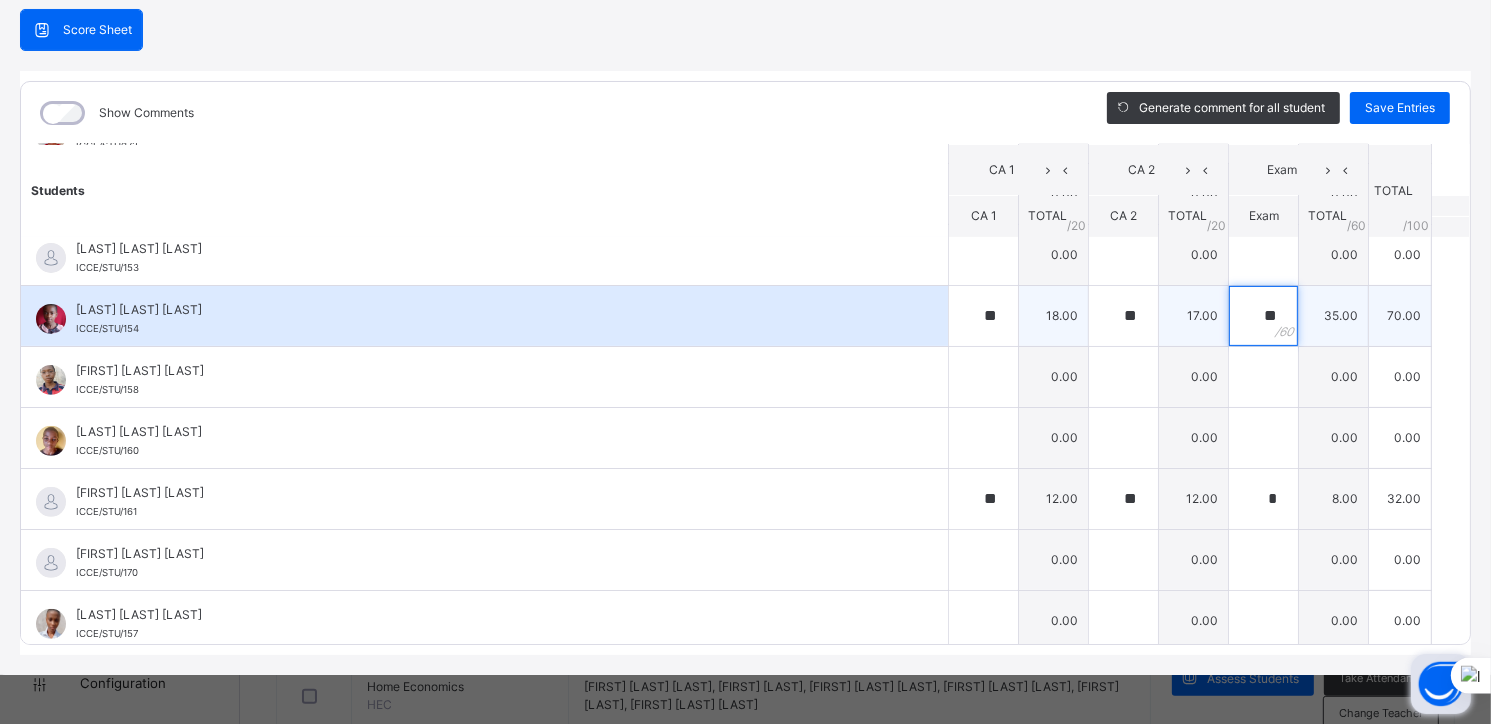 scroll, scrollTop: 684, scrollLeft: 0, axis: vertical 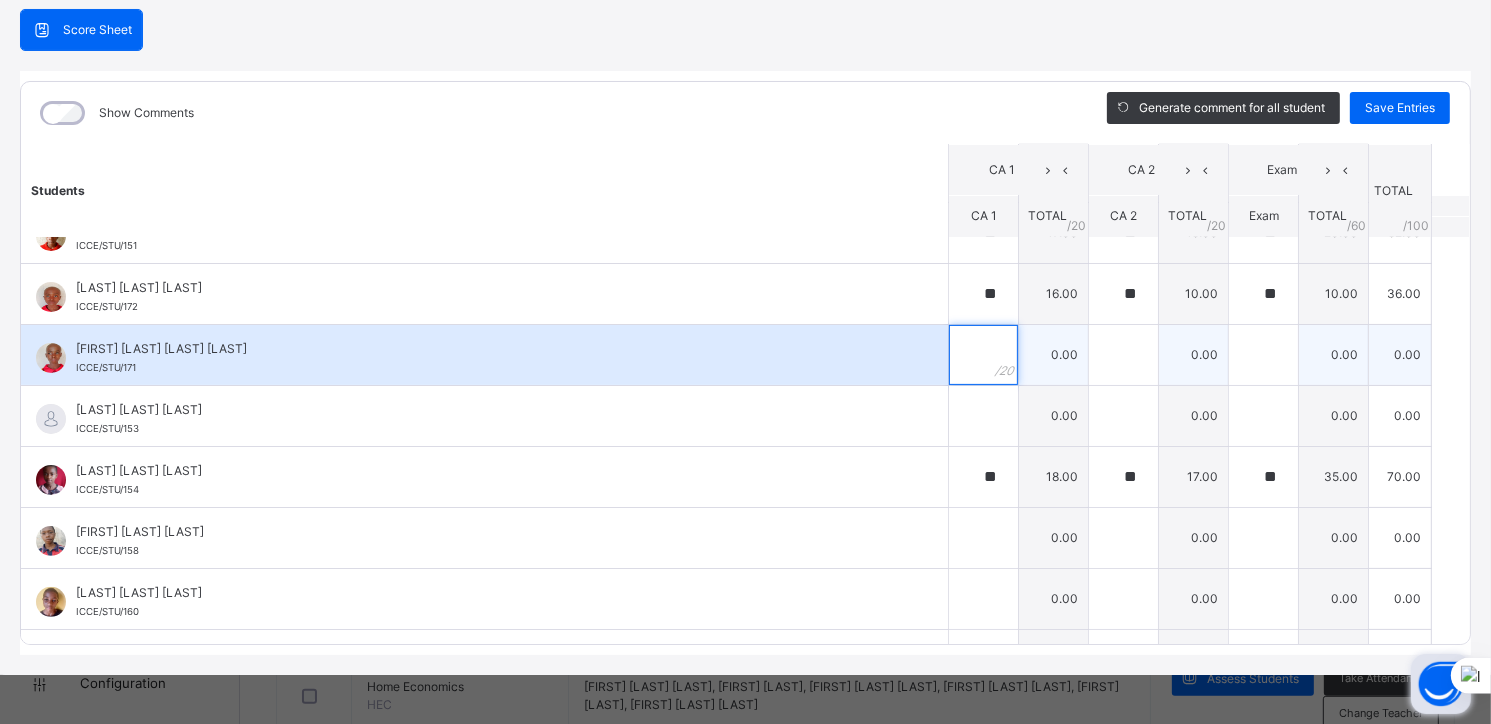 click at bounding box center [983, 355] 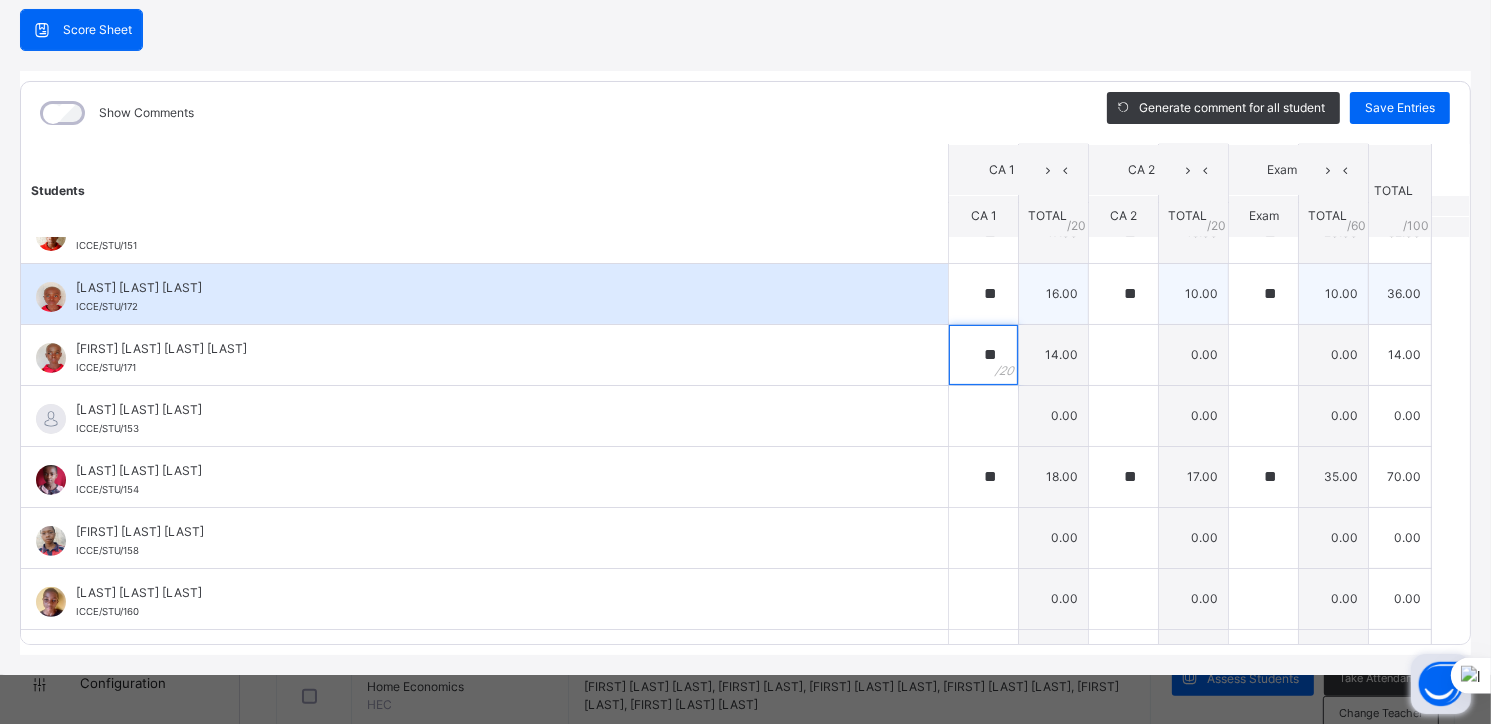 type on "**" 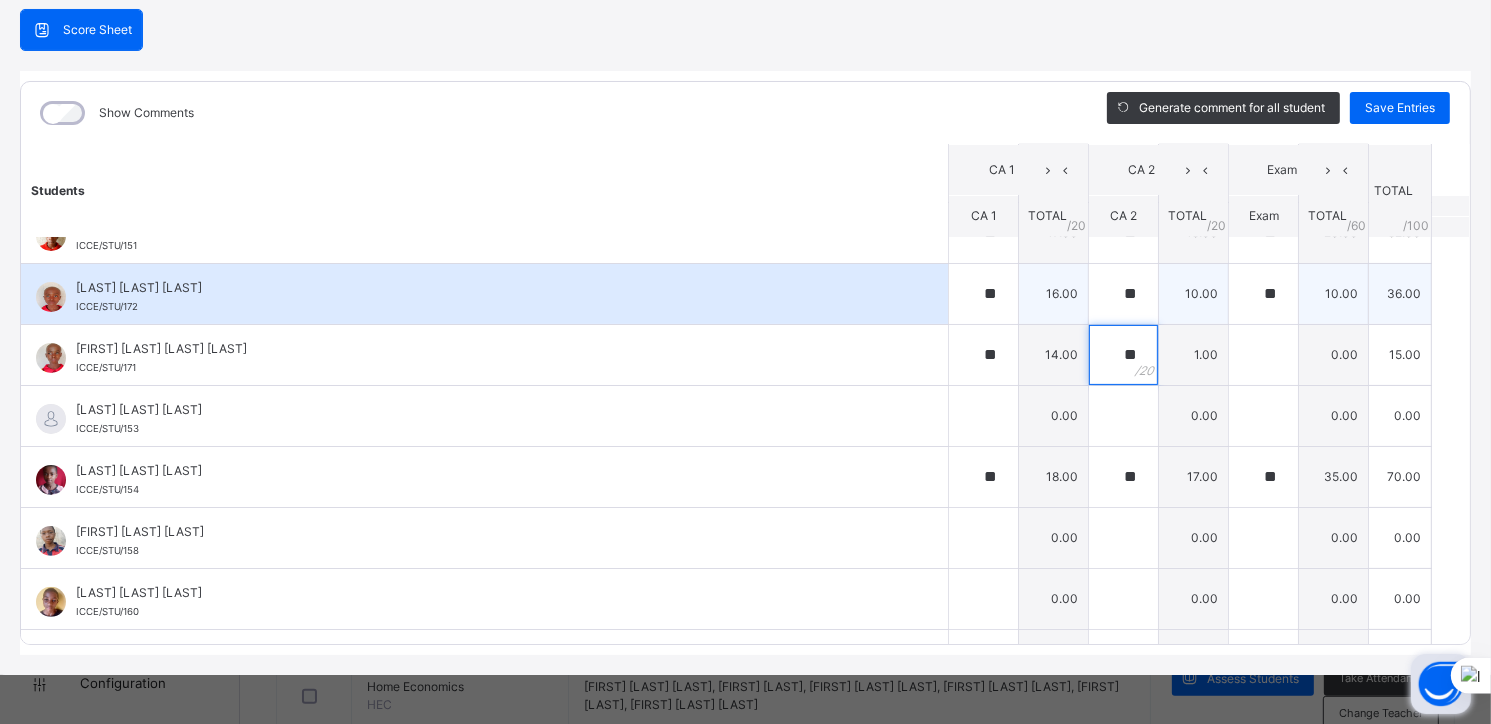 type on "**" 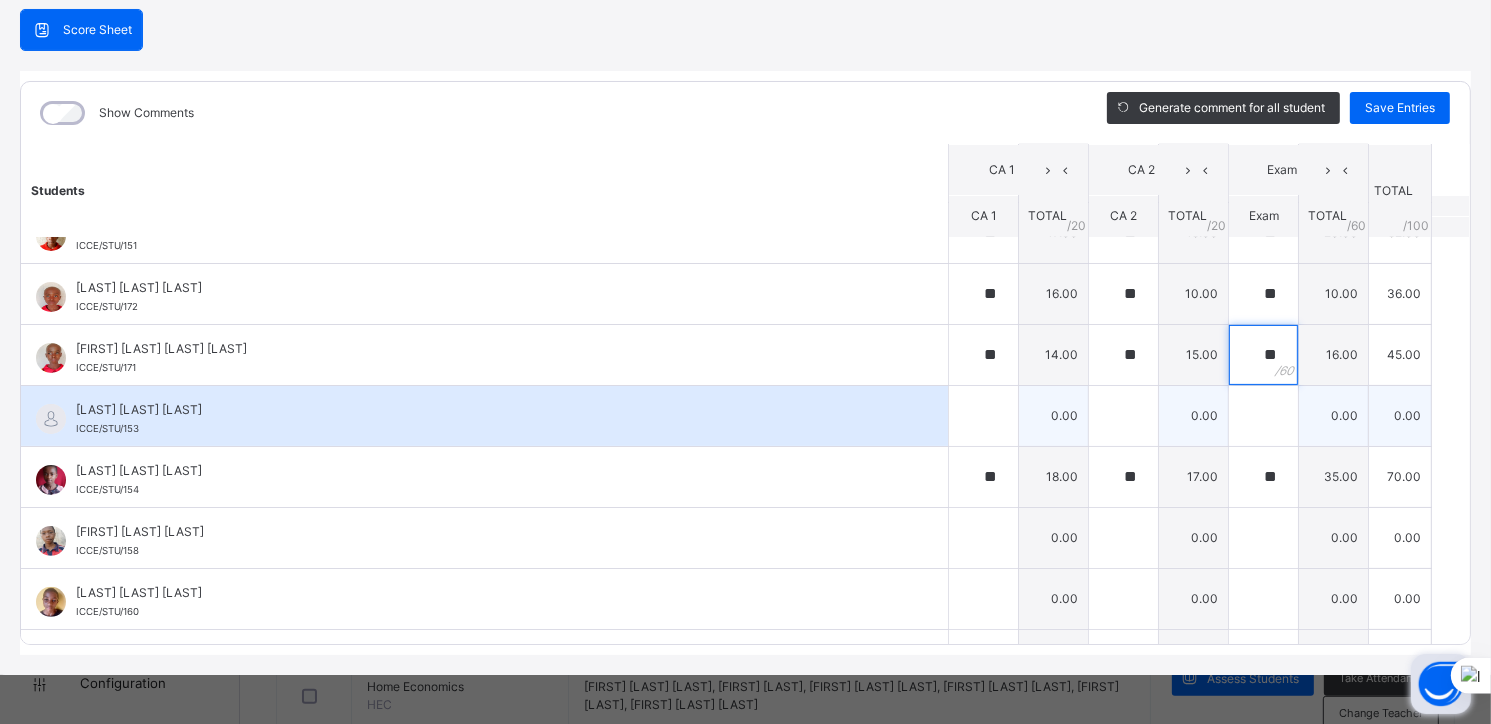 type on "**" 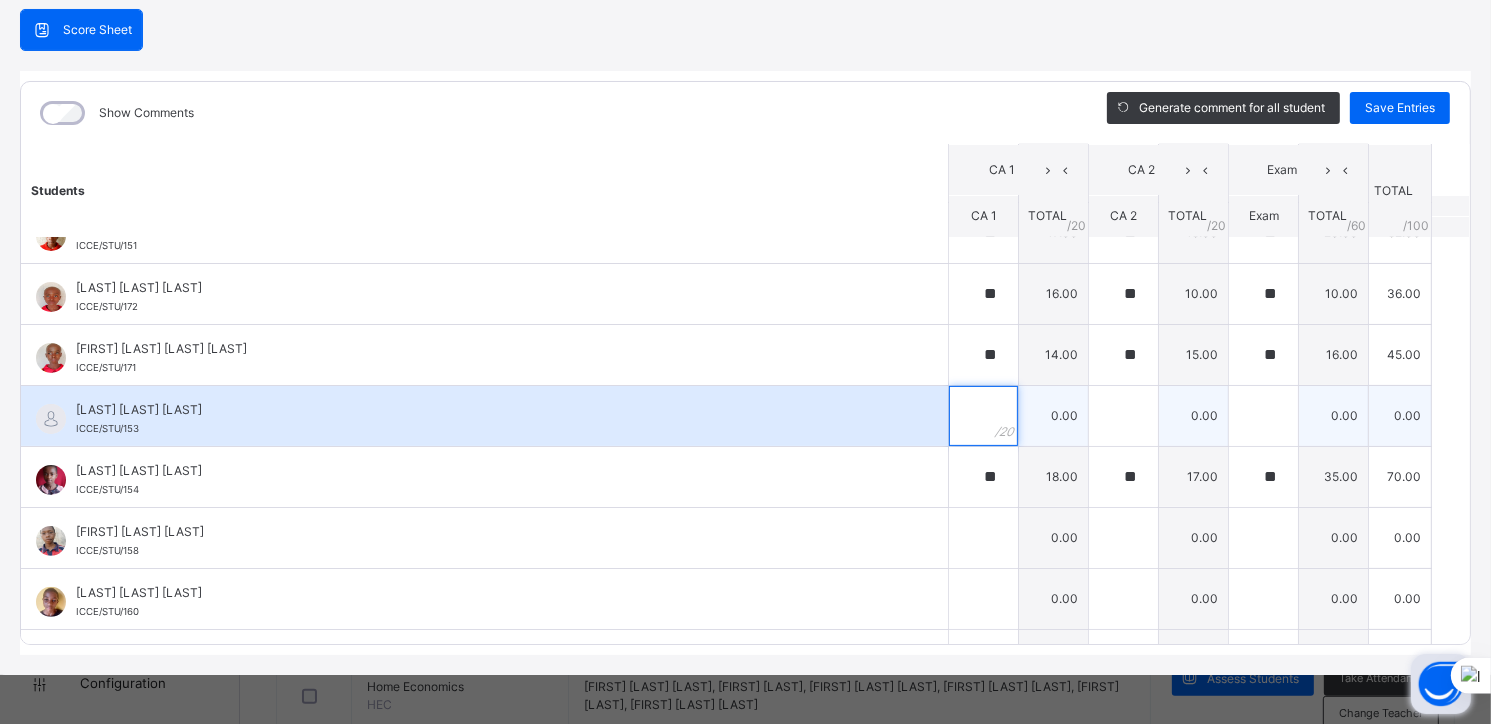 click at bounding box center [983, 416] 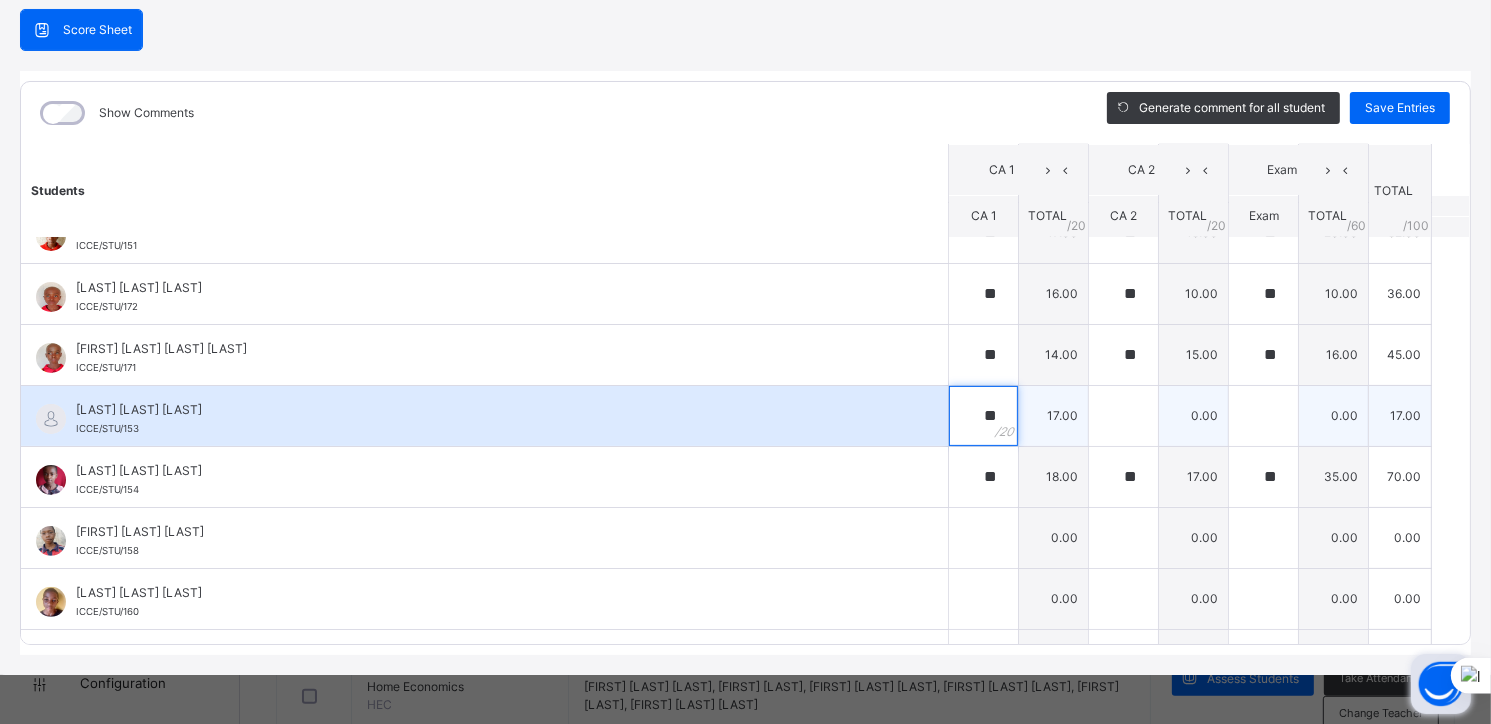 type on "**" 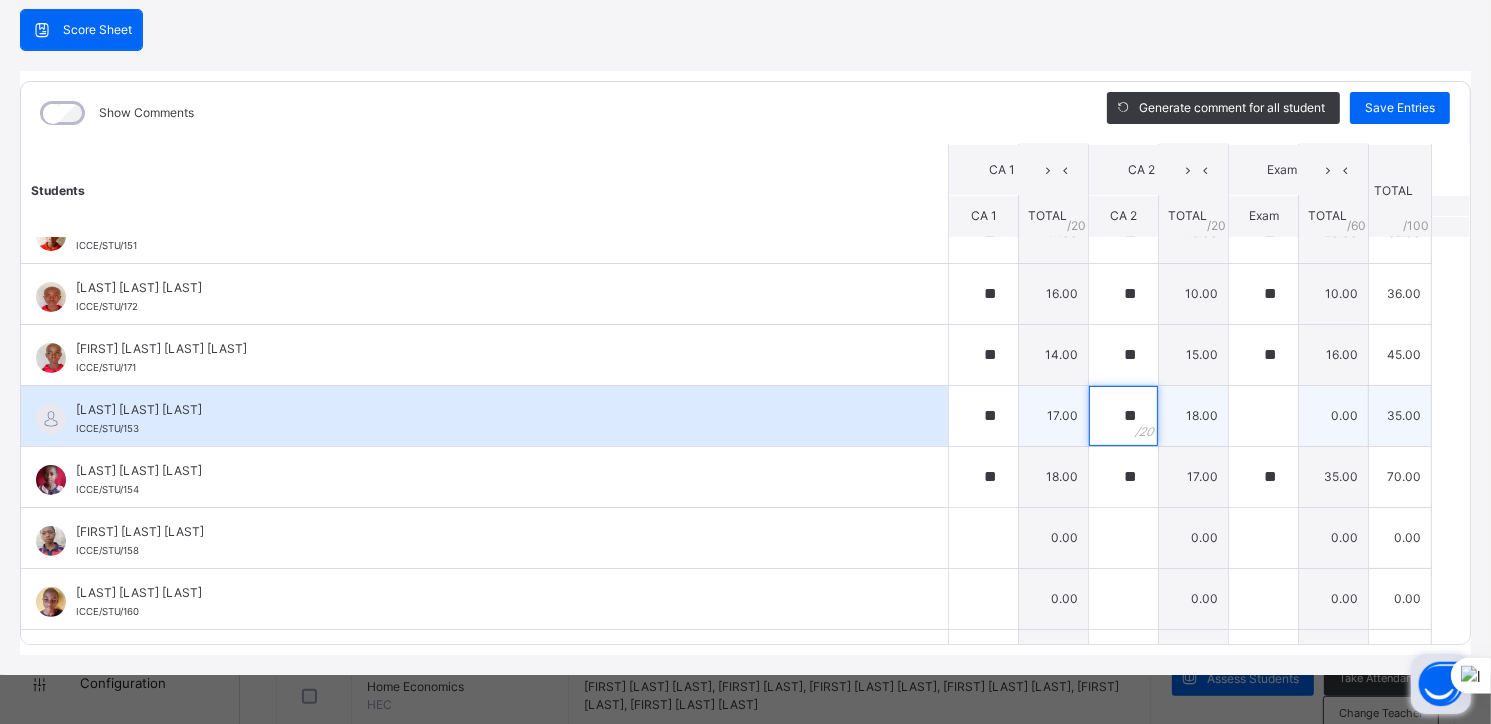 type on "**" 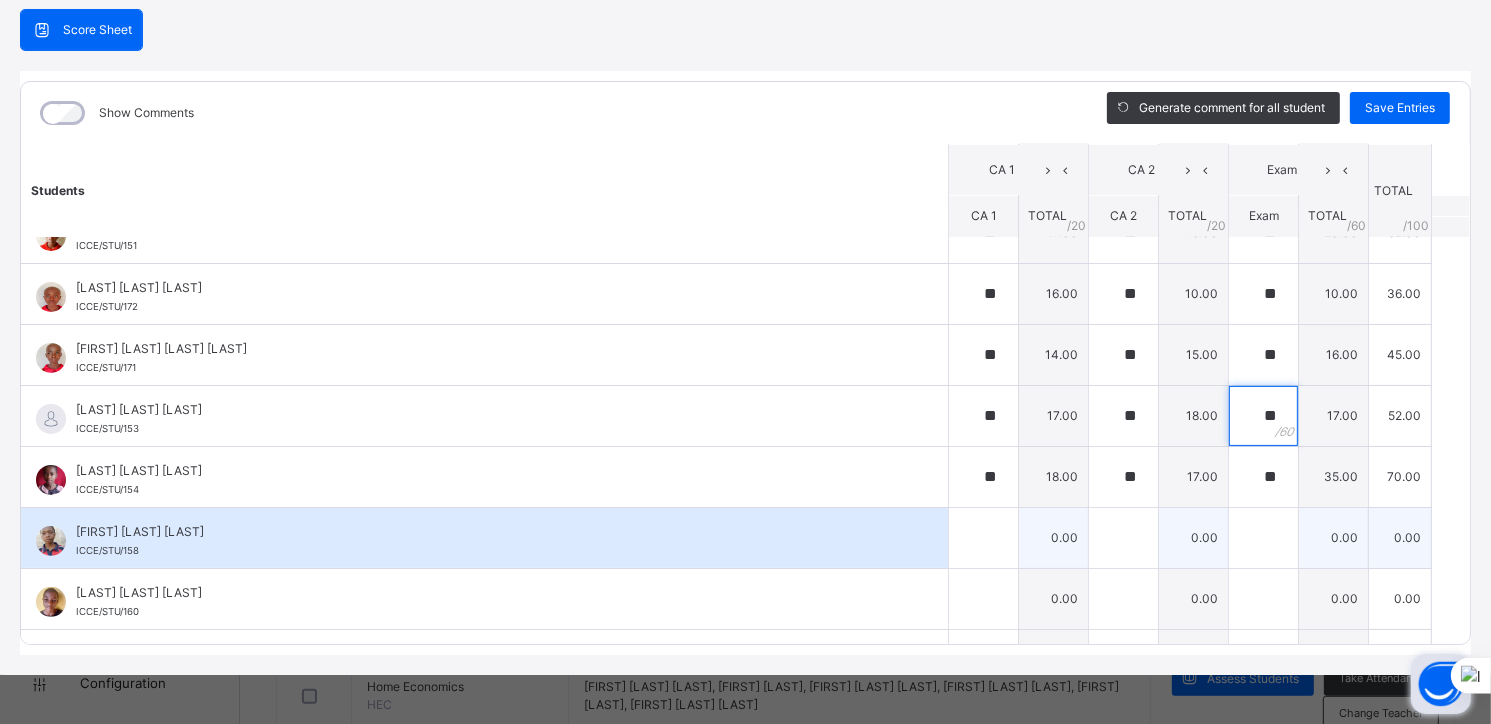 type on "**" 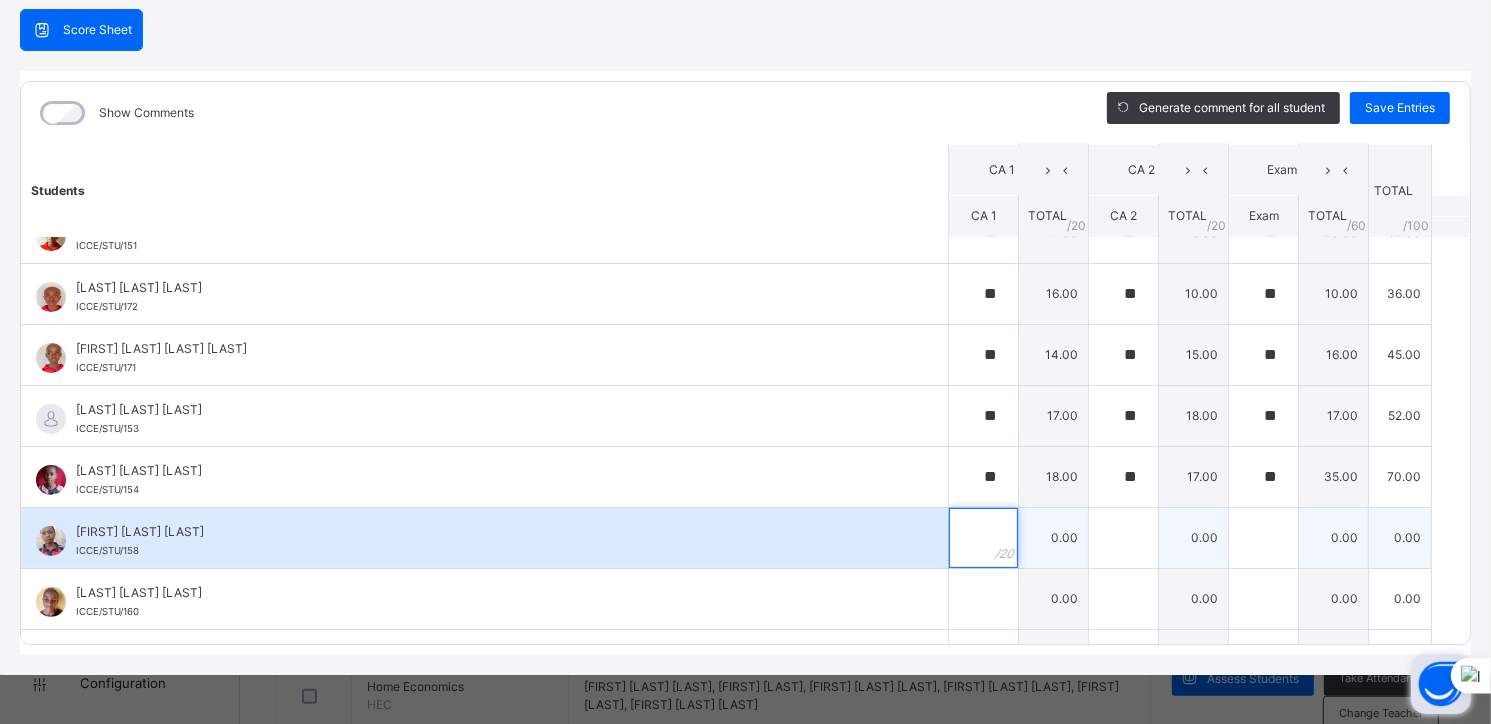 click at bounding box center [983, 538] 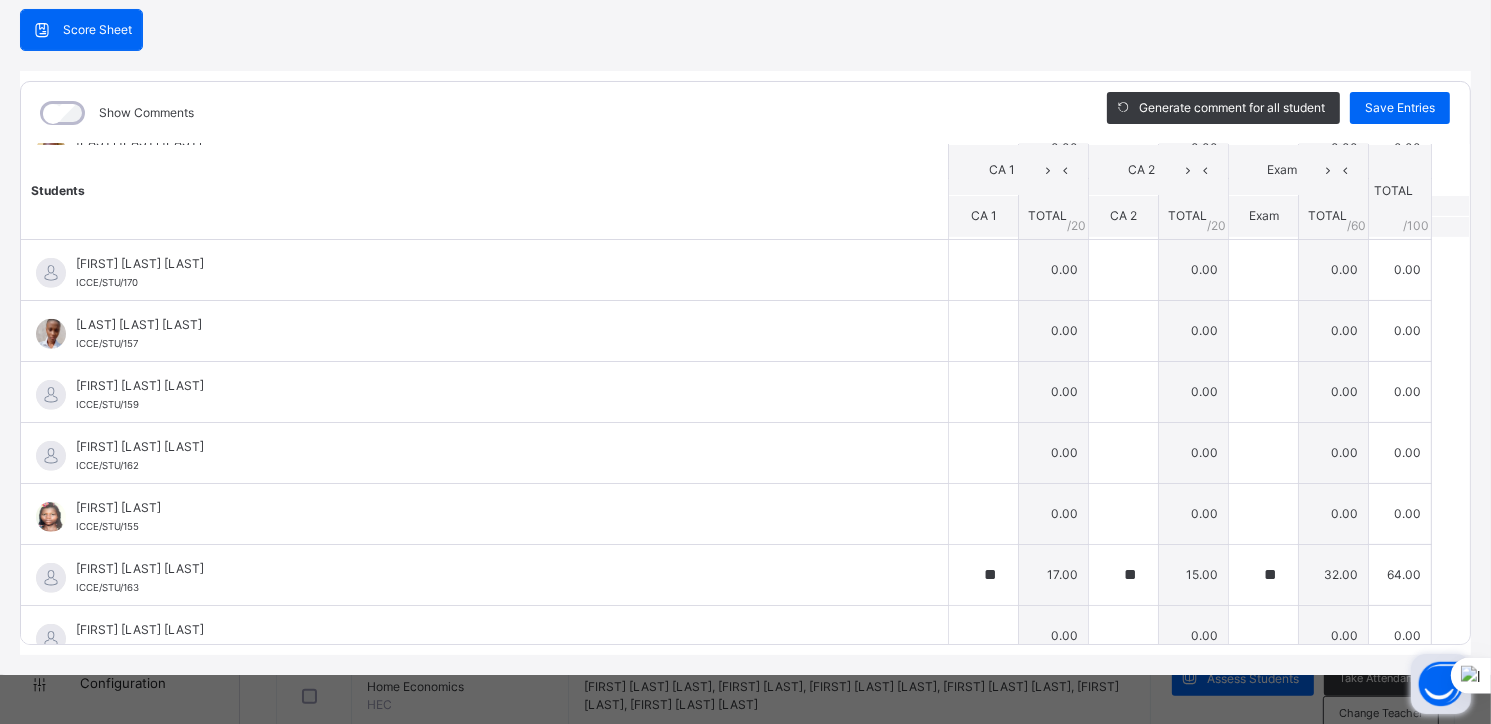 scroll, scrollTop: 976, scrollLeft: 0, axis: vertical 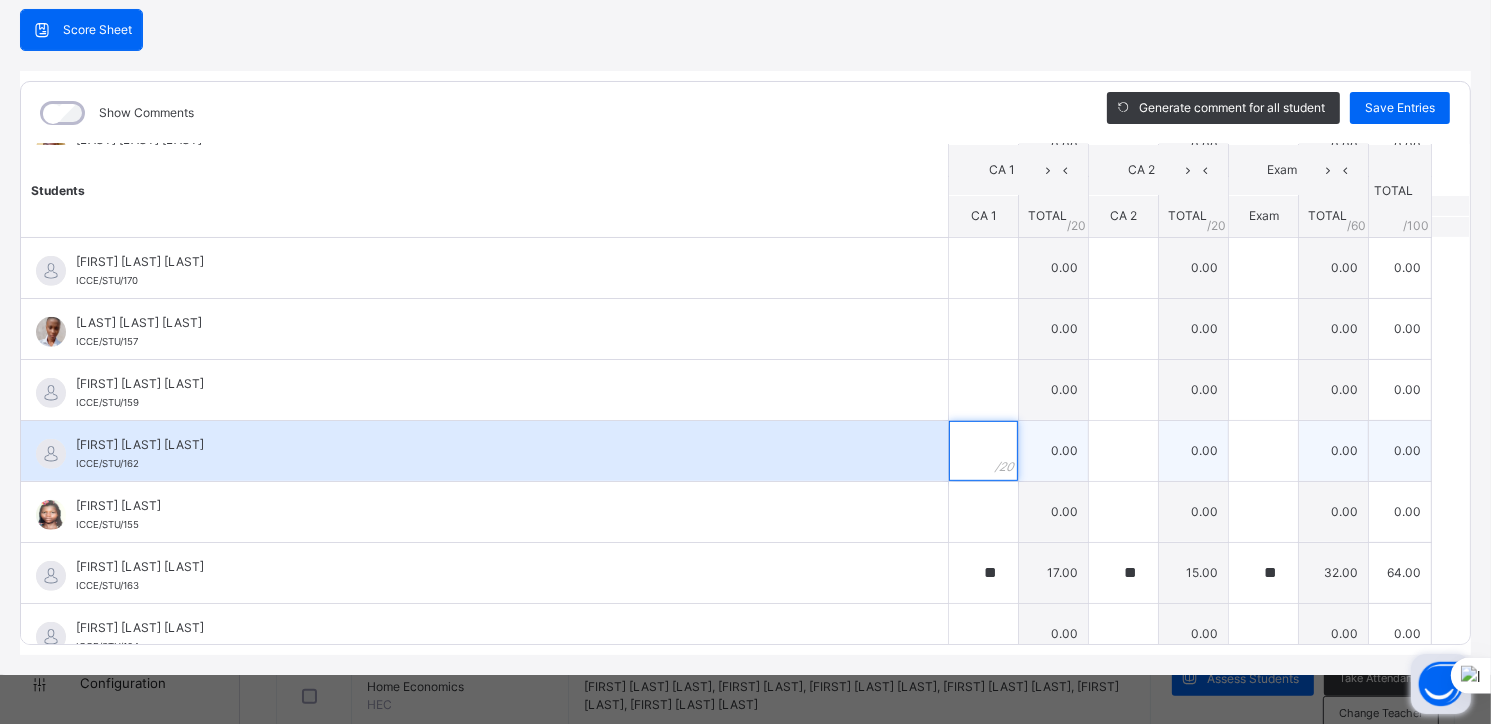 click at bounding box center [983, 451] 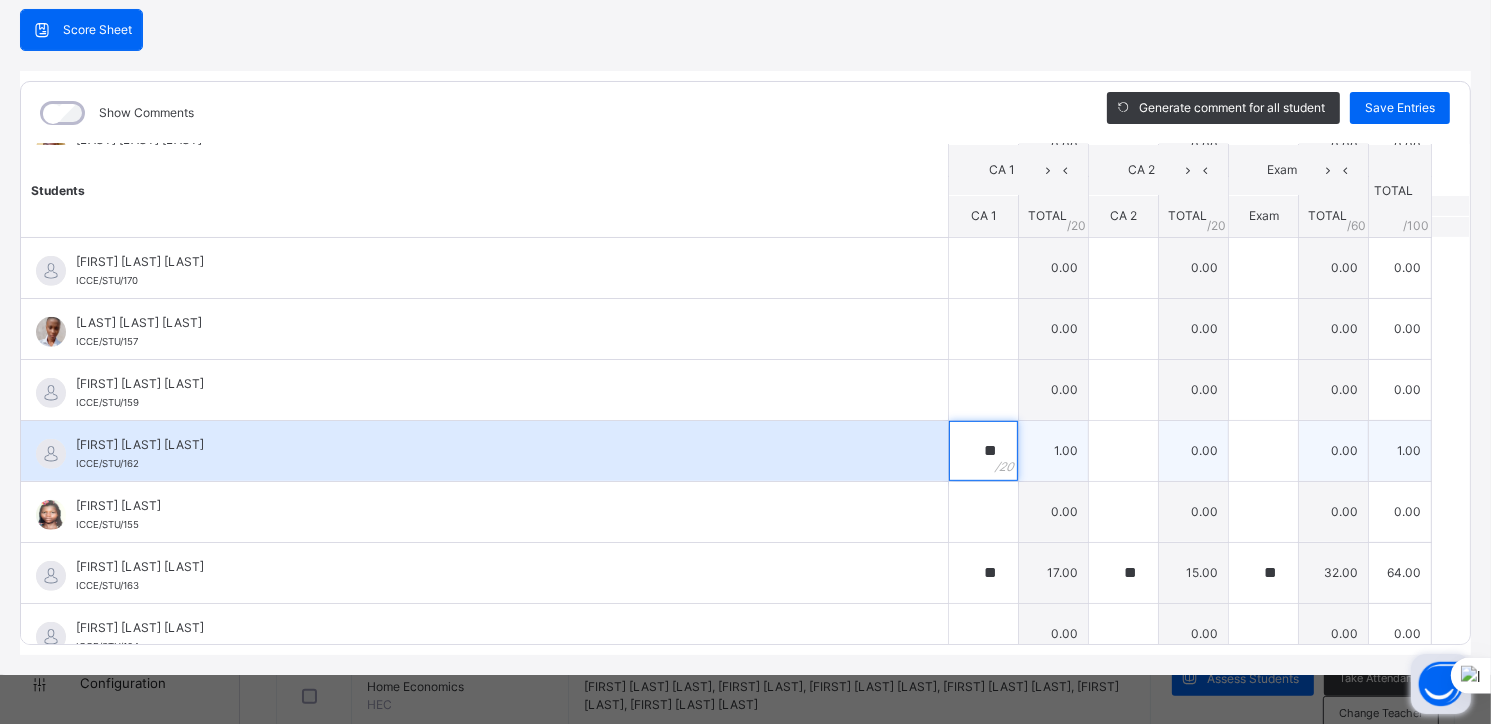 type on "**" 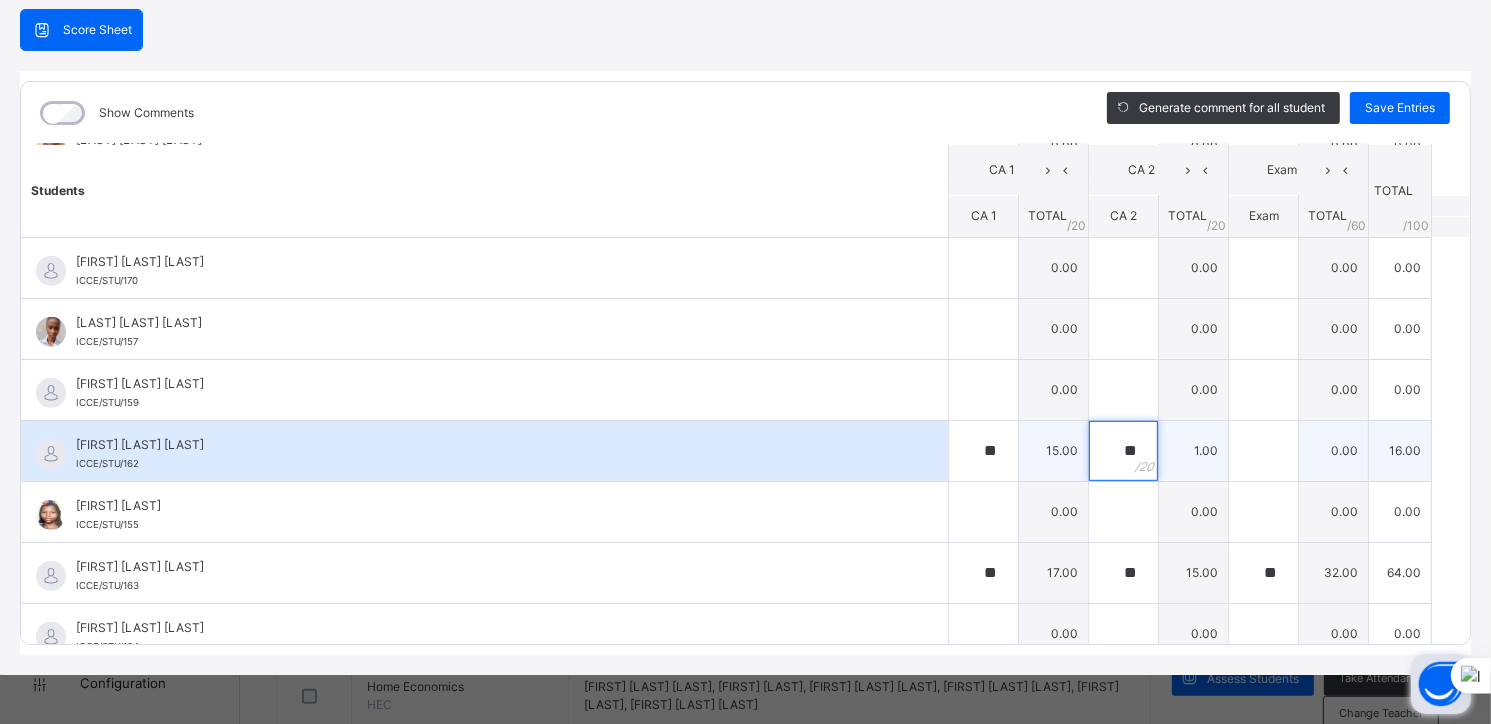 type on "**" 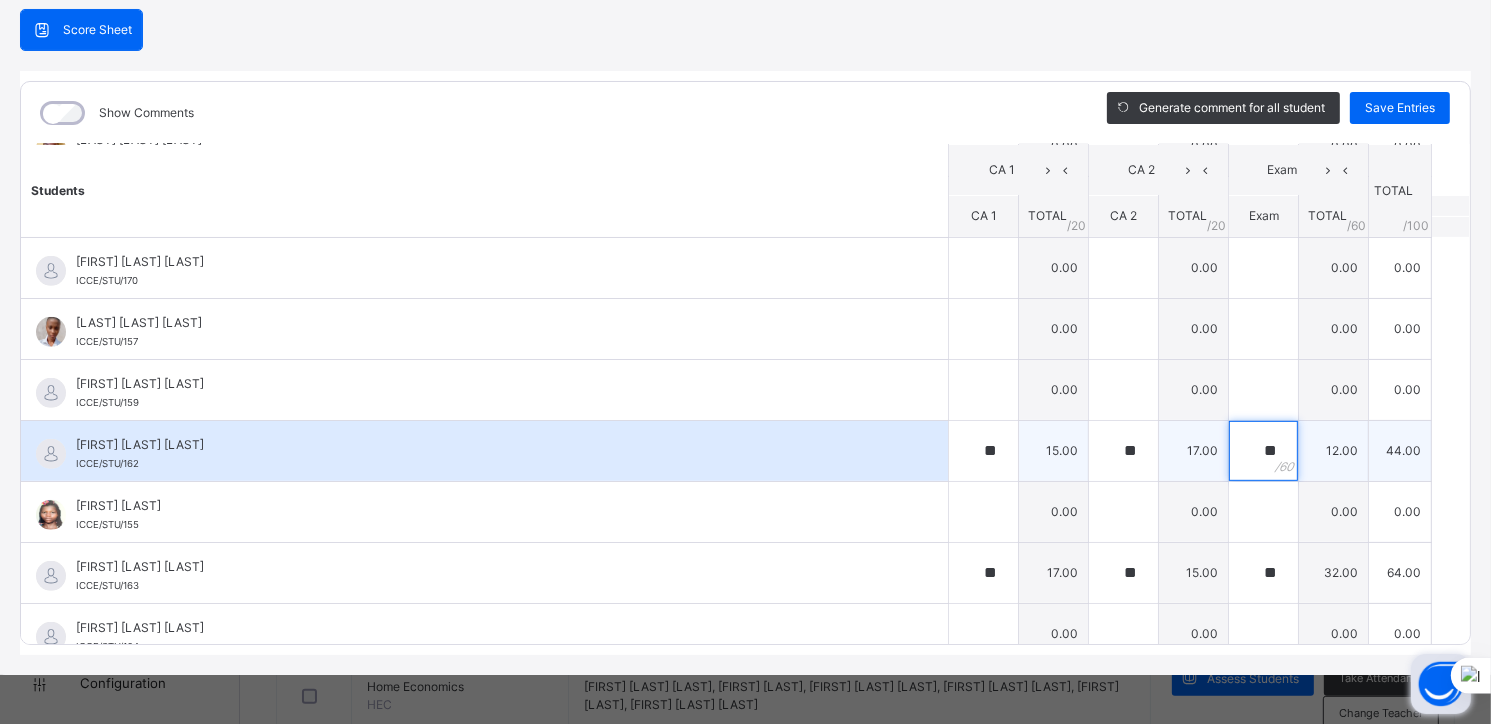 type on "**" 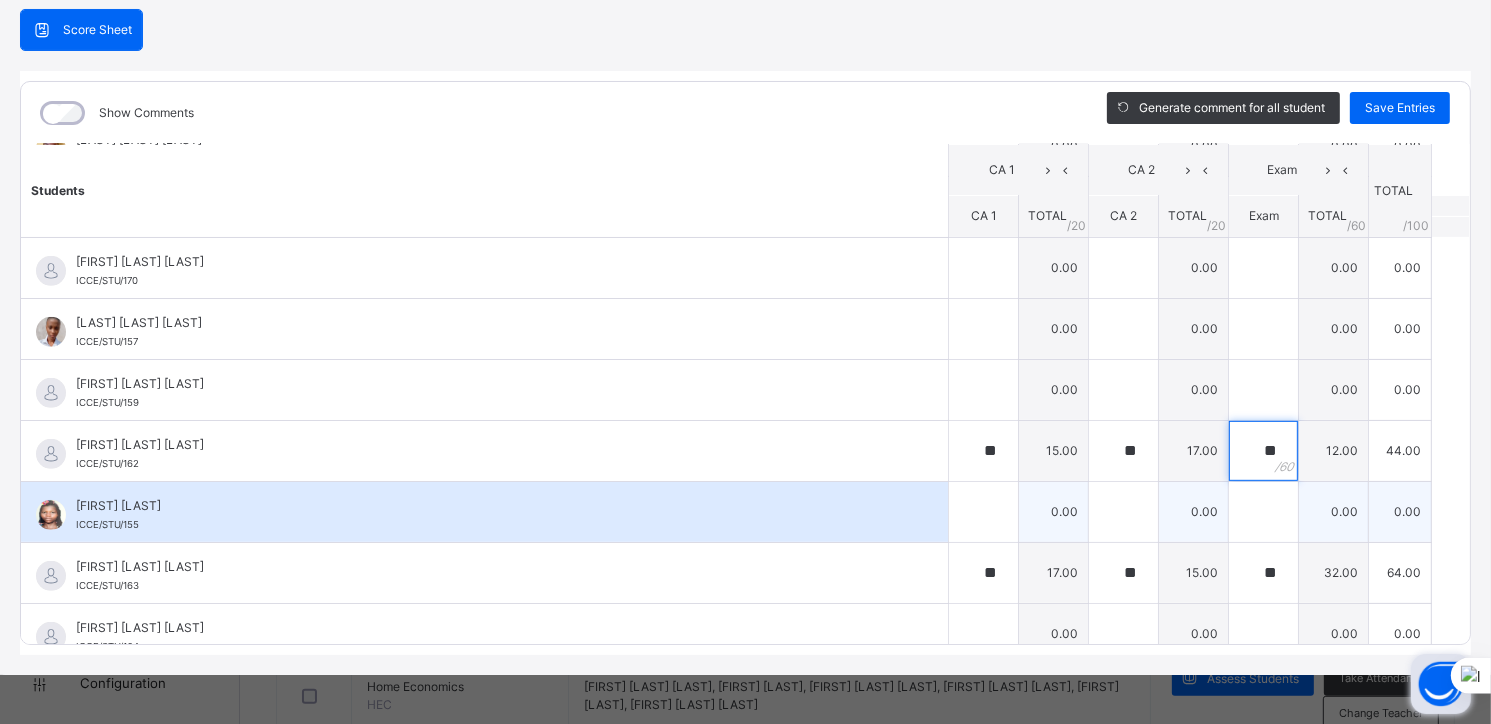 scroll, scrollTop: 991, scrollLeft: 0, axis: vertical 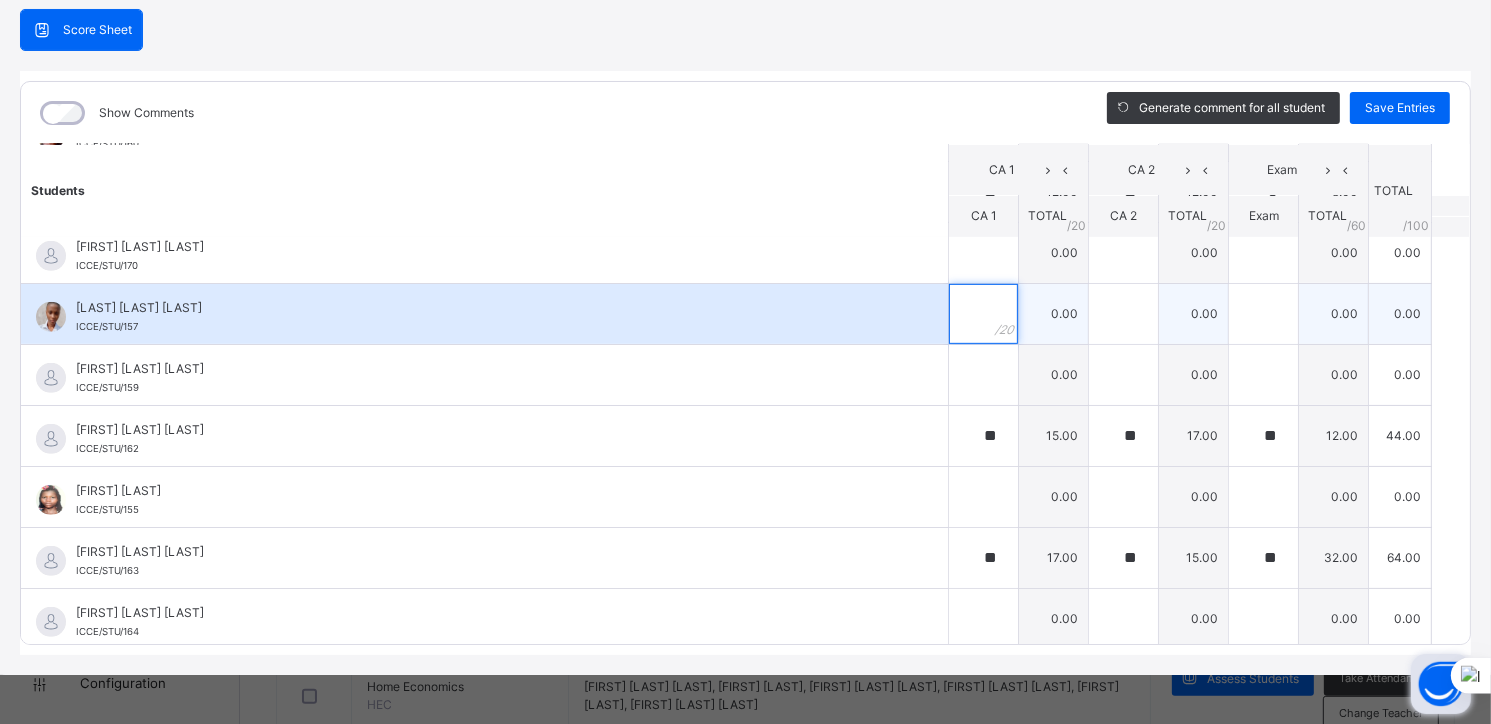 click at bounding box center [983, 314] 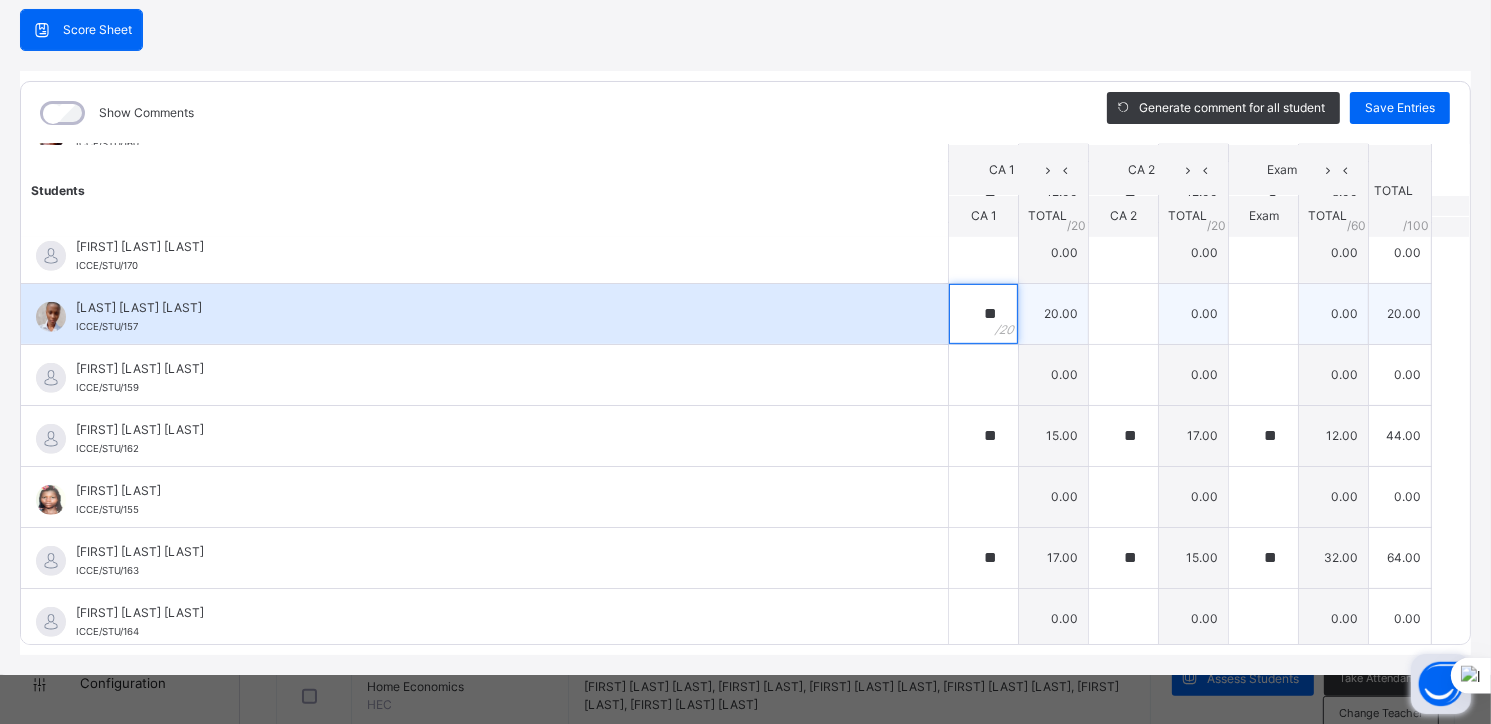type on "**" 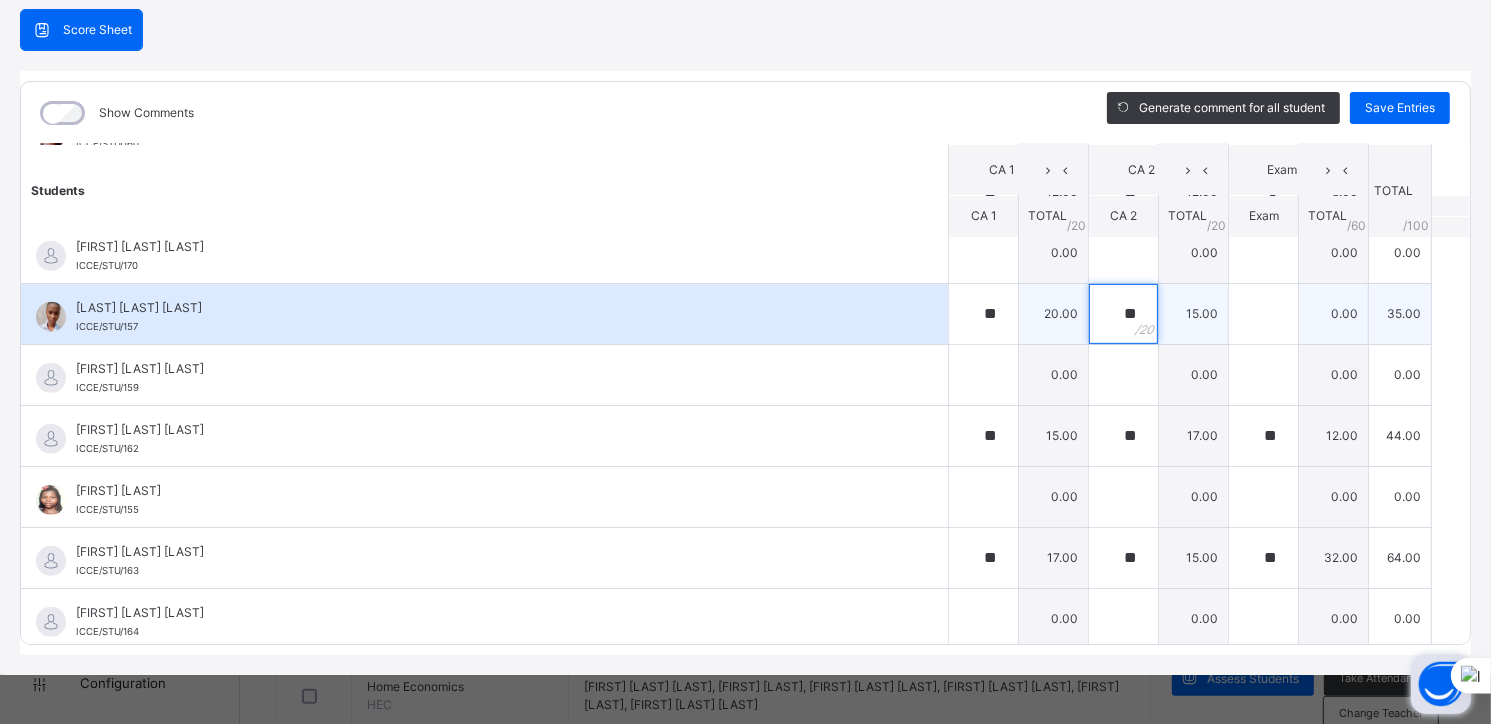 type on "**" 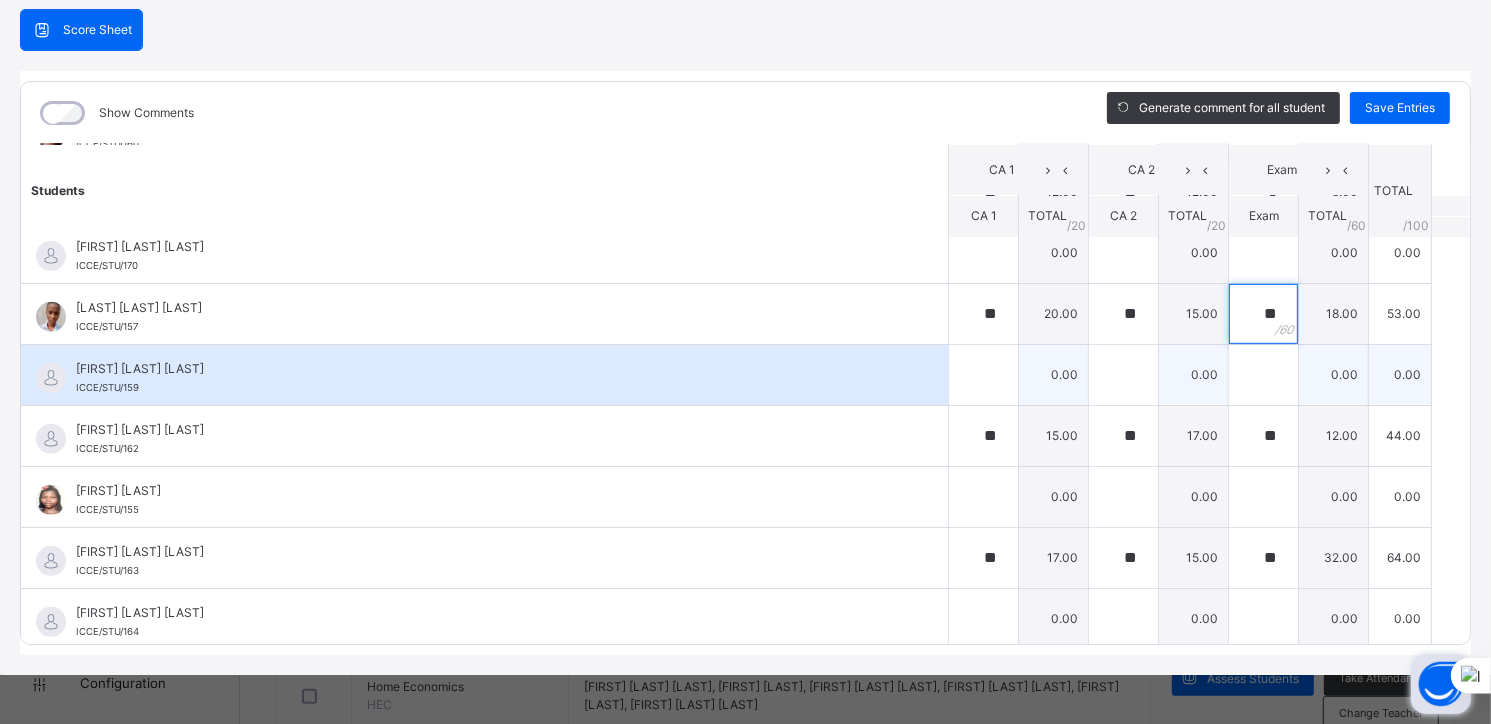 type on "**" 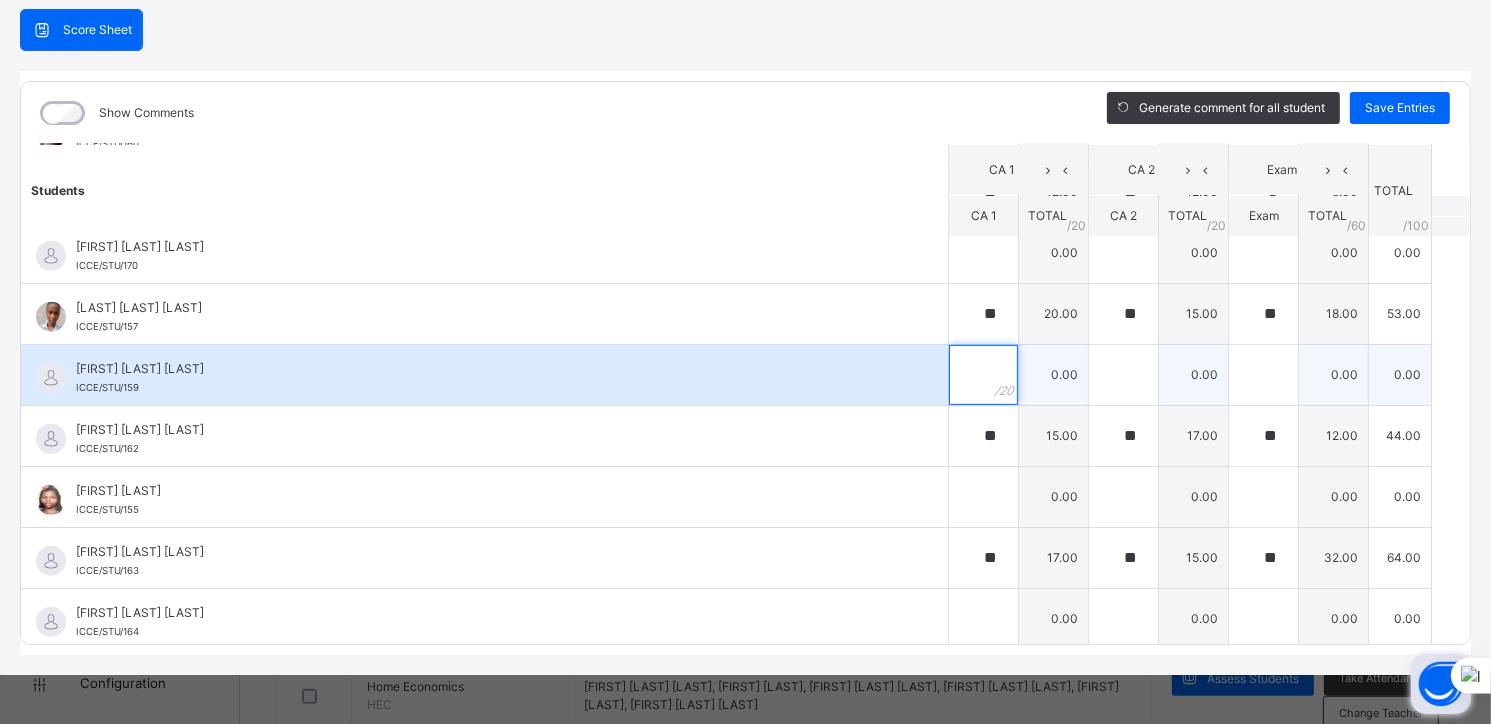 click at bounding box center (983, 375) 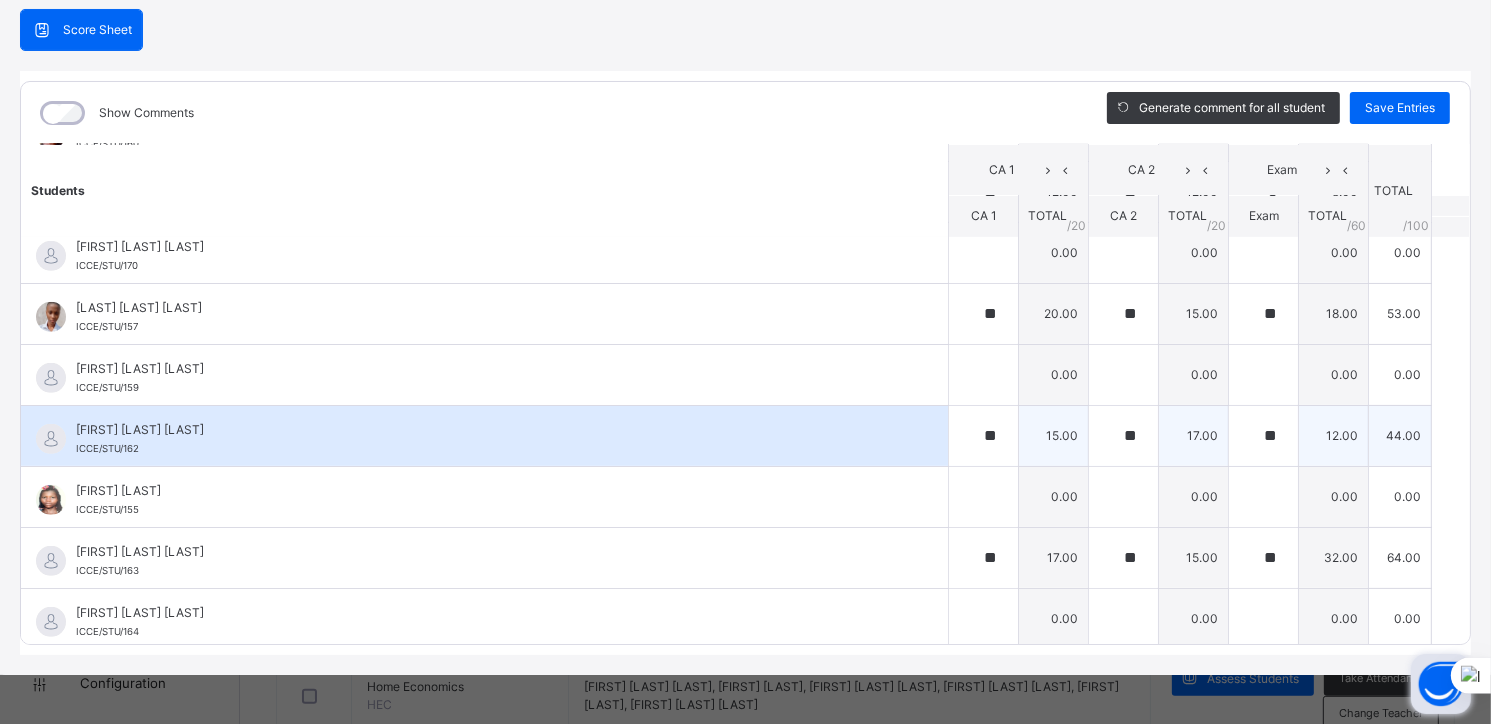 click on "[FIRST] [LAST] [LAST]" at bounding box center (489, 430) 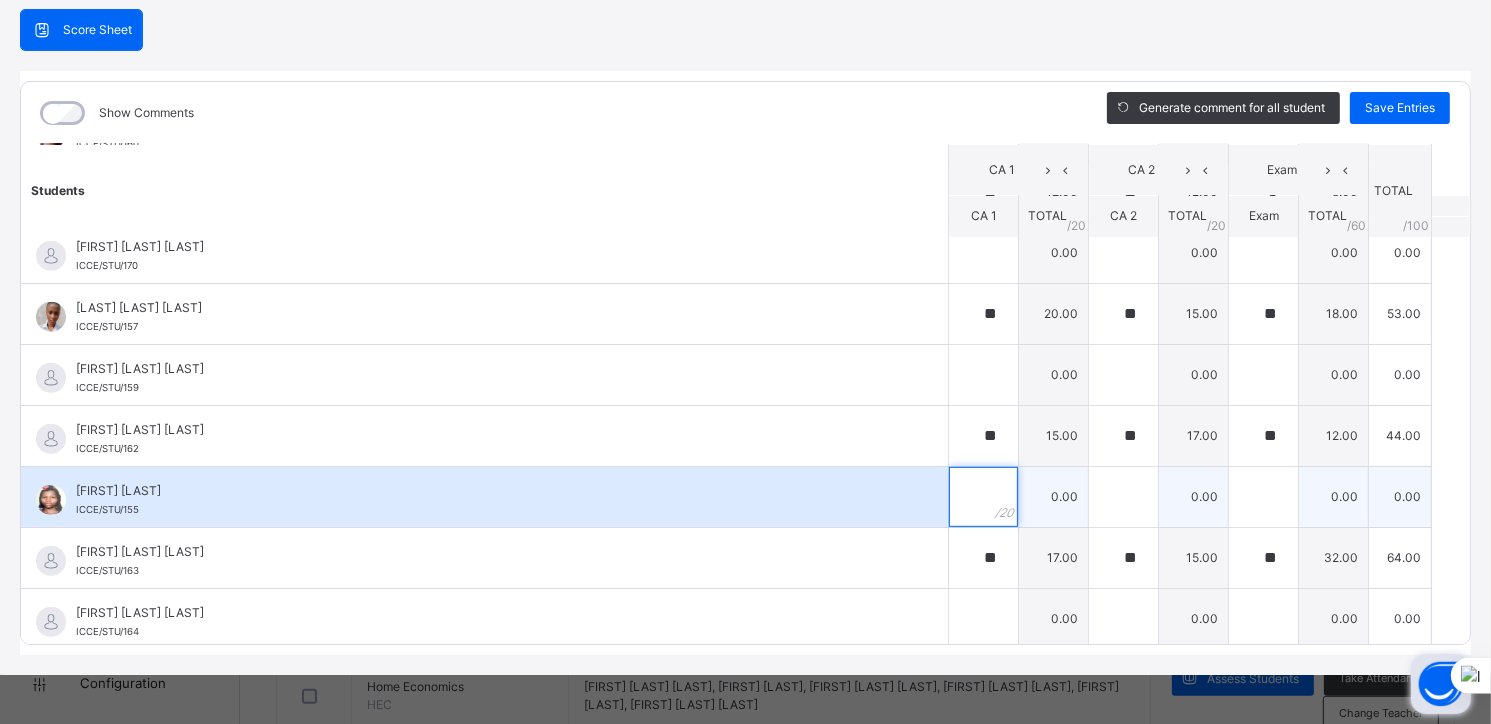 click at bounding box center (983, 497) 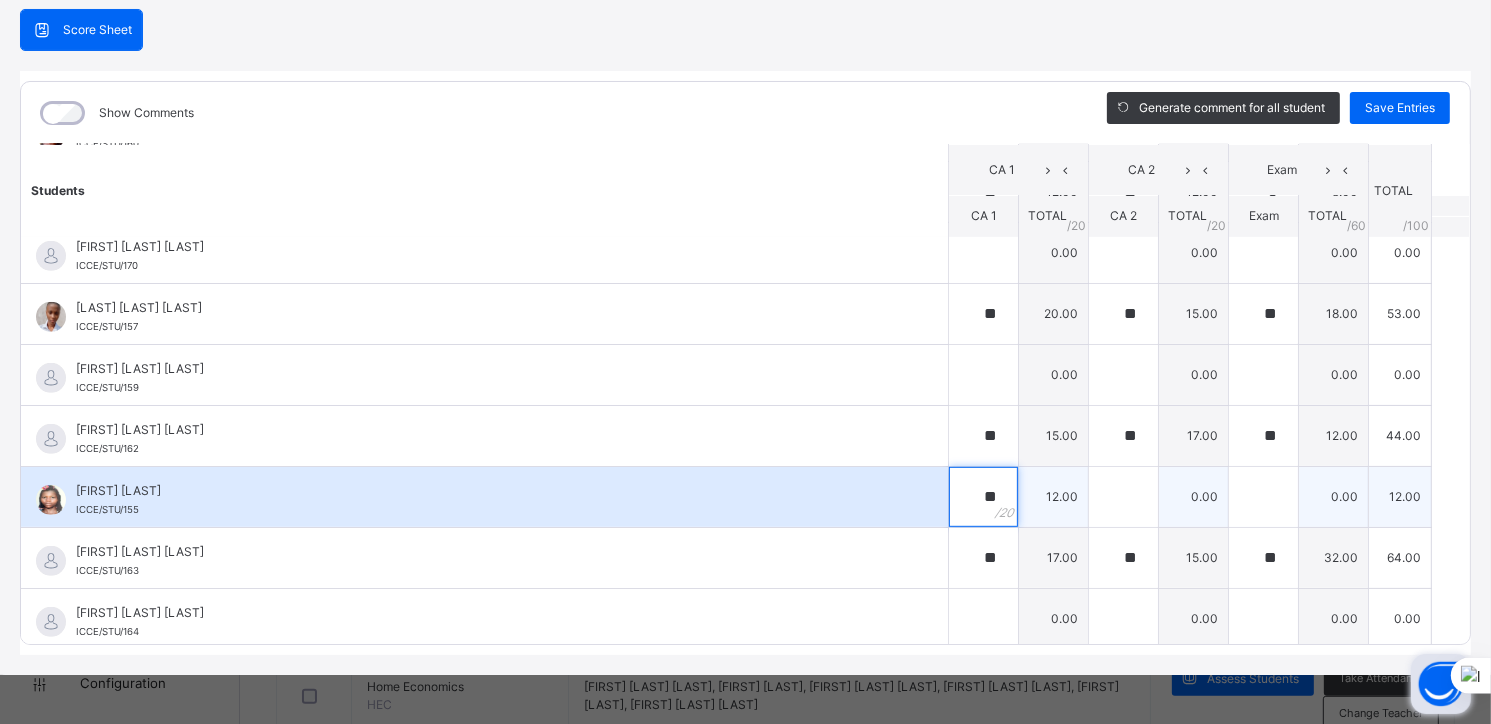 type on "**" 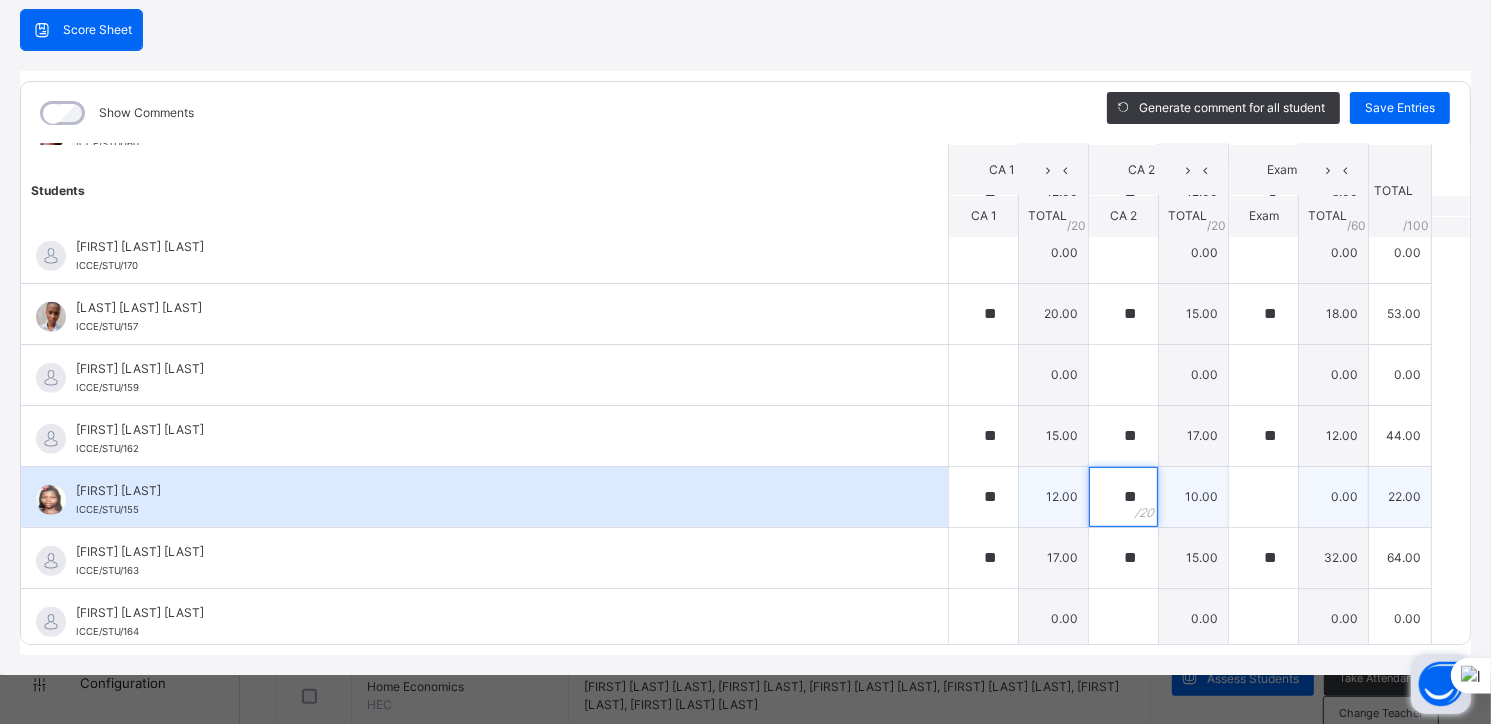 type on "**" 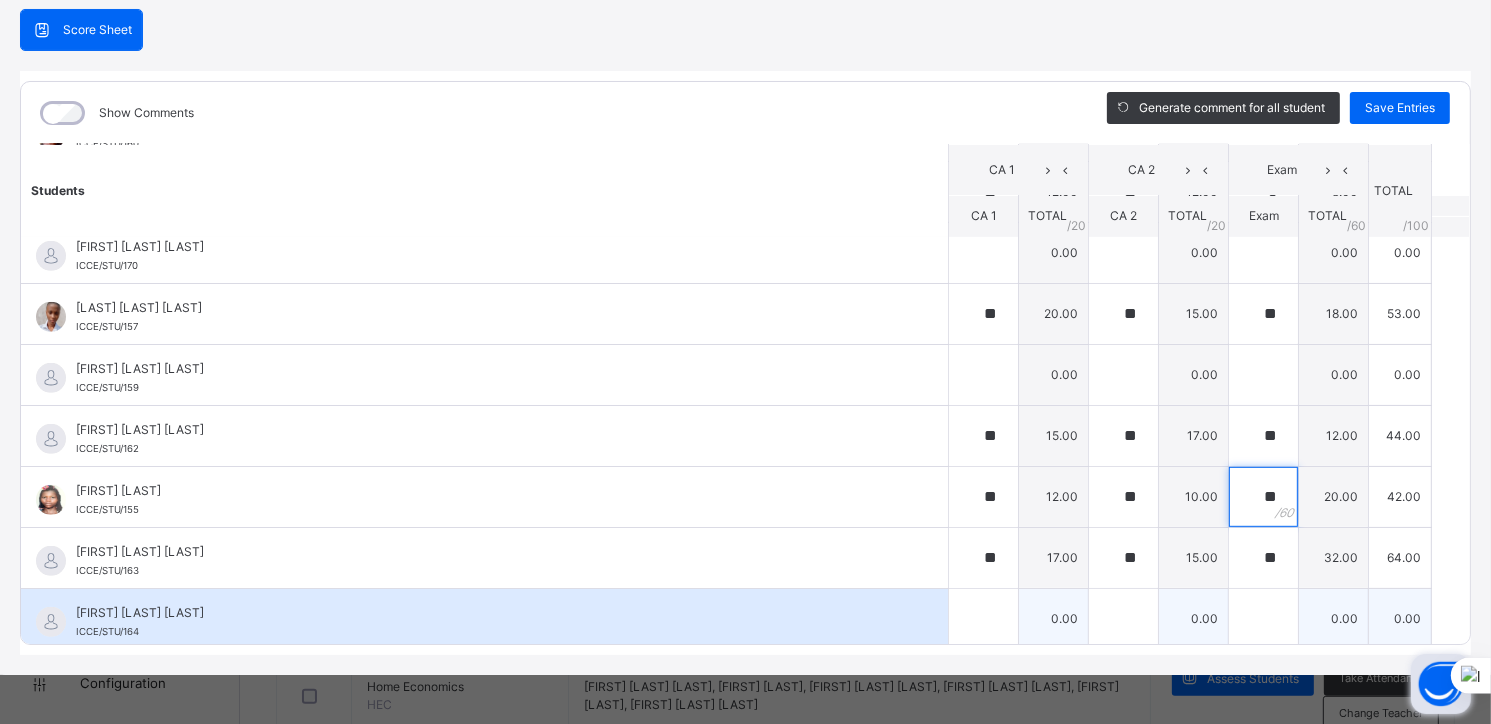 type on "**" 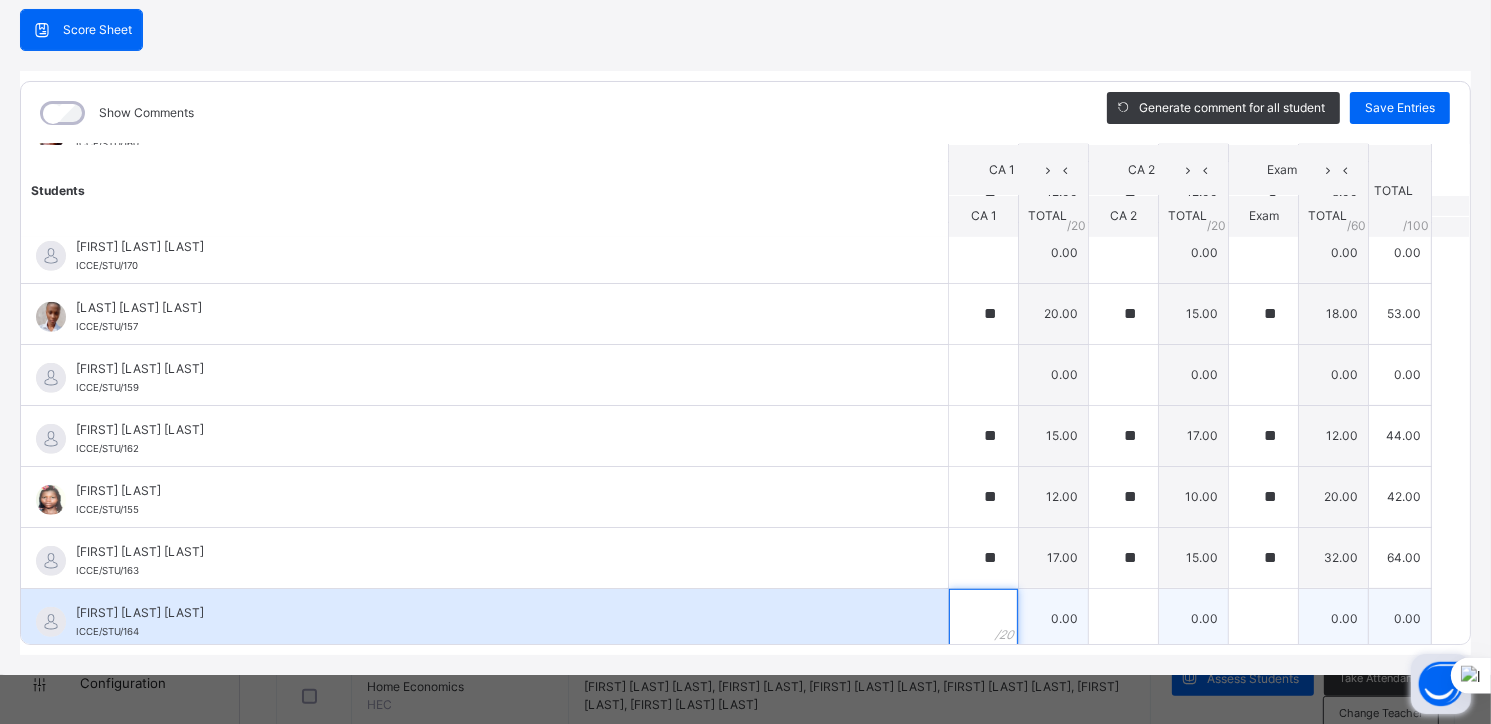 click at bounding box center (983, 619) 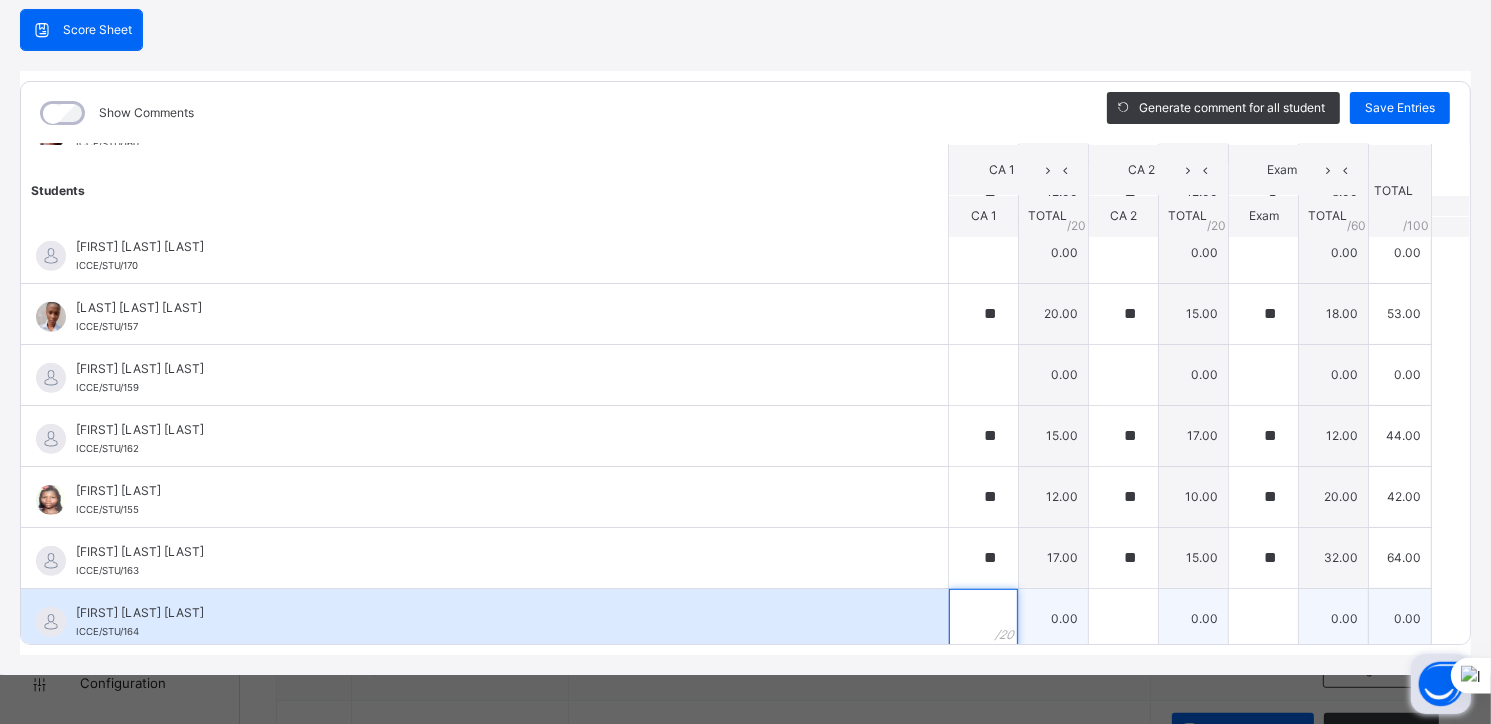 scroll, scrollTop: 823, scrollLeft: 0, axis: vertical 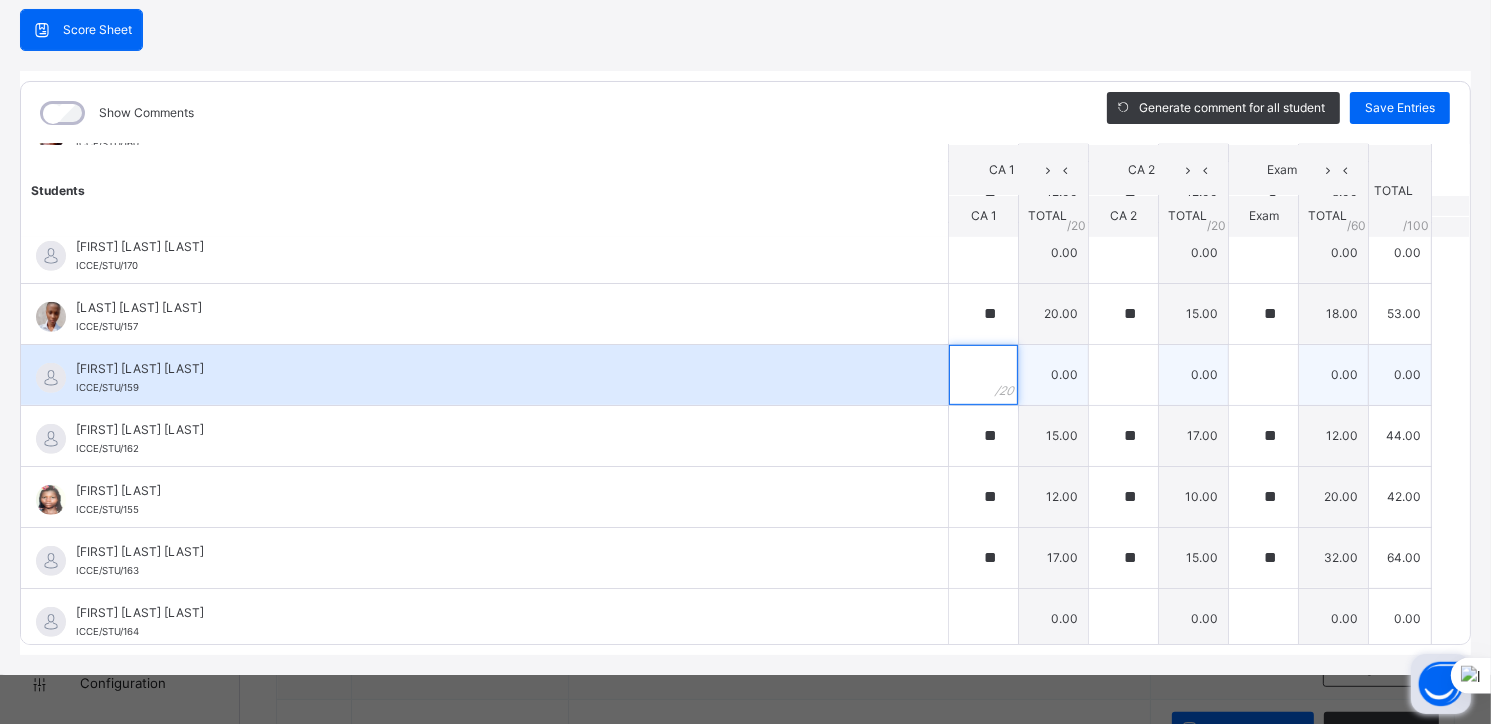 click at bounding box center [983, 375] 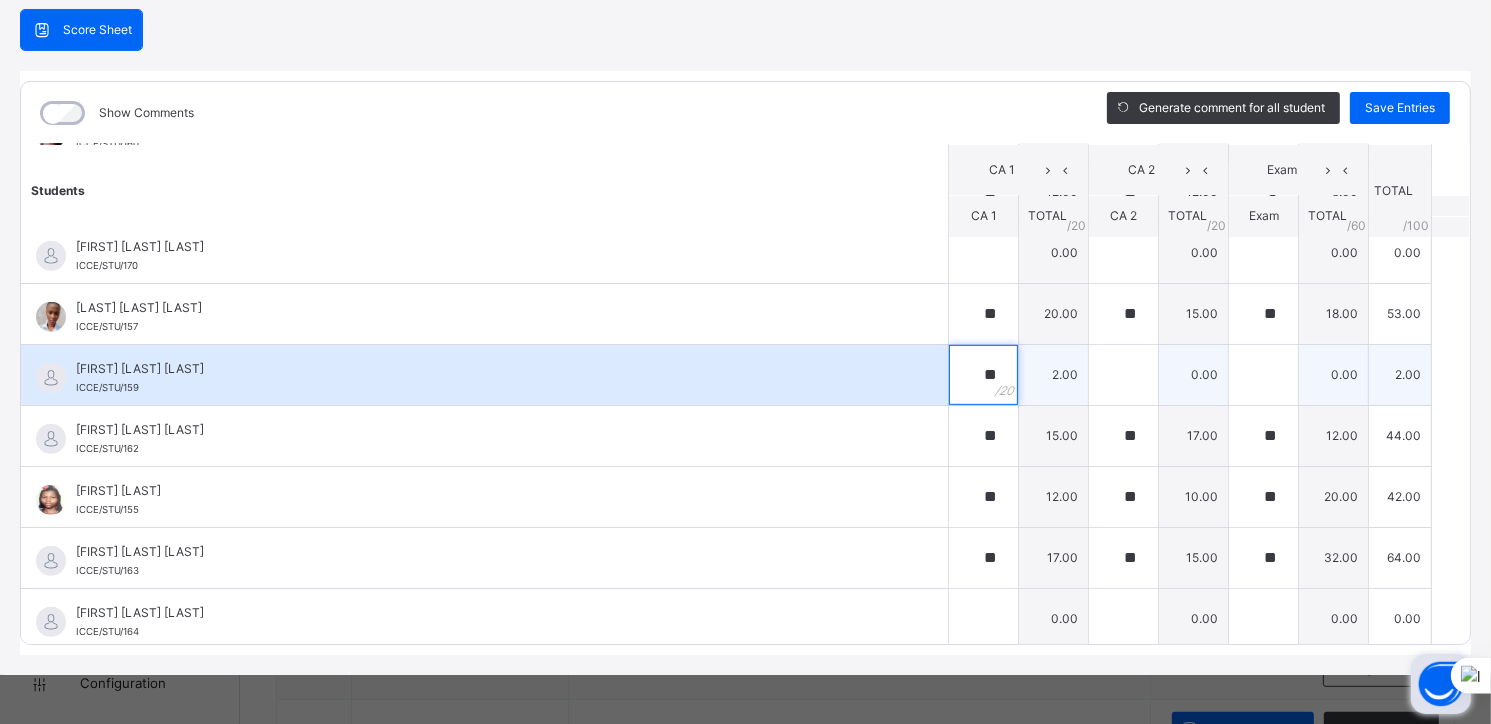 type on "**" 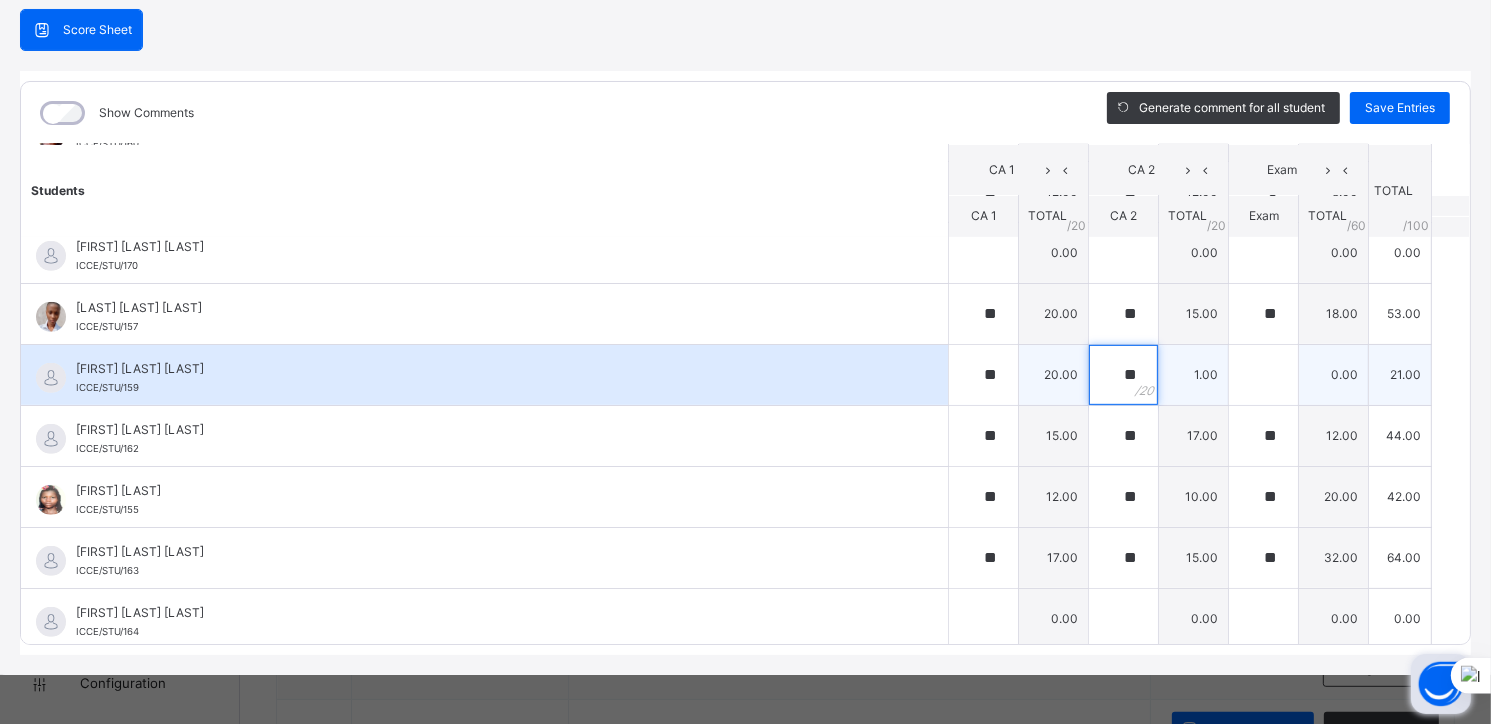 type on "**" 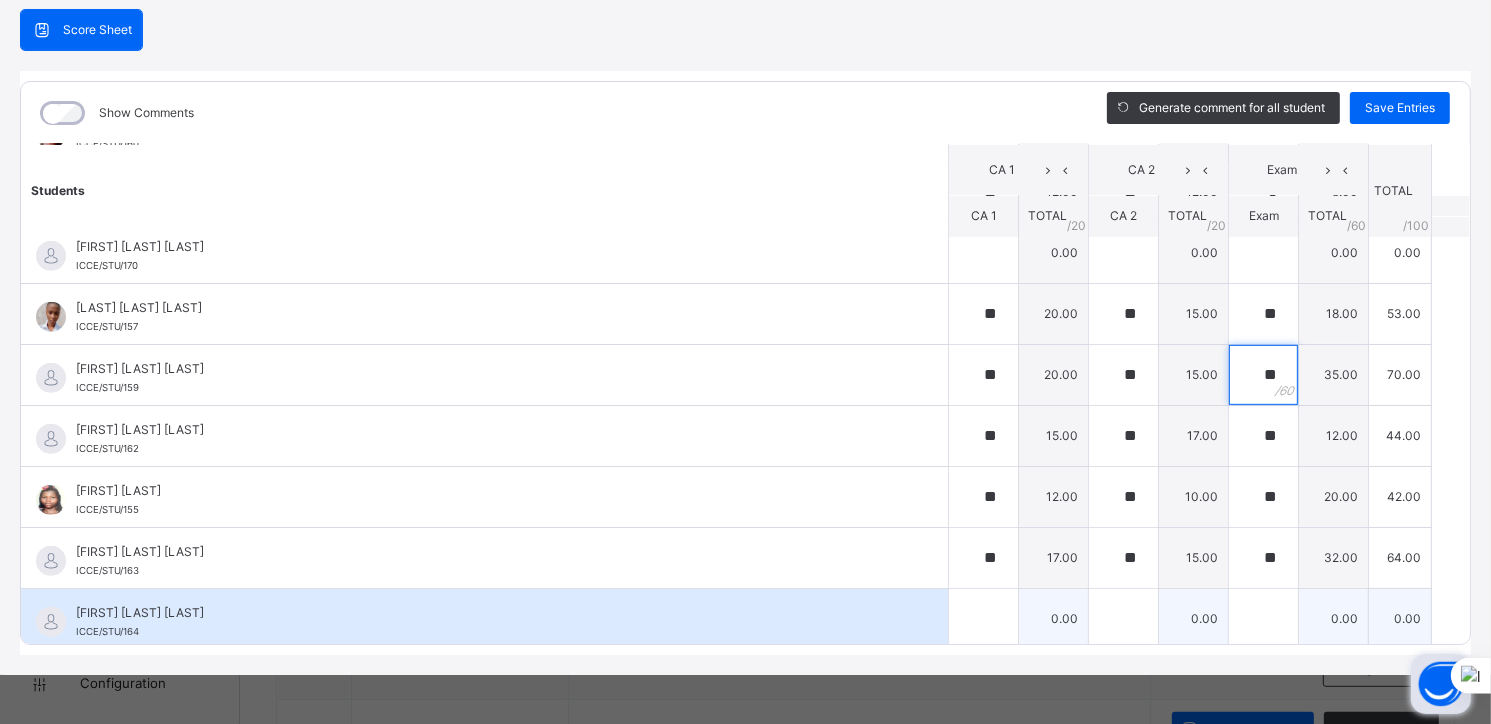 type on "**" 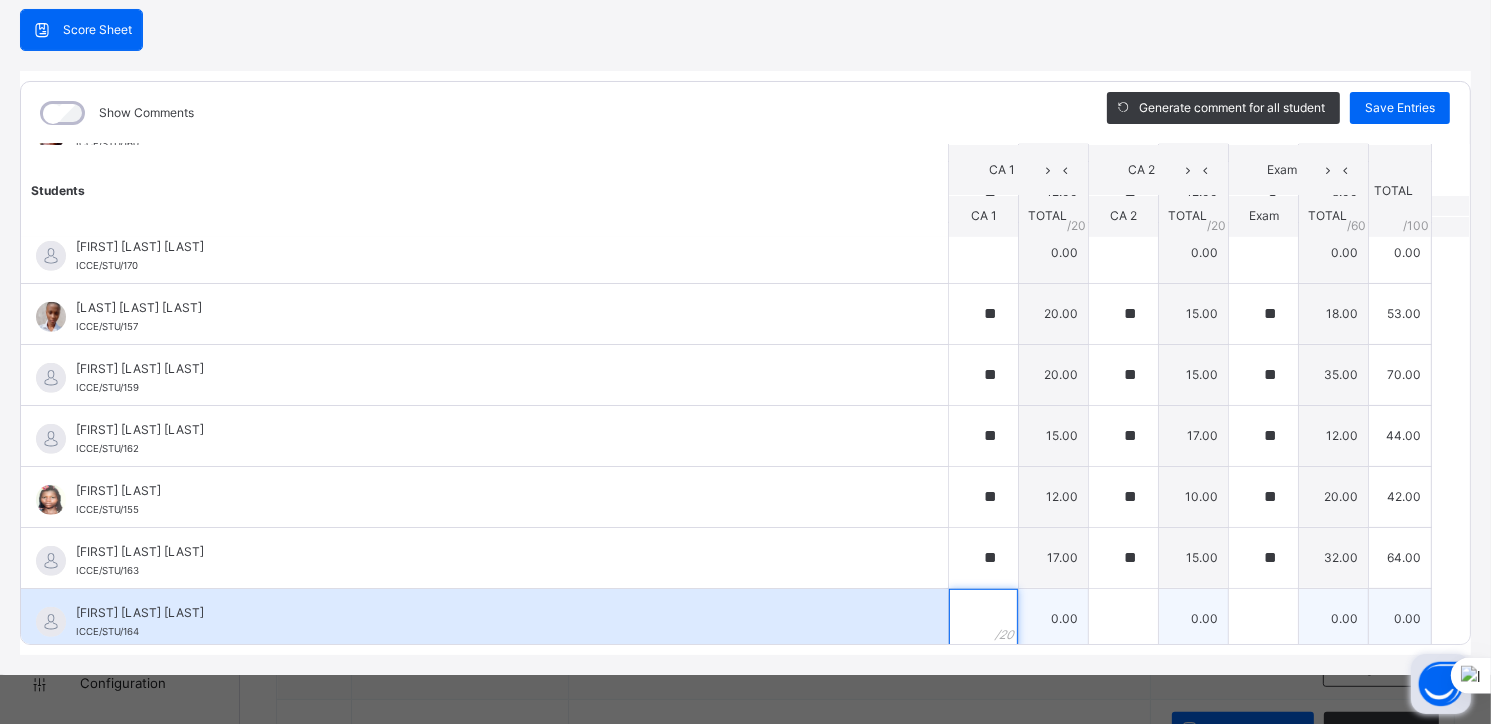 click at bounding box center [983, 619] 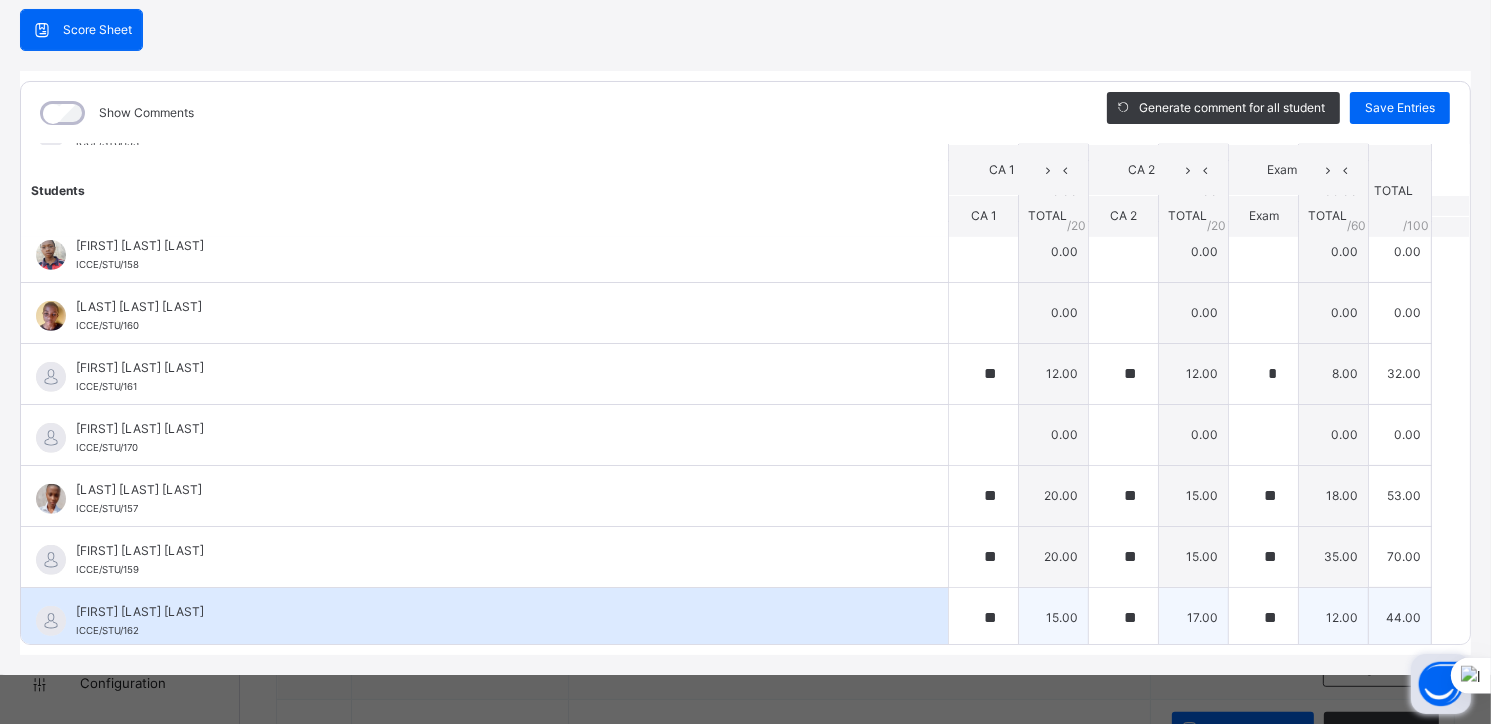 scroll, scrollTop: 808, scrollLeft: 0, axis: vertical 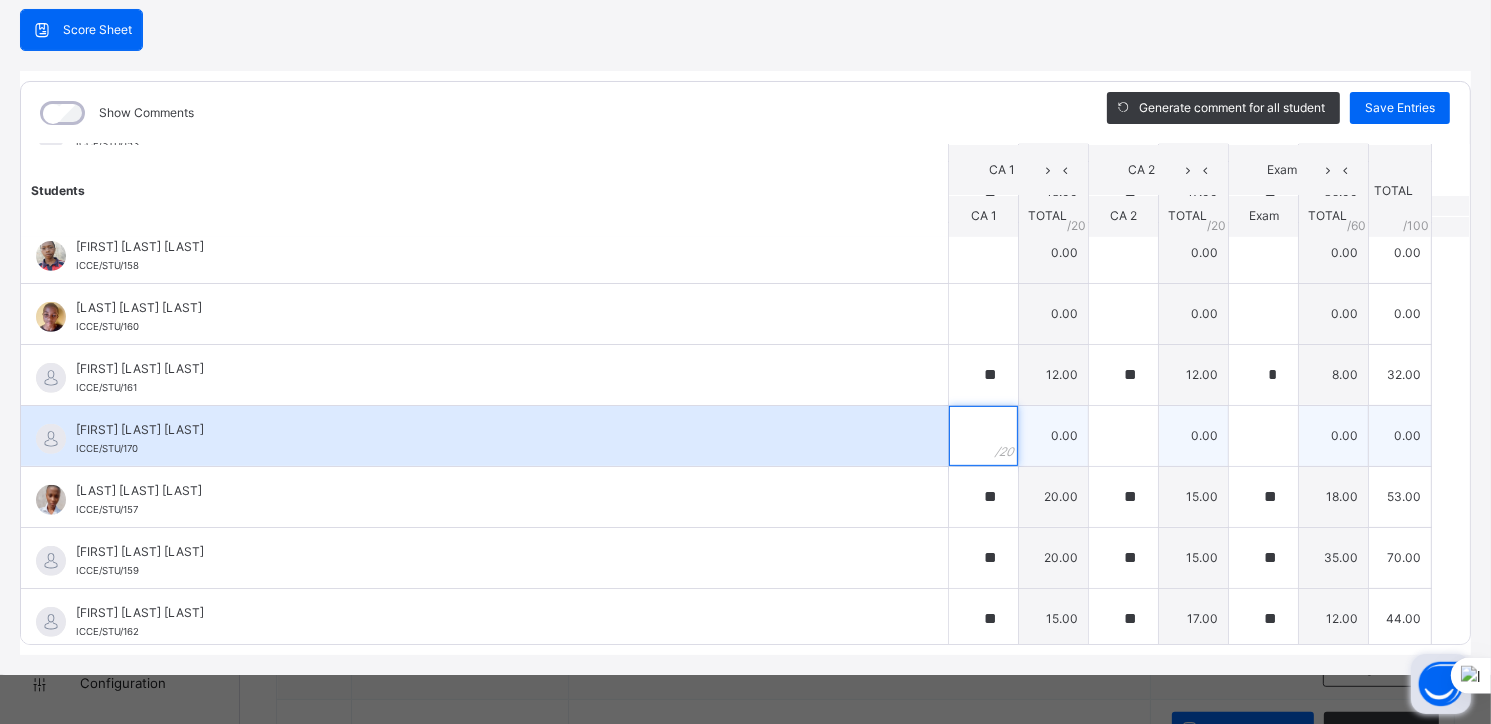 click at bounding box center (983, 436) 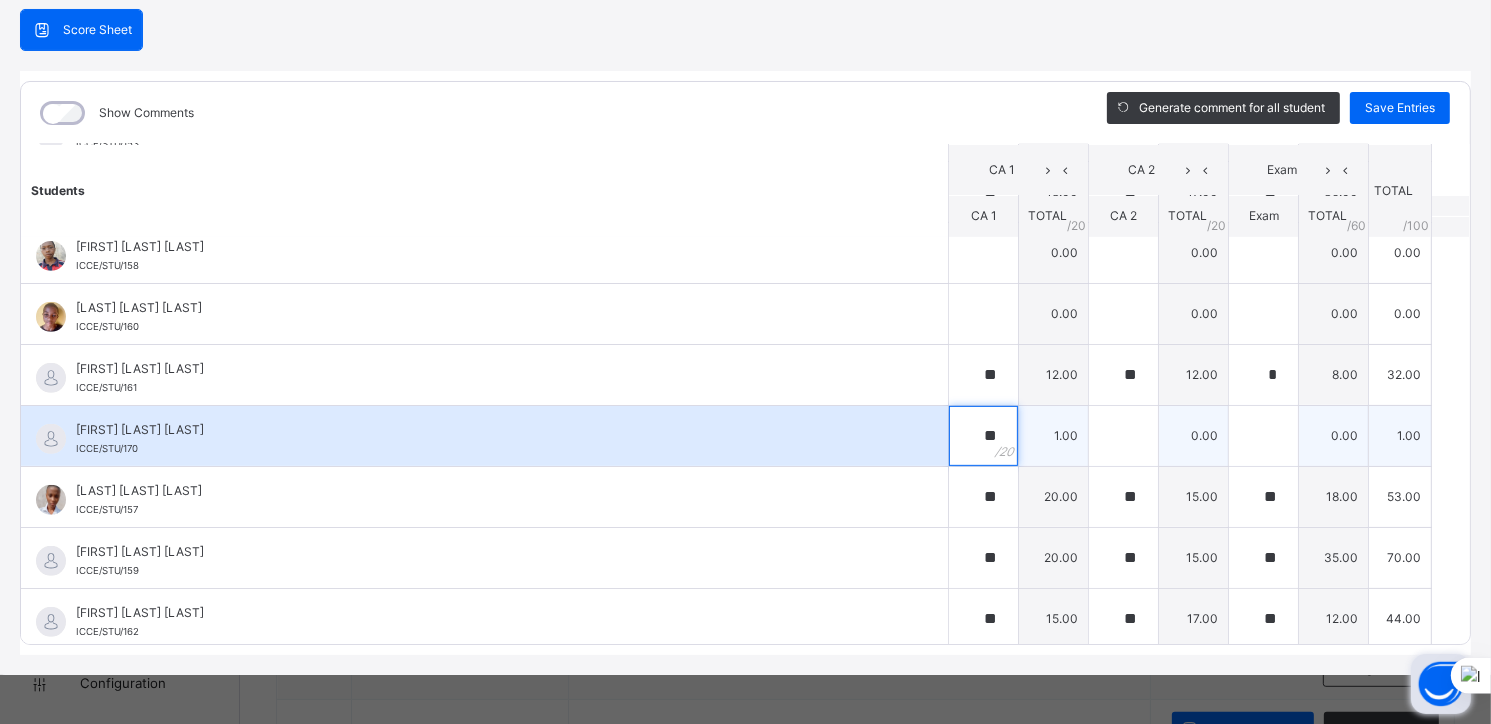 type on "**" 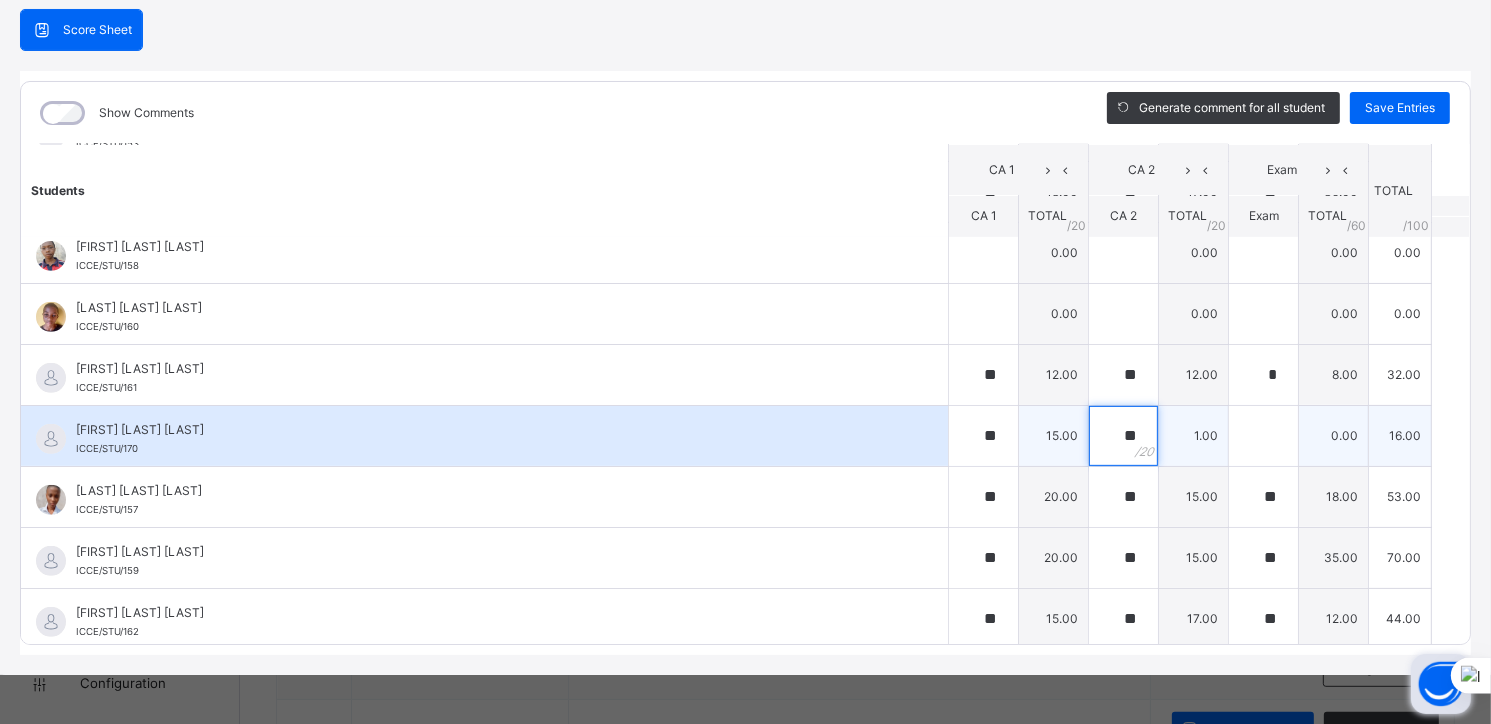 type on "**" 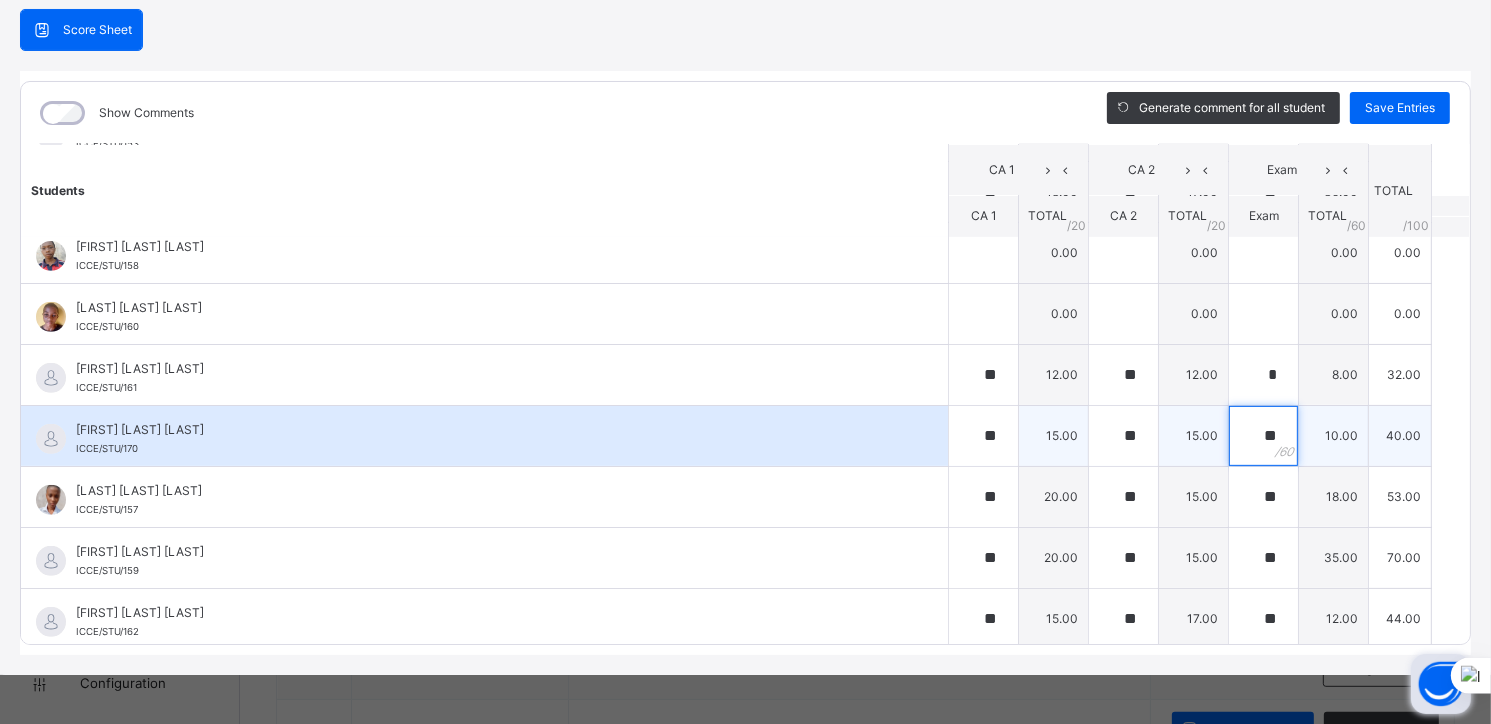 type on "**" 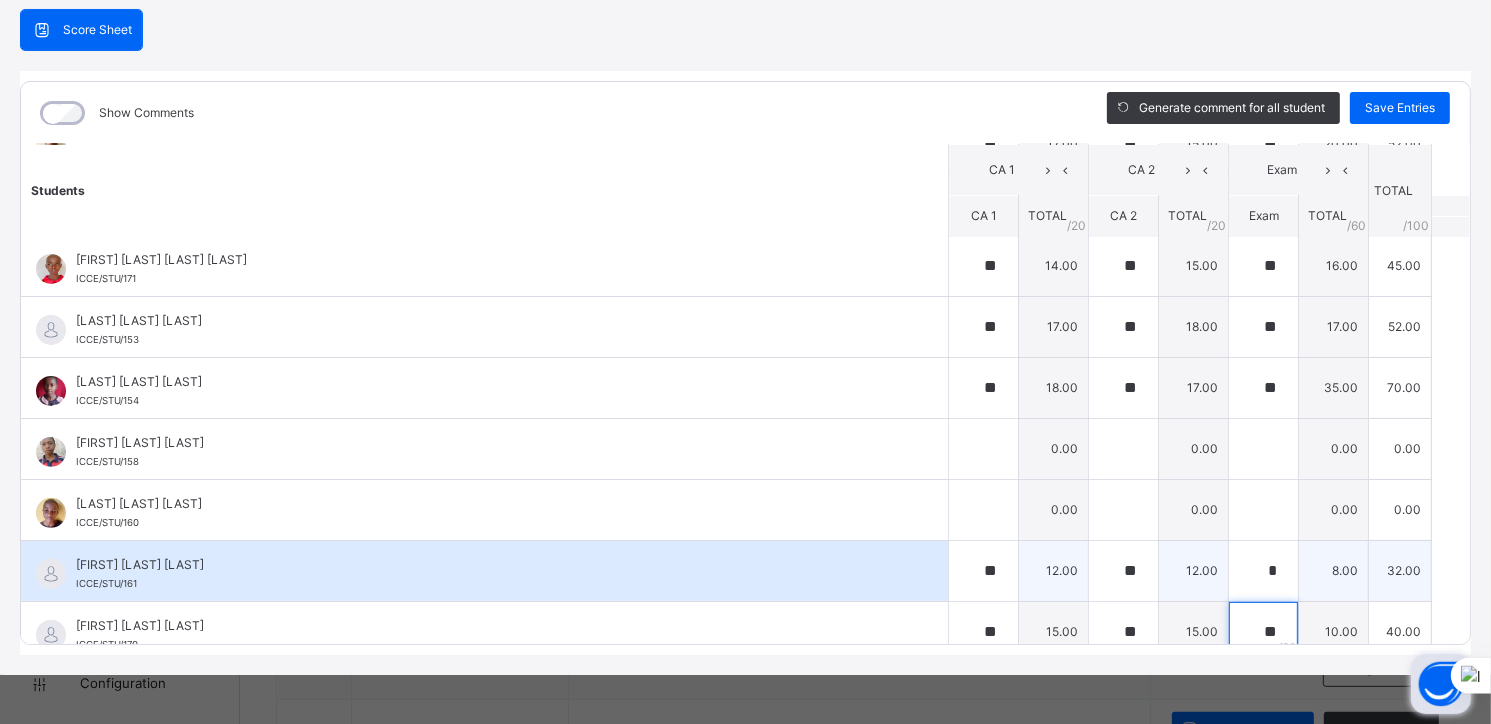 scroll, scrollTop: 622, scrollLeft: 0, axis: vertical 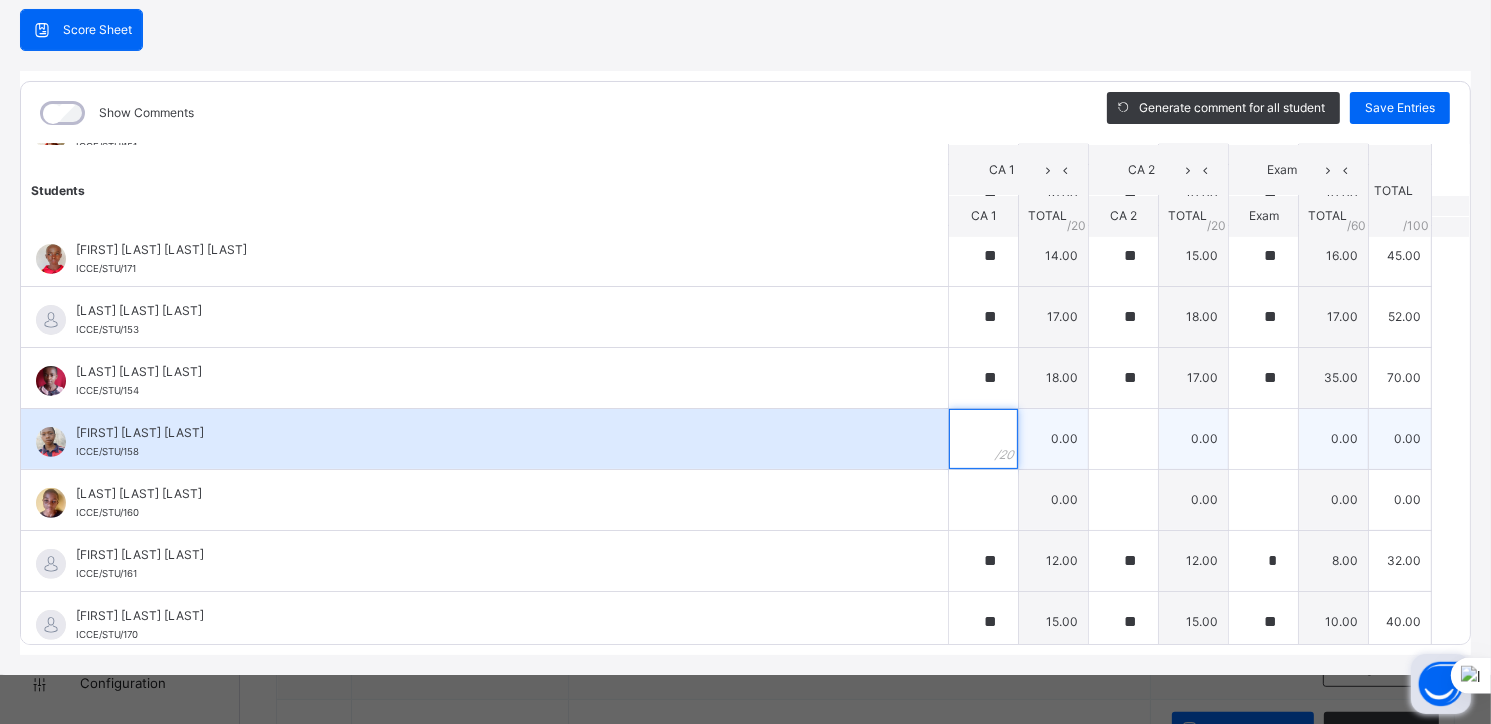 click at bounding box center [983, 439] 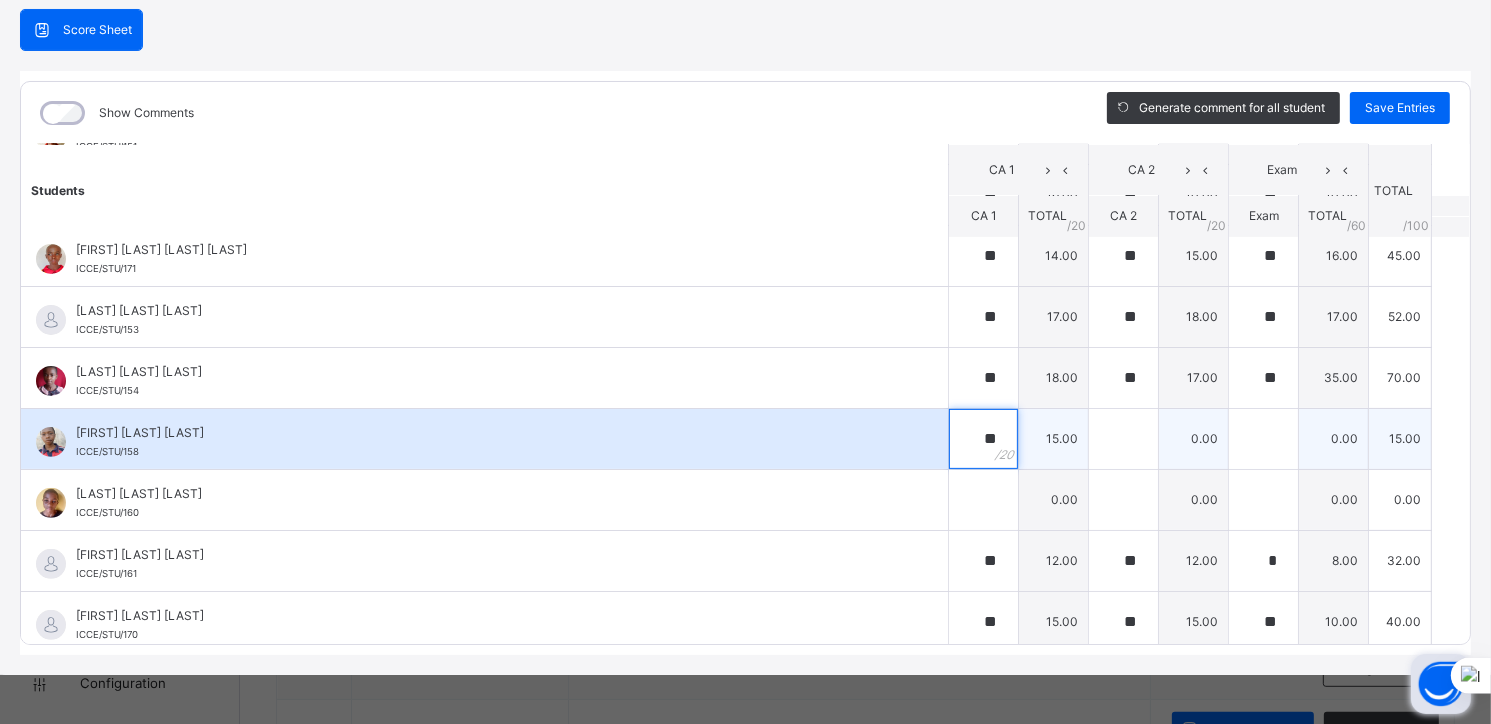 type on "**" 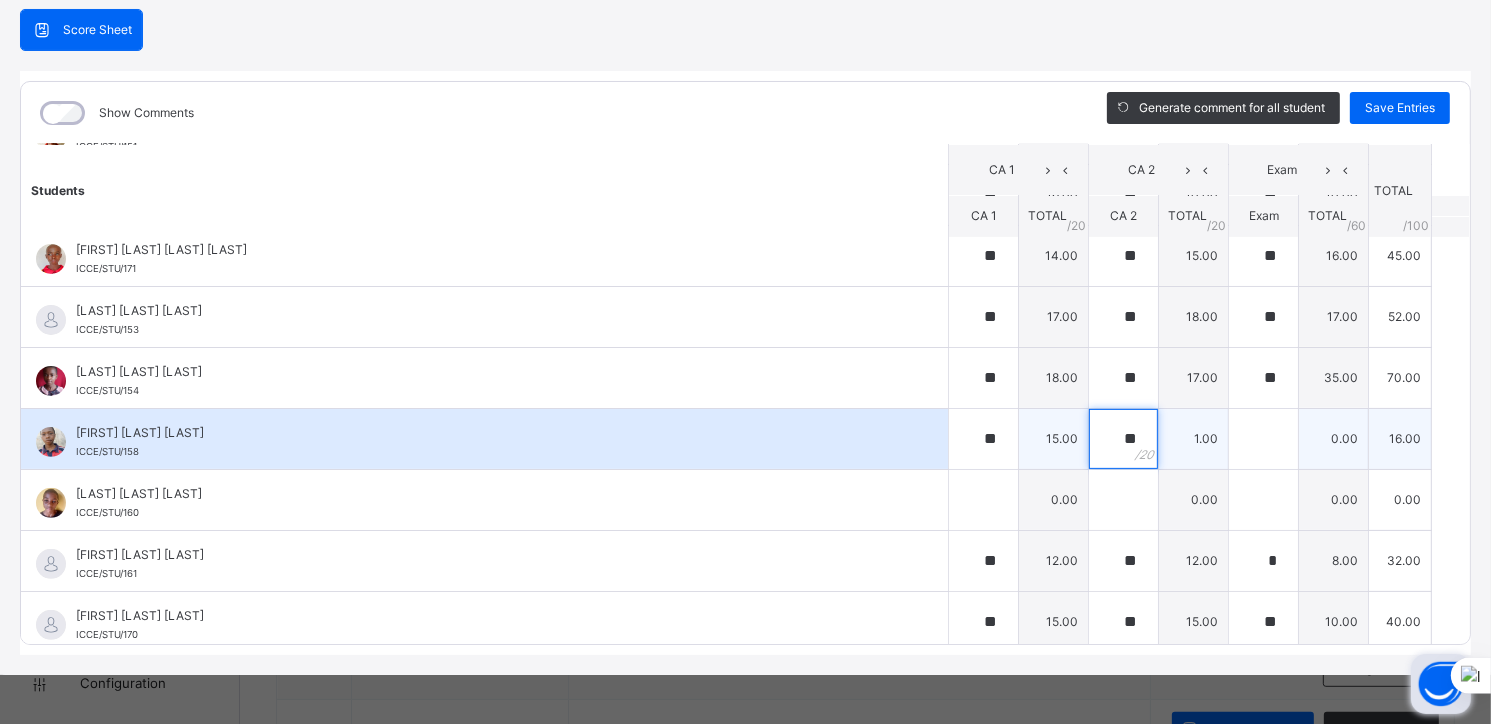 type on "**" 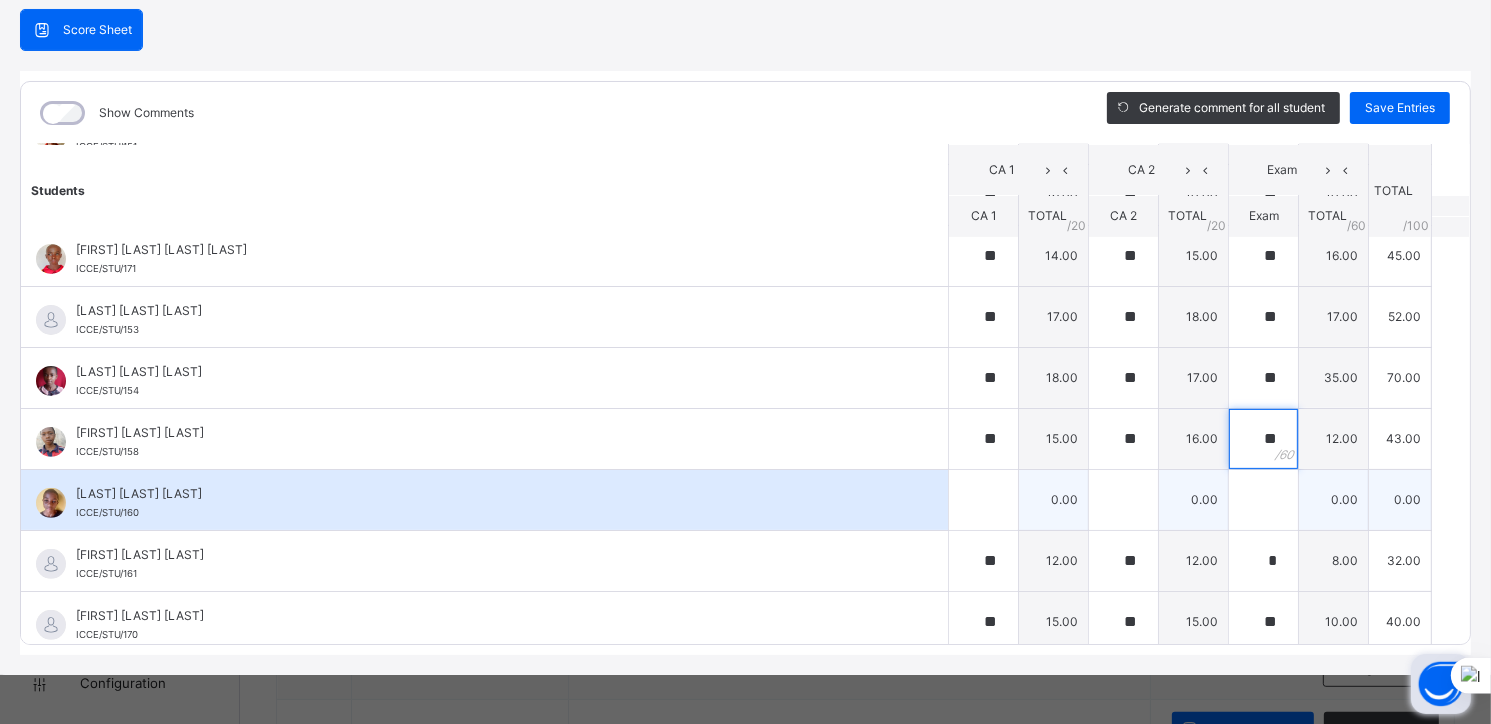 type on "**" 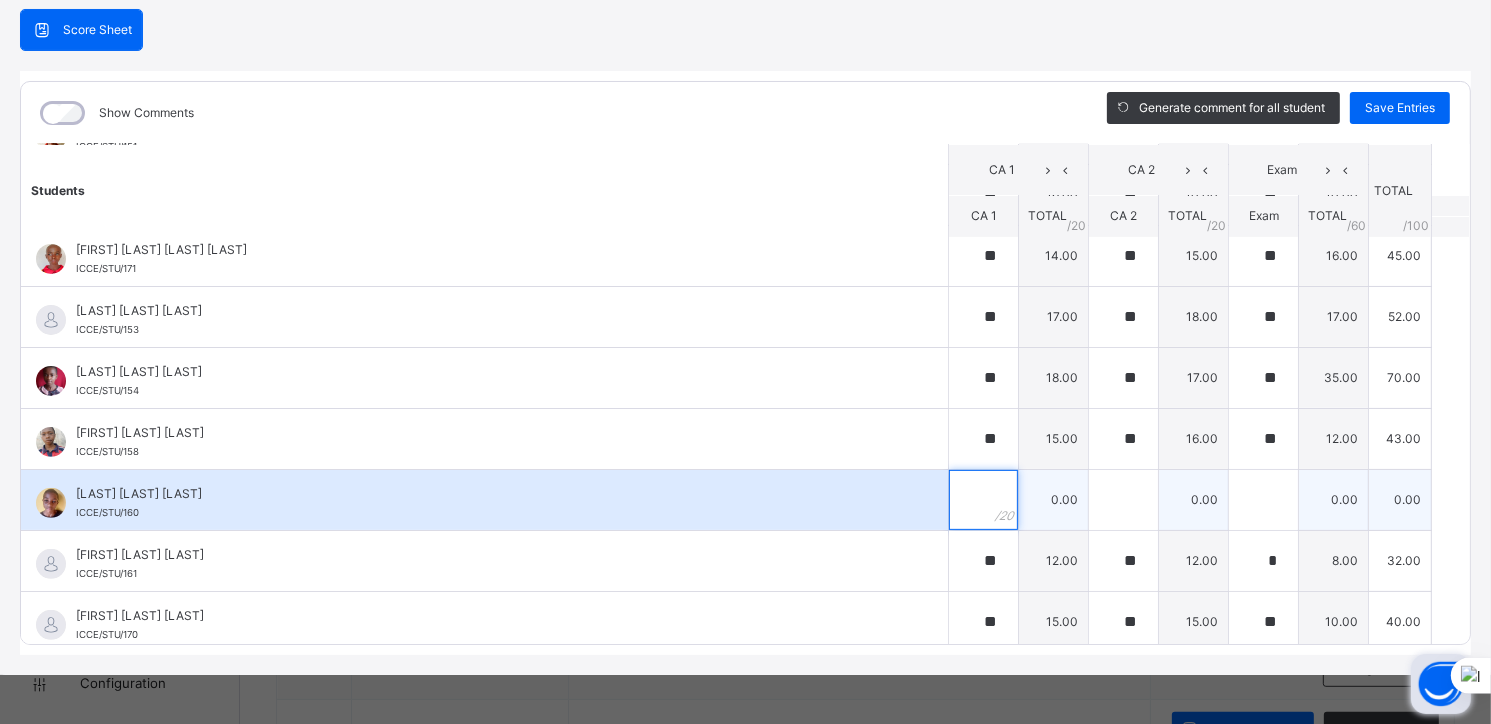 click at bounding box center (983, 500) 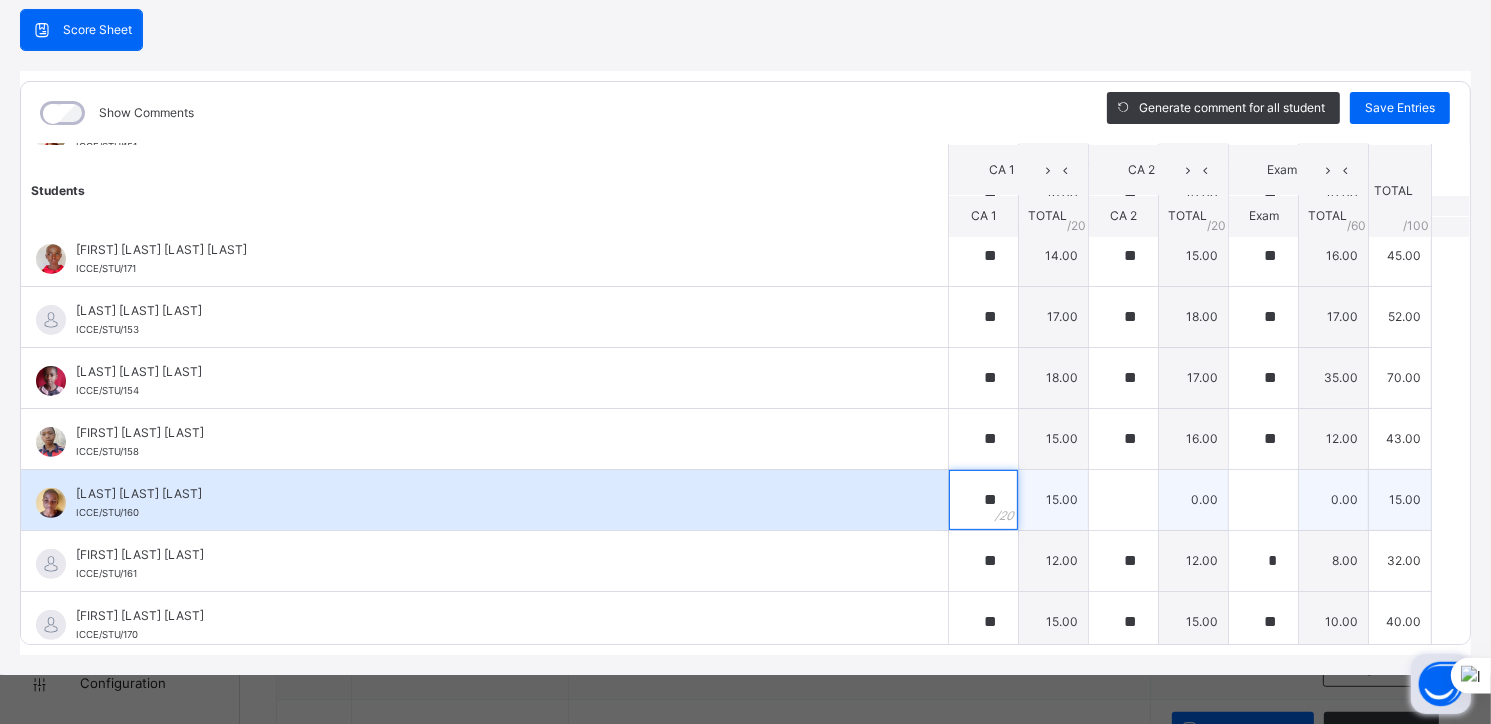 type on "**" 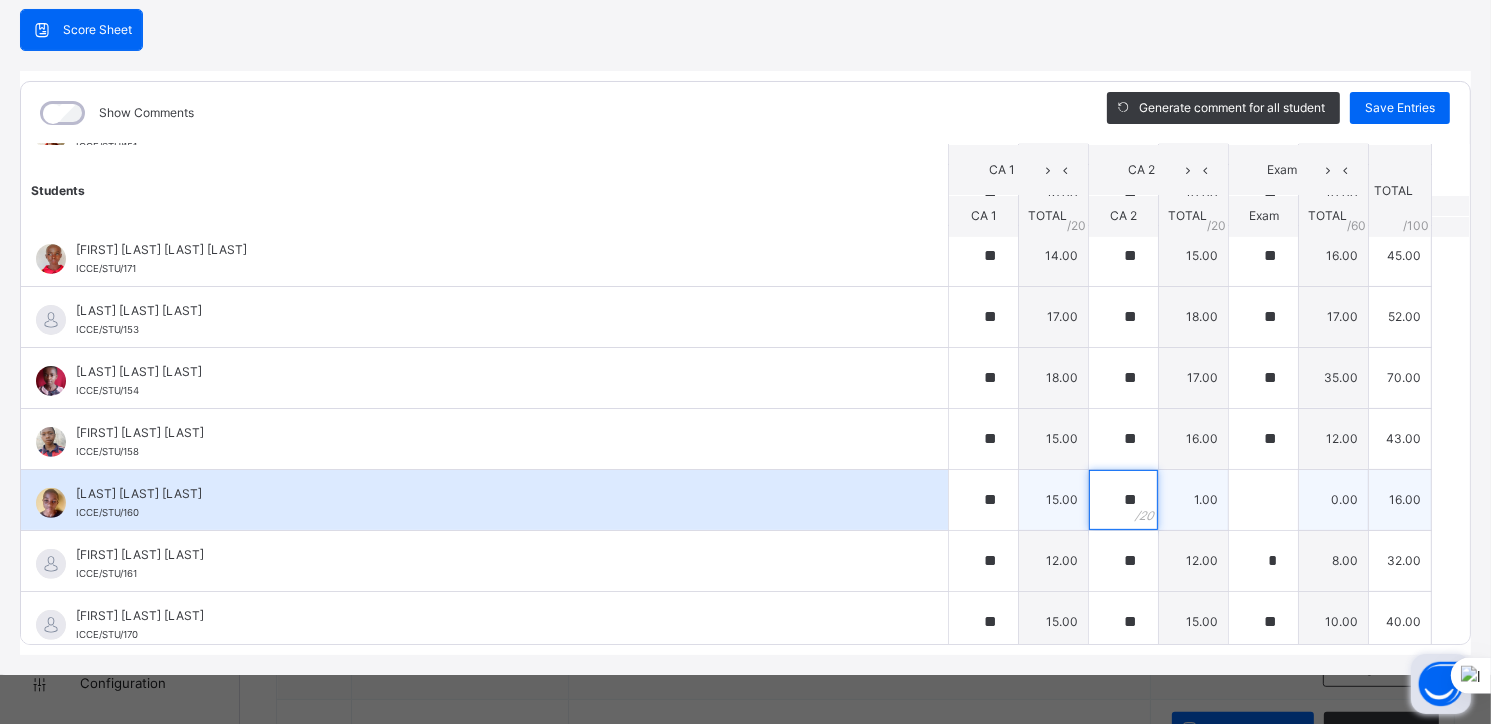 type on "**" 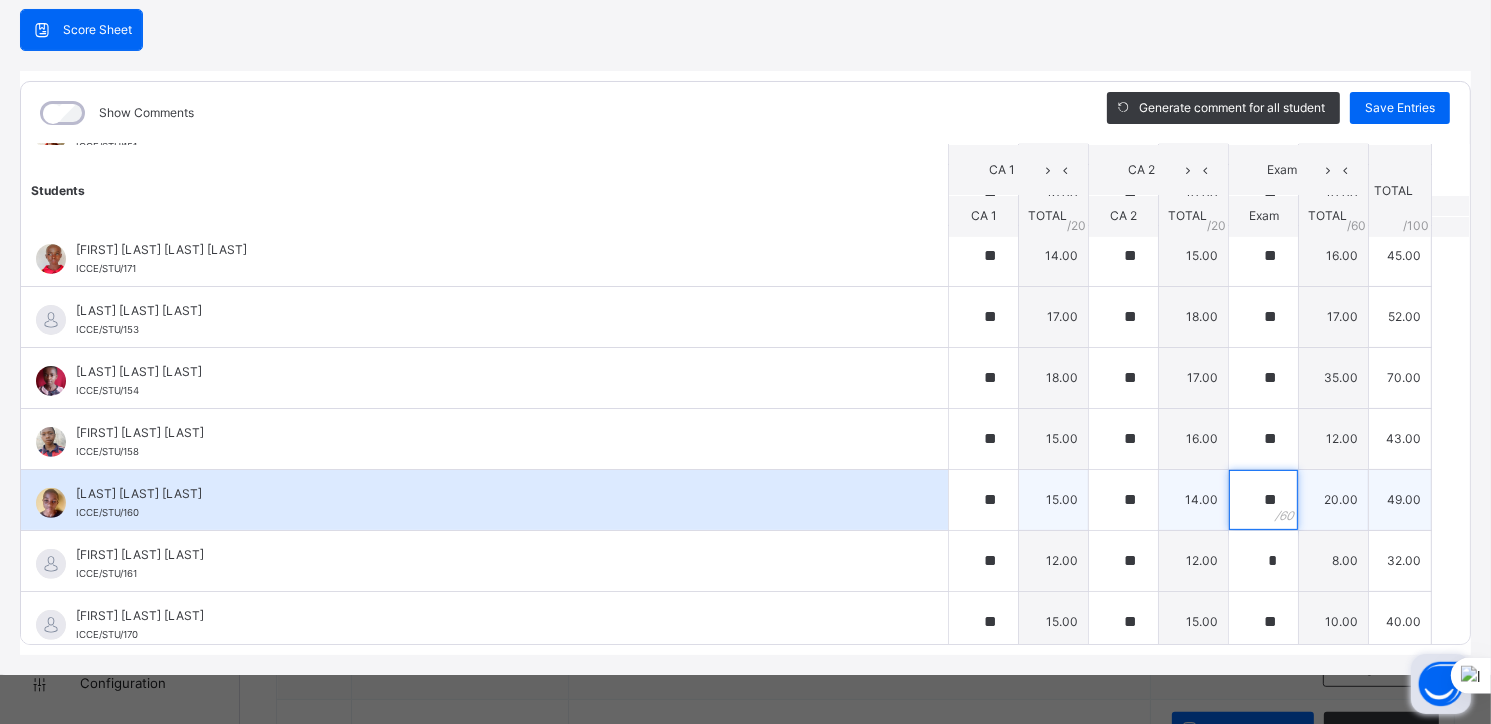 type on "**" 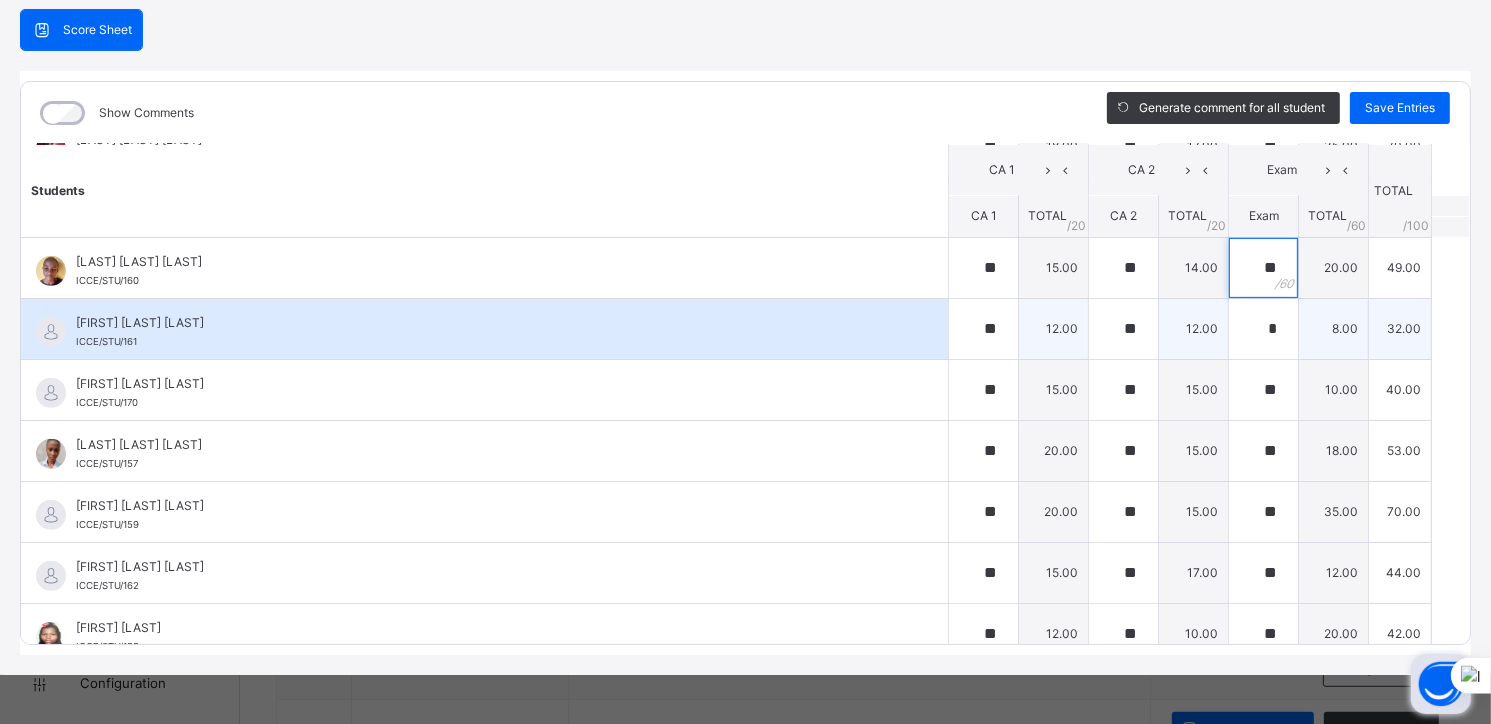 scroll, scrollTop: 991, scrollLeft: 0, axis: vertical 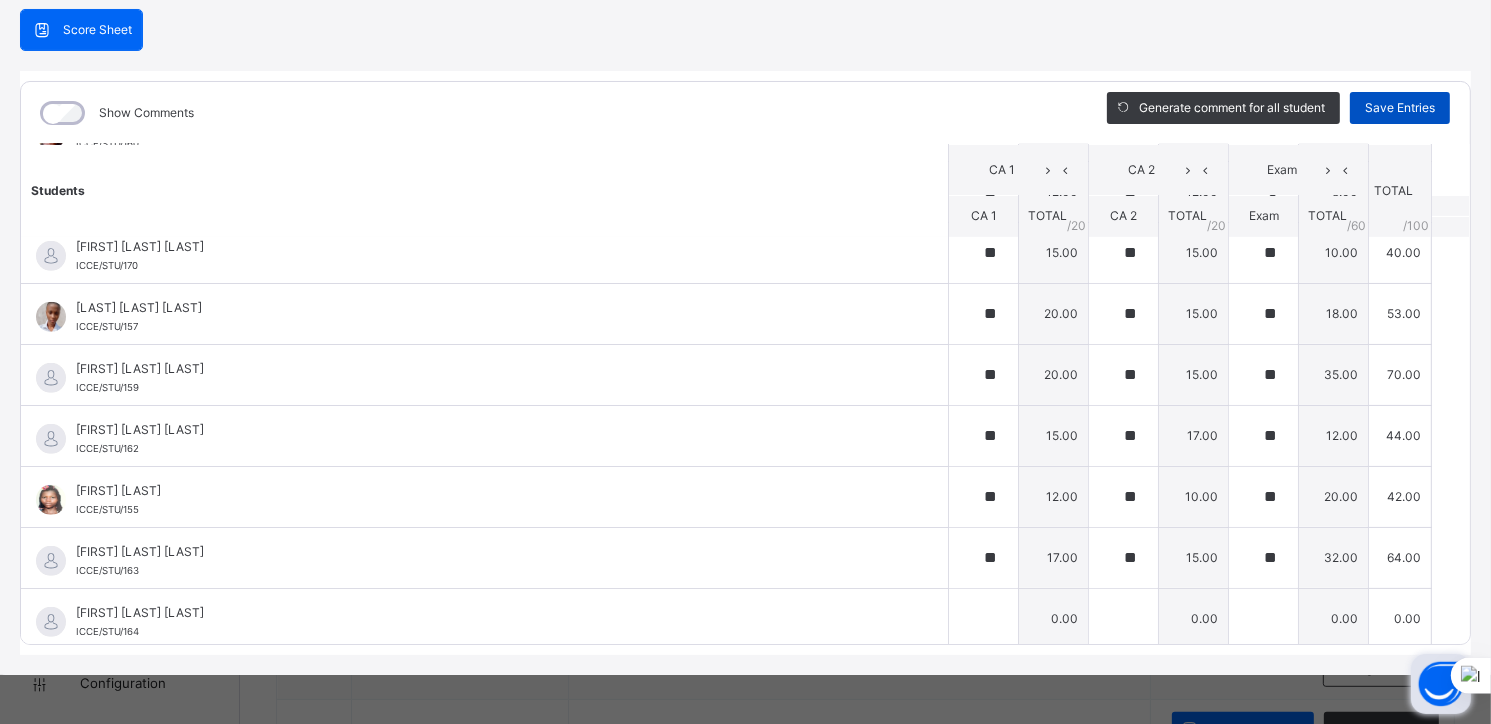 click on "Save Entries" at bounding box center (1400, 108) 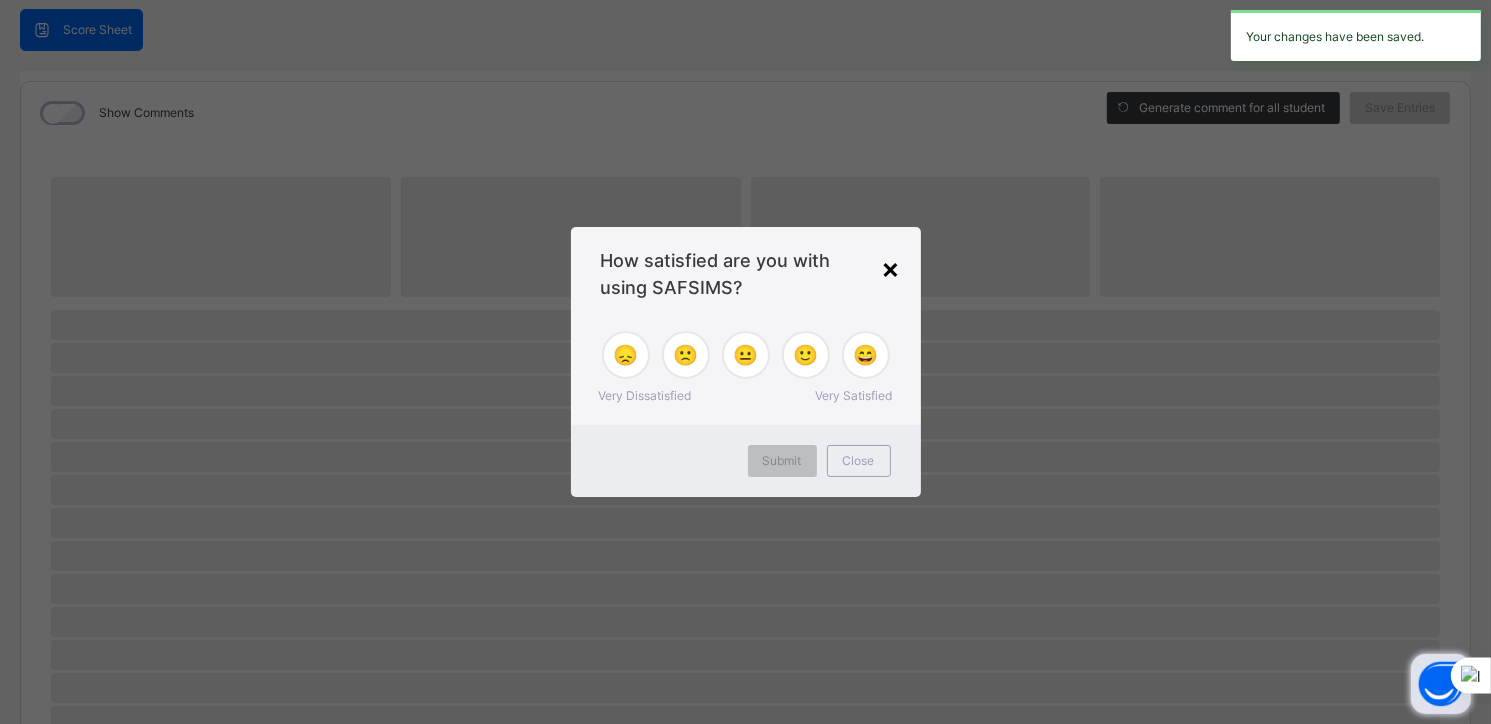 click on "×" at bounding box center [891, 268] 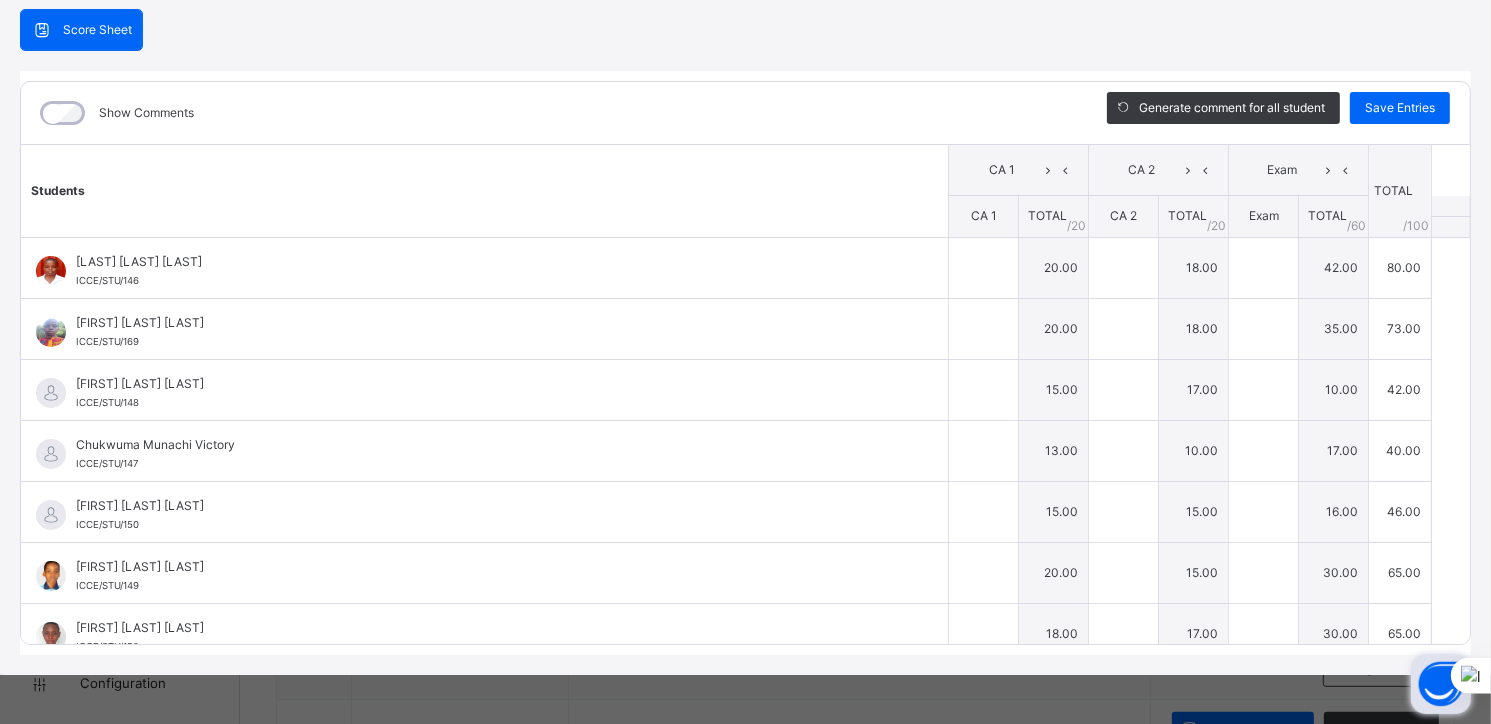 type on "**" 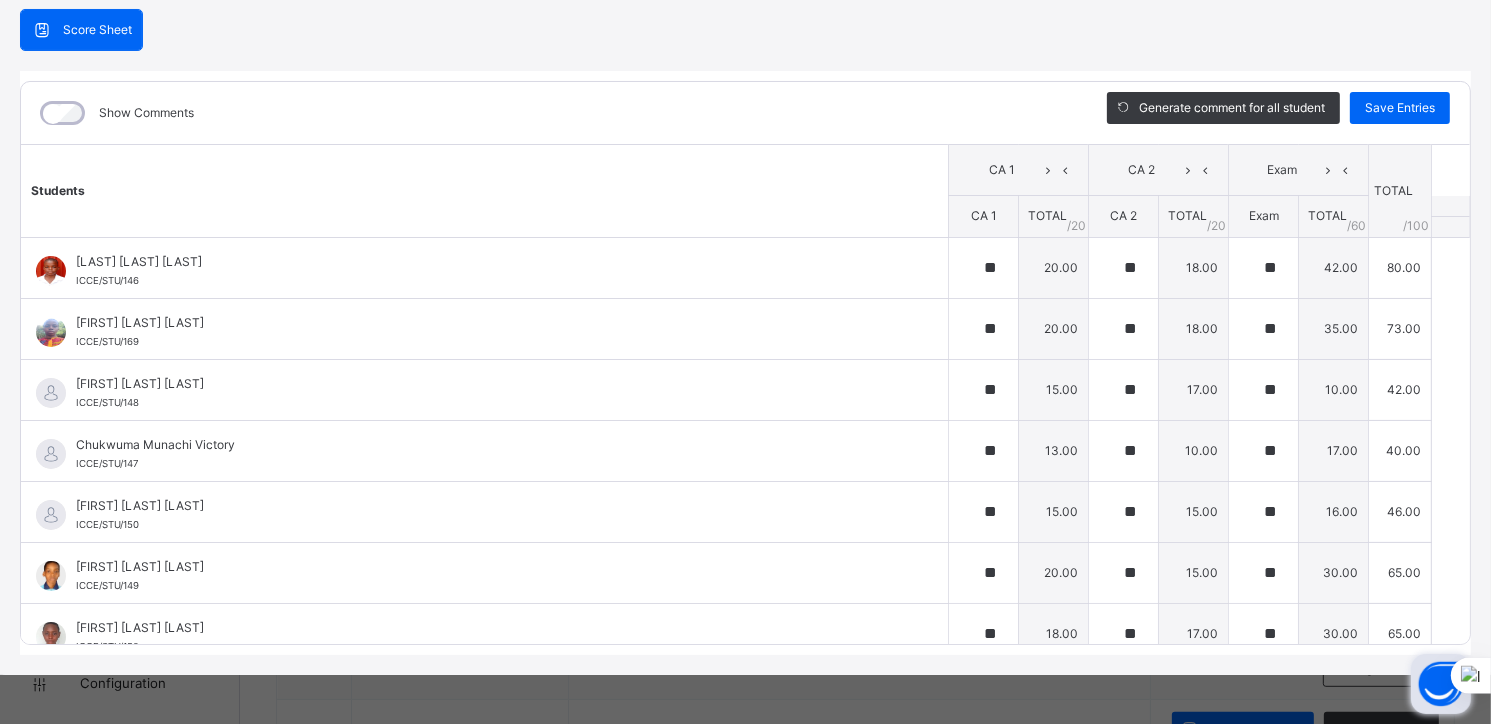 scroll, scrollTop: 0, scrollLeft: 0, axis: both 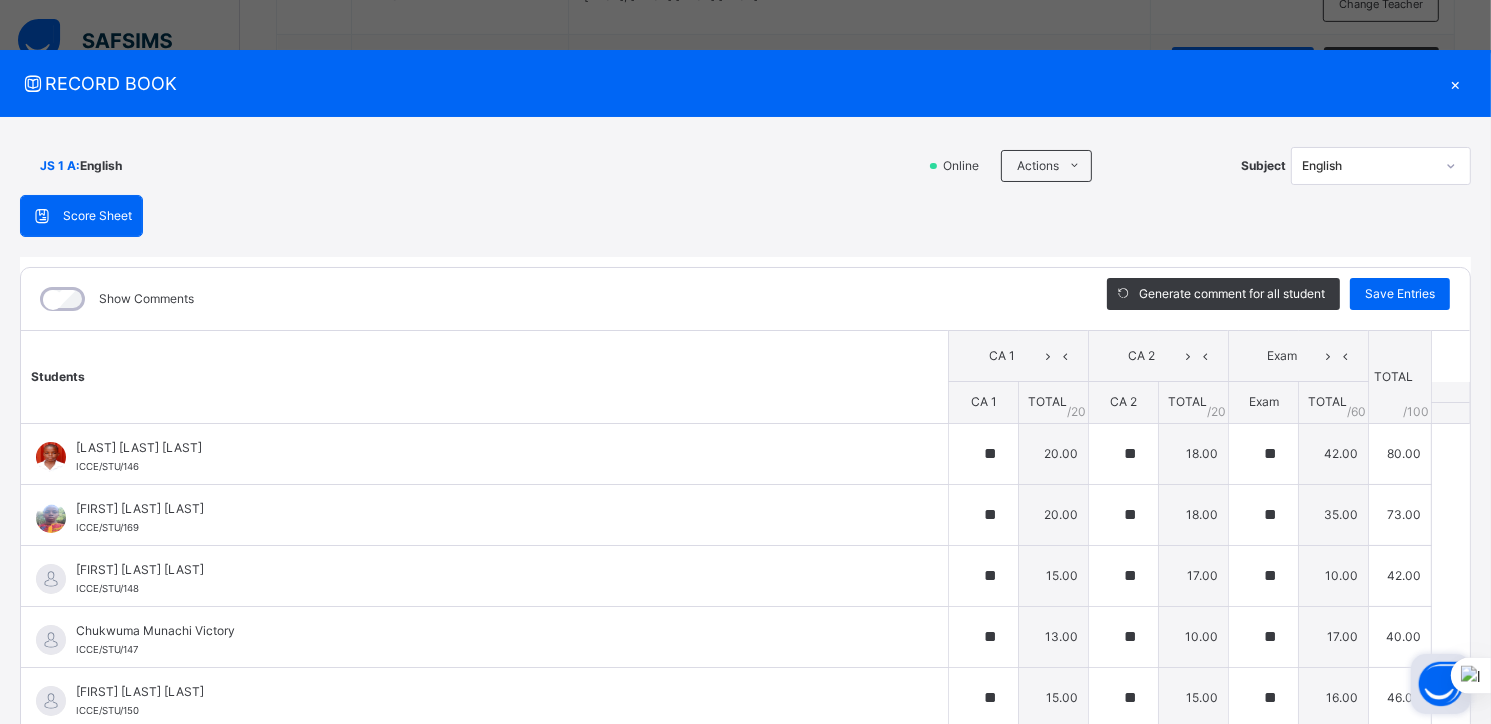 click on "×" at bounding box center (1456, 83) 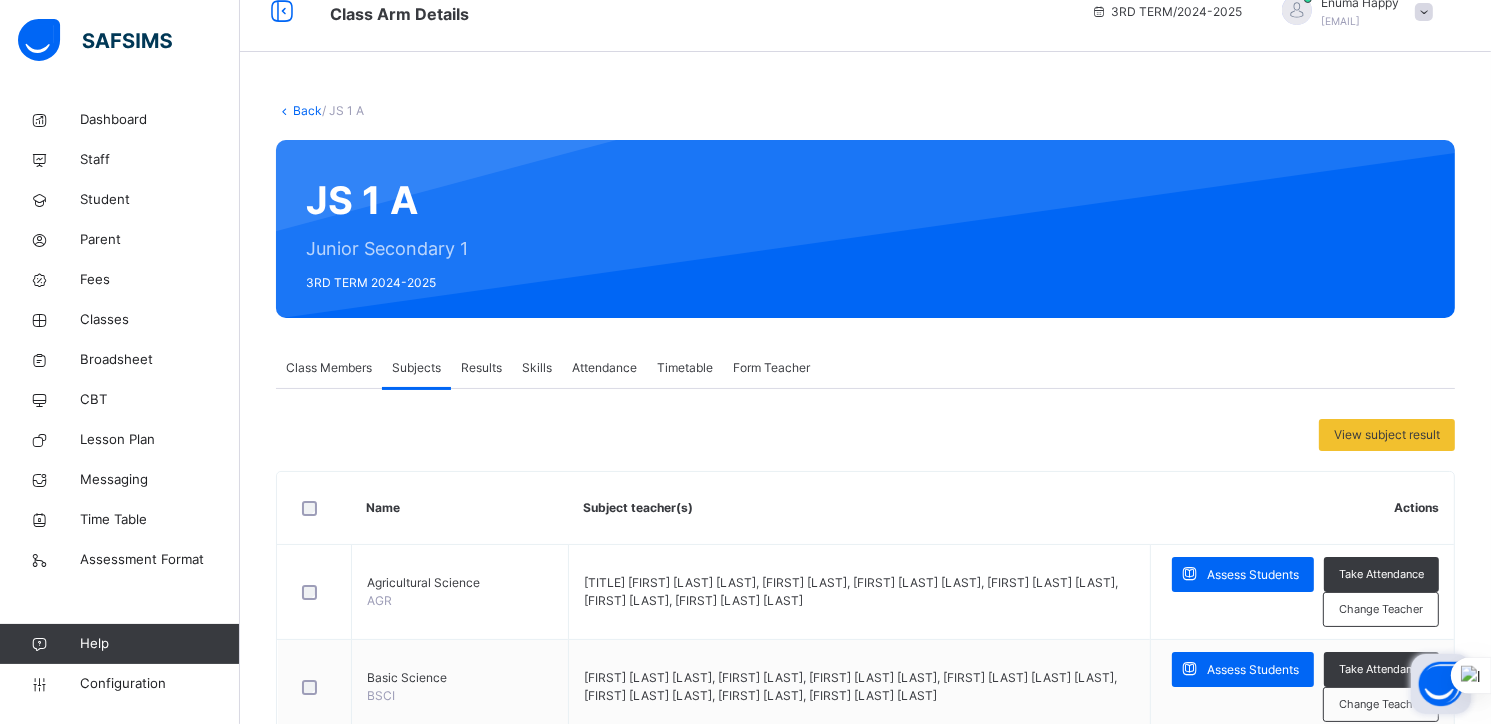 scroll, scrollTop: 0, scrollLeft: 0, axis: both 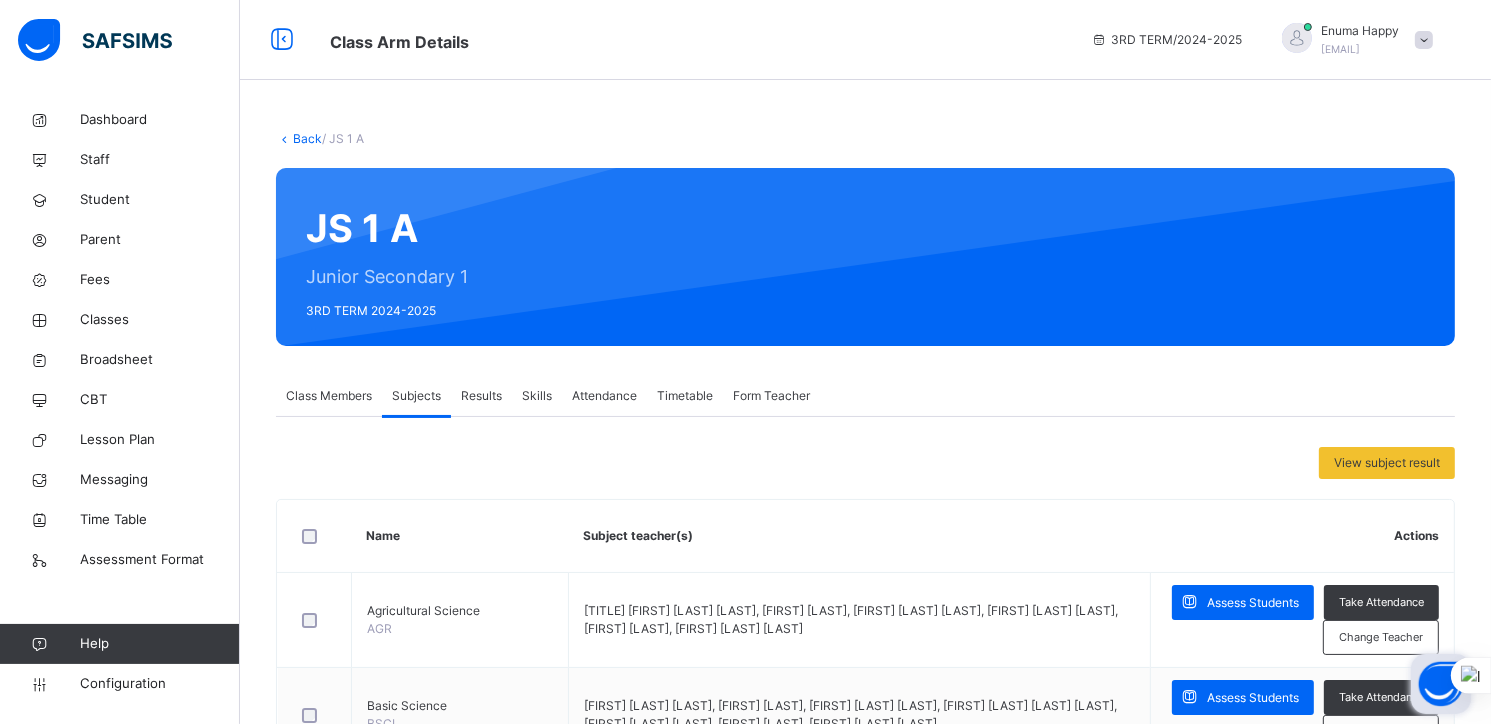 click on "Back" at bounding box center (307, 138) 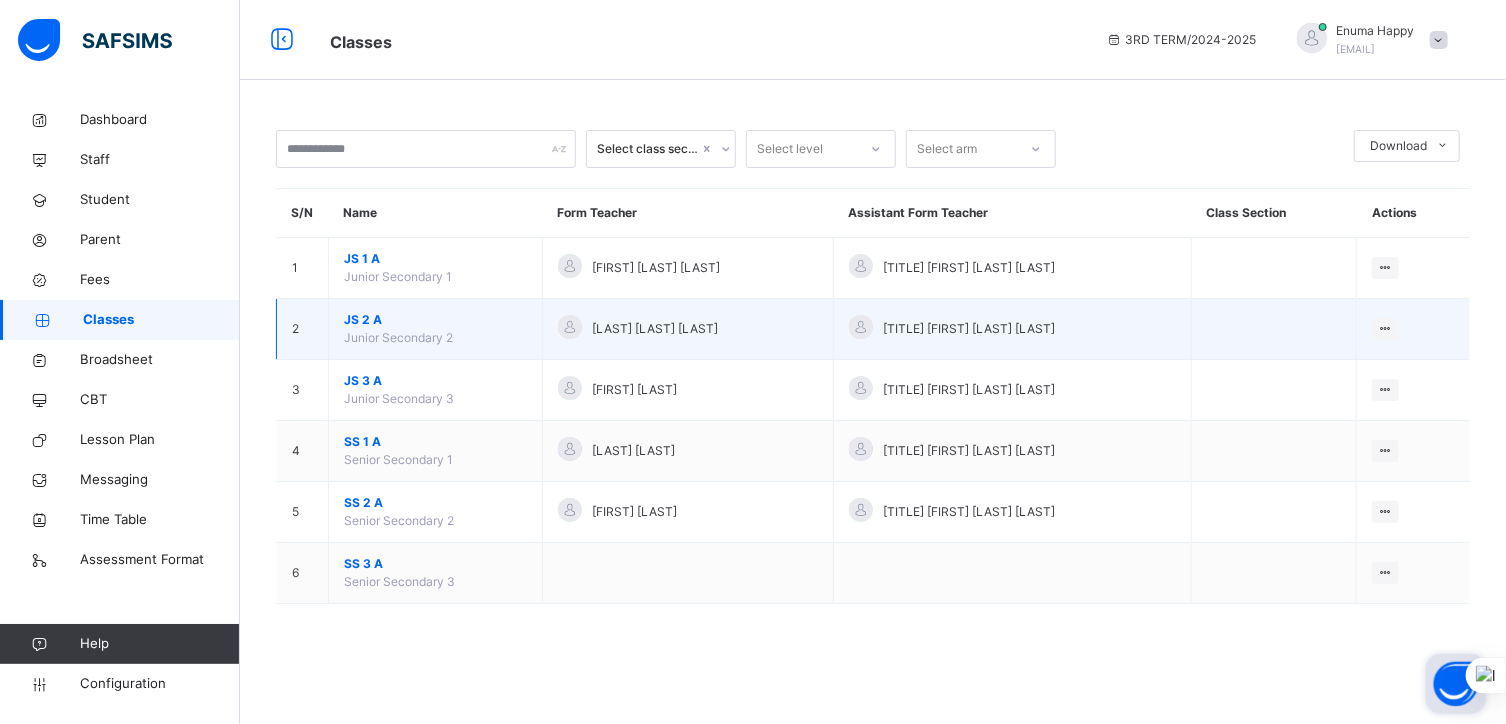 click on "JS 2   A" at bounding box center (435, 320) 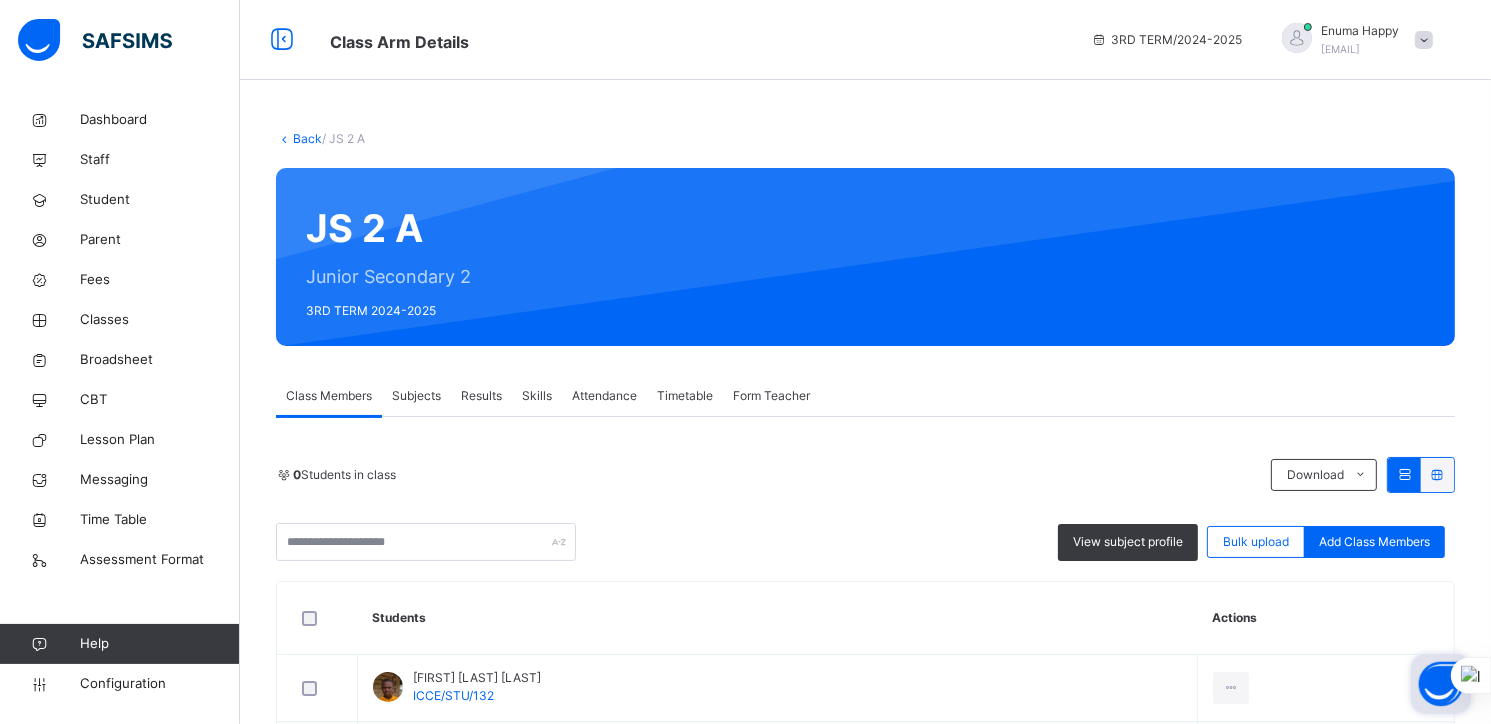 click on "Subjects" at bounding box center (416, 396) 